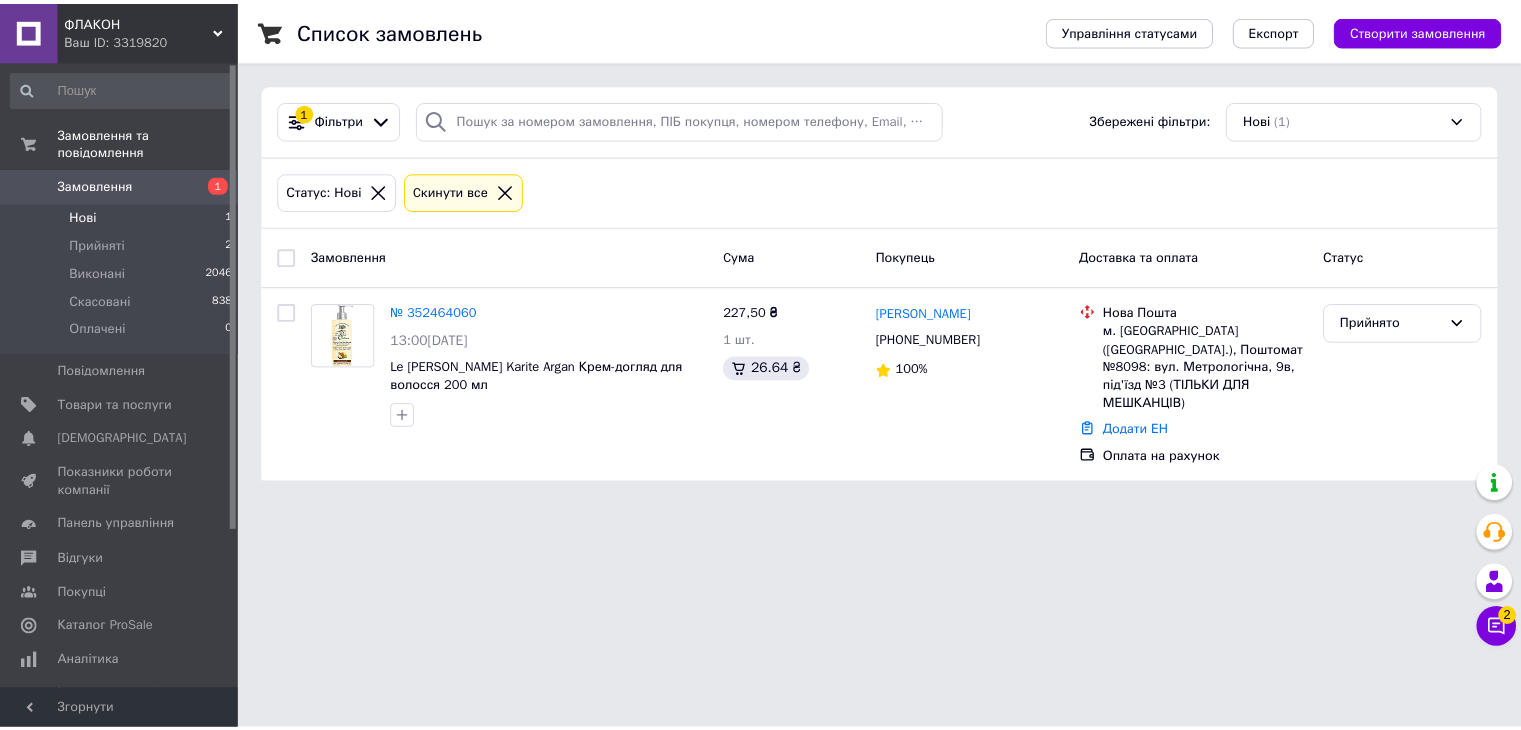 scroll, scrollTop: 0, scrollLeft: 0, axis: both 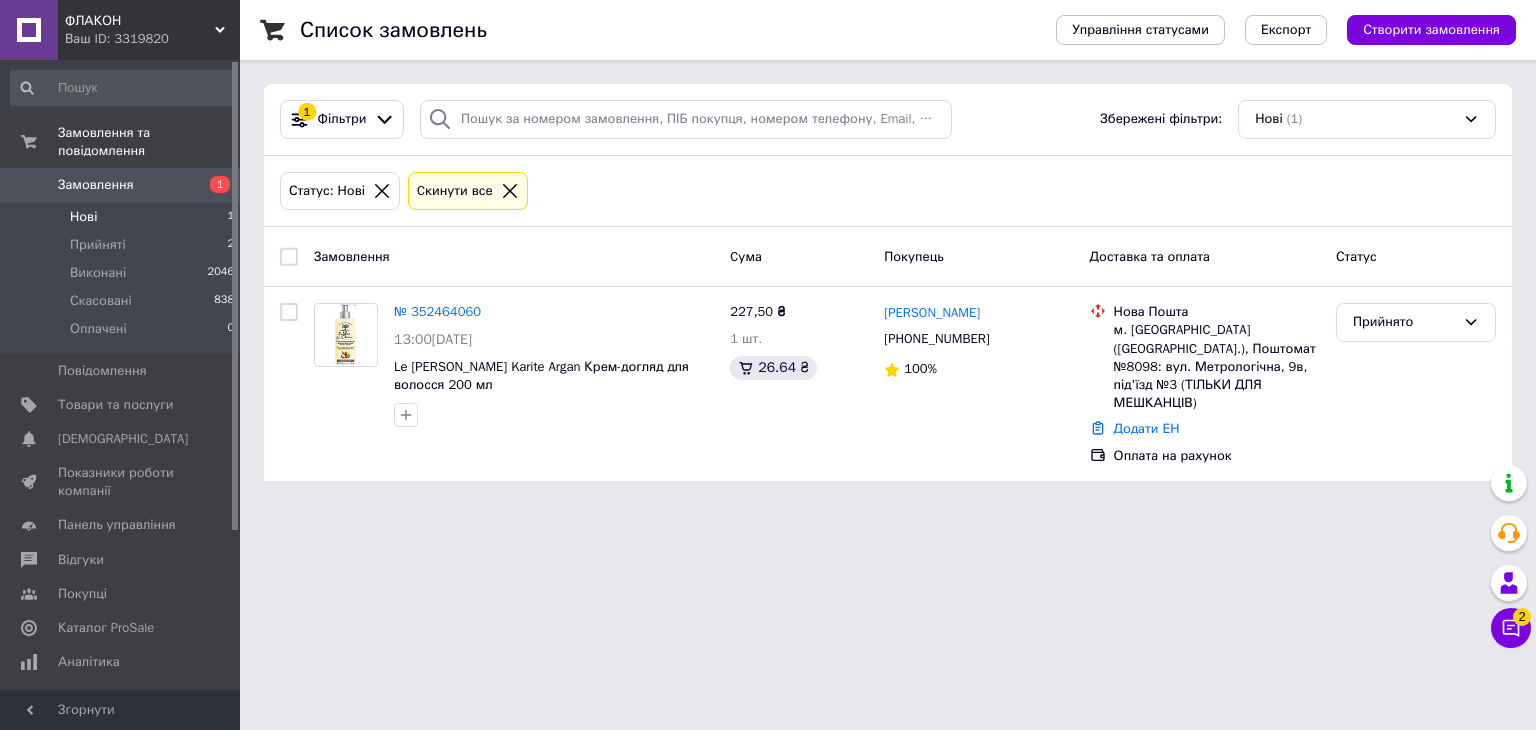 click on "Замовлення 1" at bounding box center (123, 185) 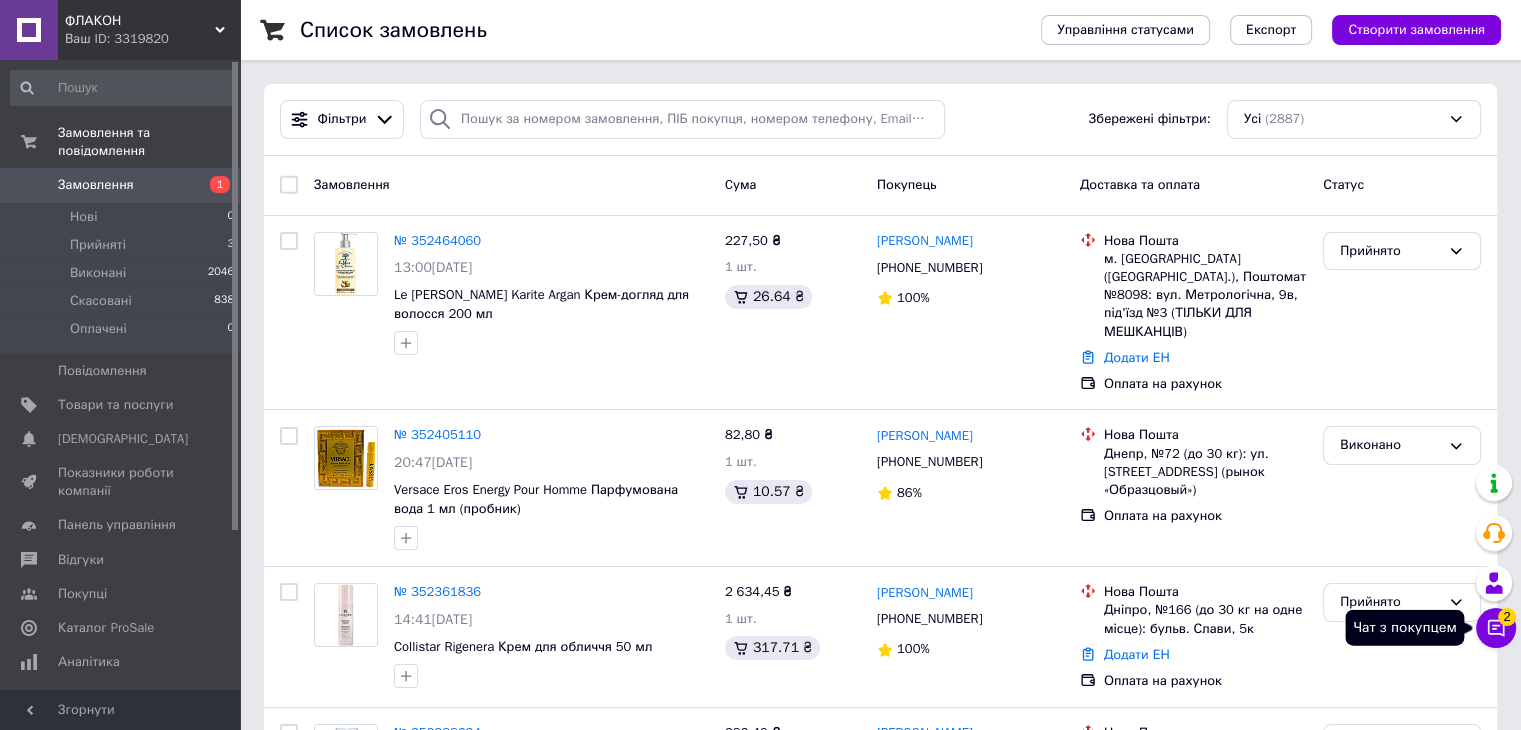 click 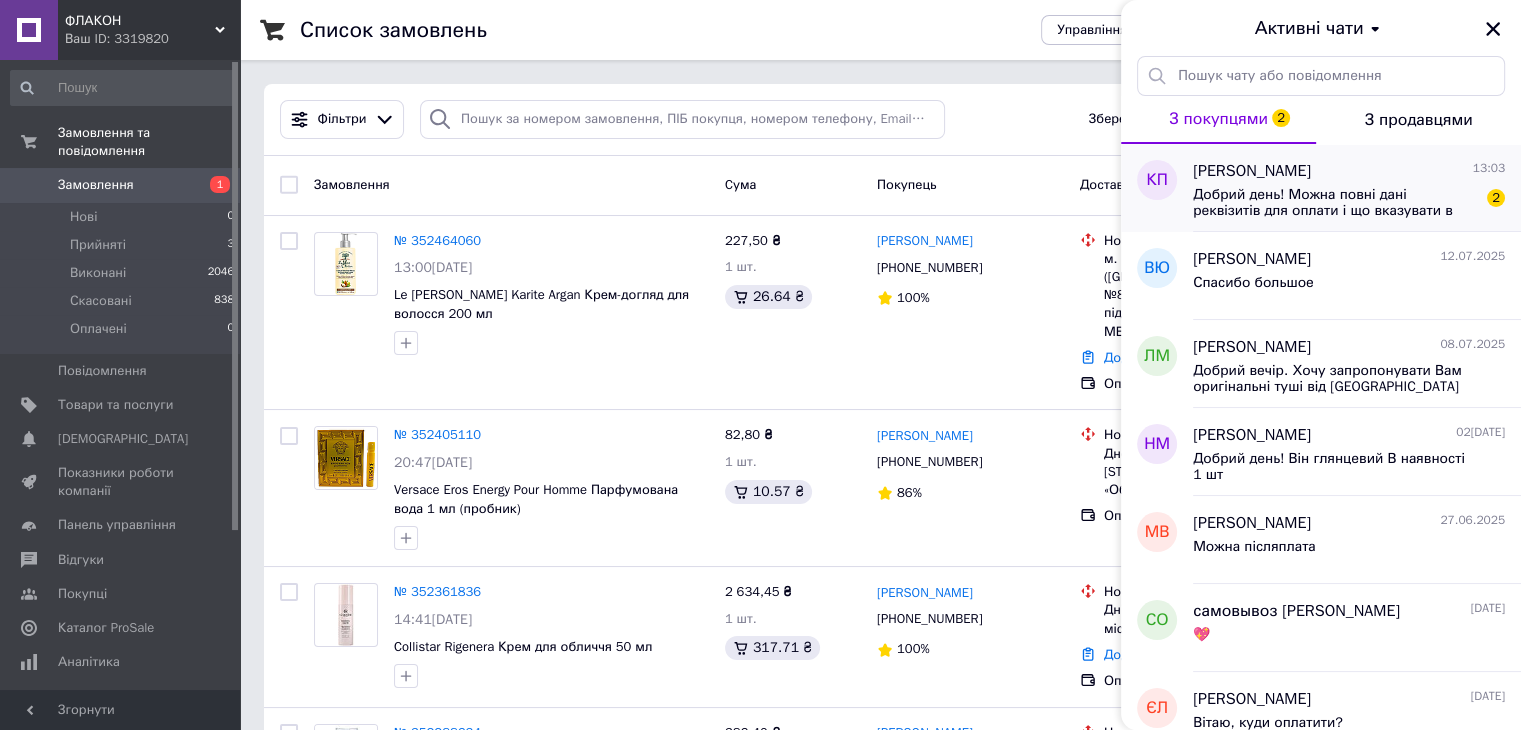 click on "Добрий день! Можна повні дані реквізитів для оплати і що вказувати в коментарі" at bounding box center (1335, 203) 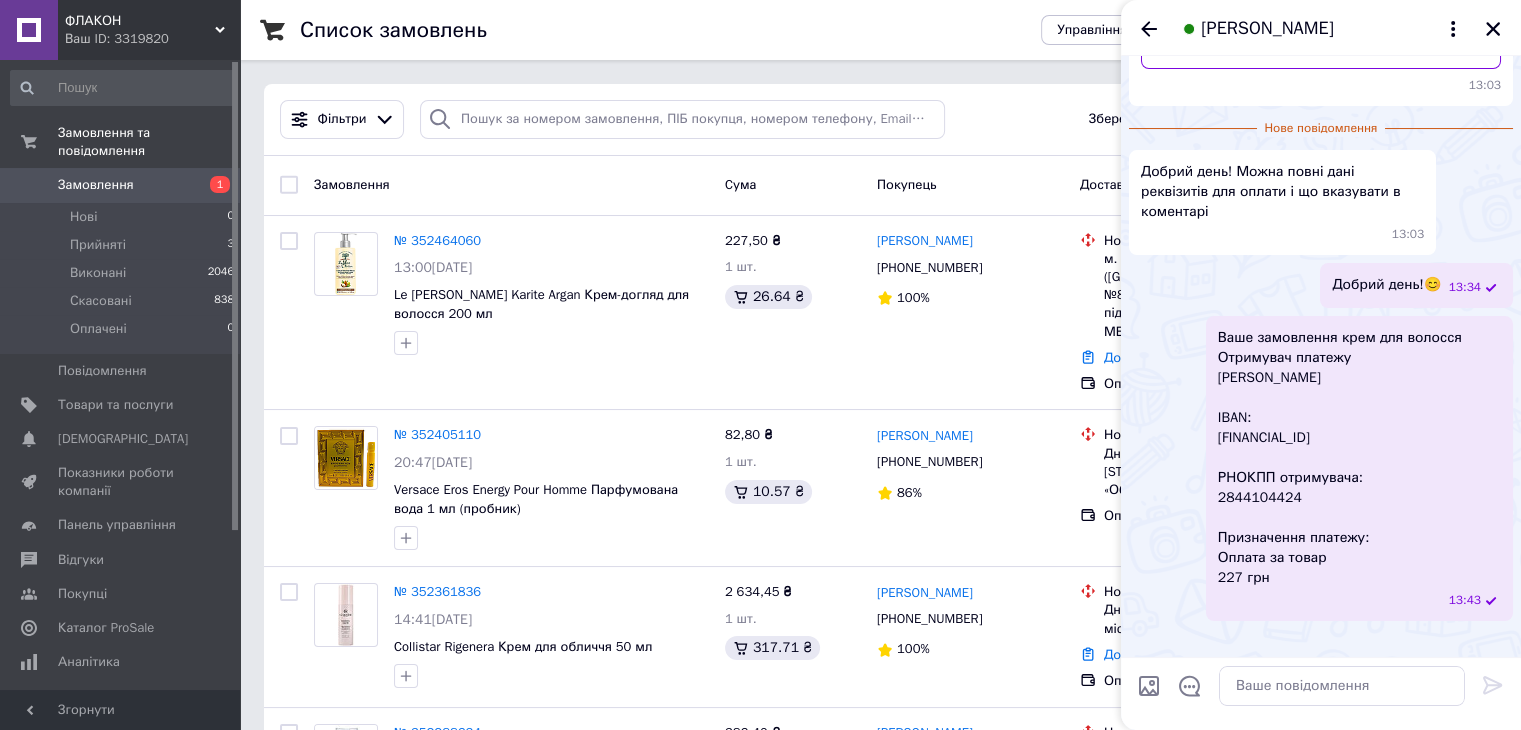 scroll, scrollTop: 557, scrollLeft: 0, axis: vertical 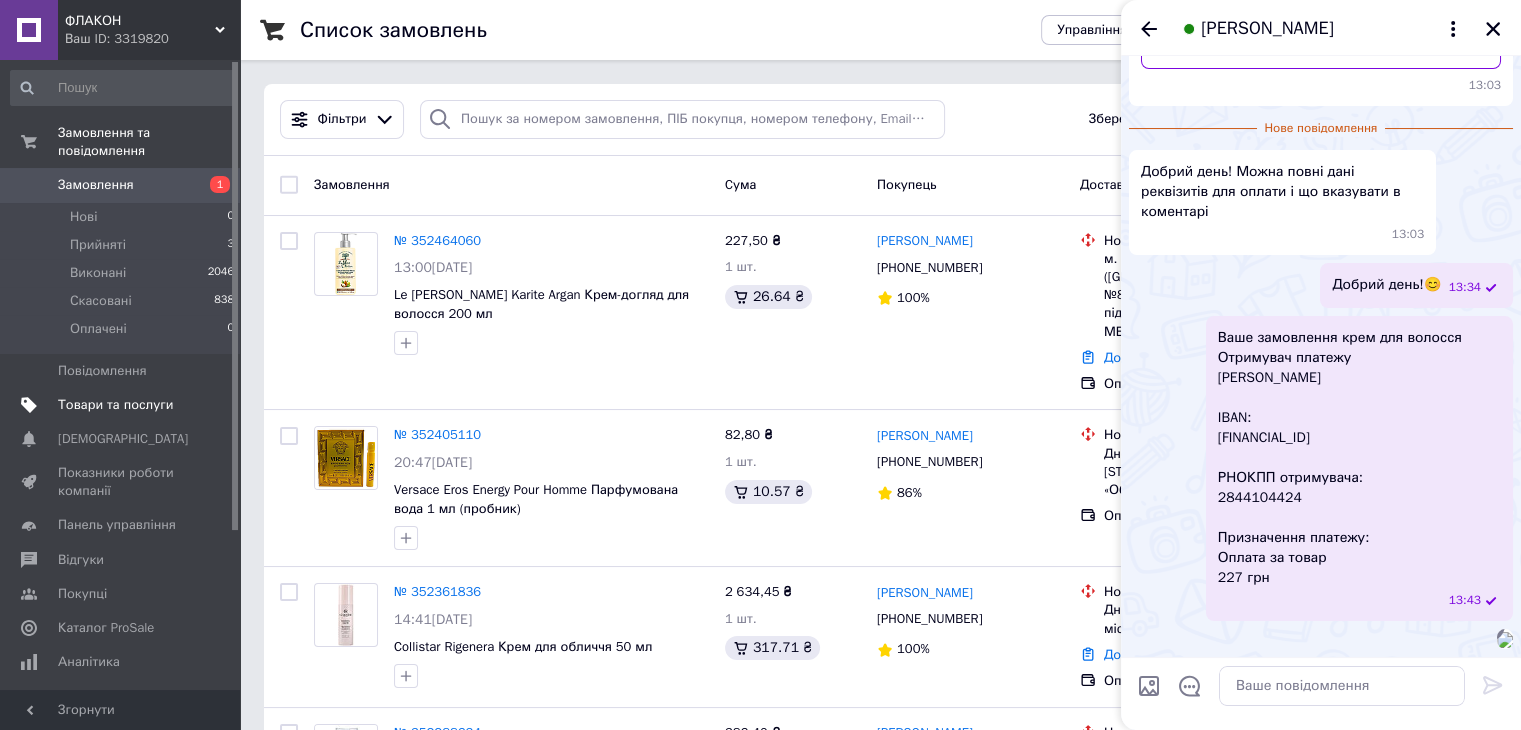 click on "Товари та послуги" at bounding box center (123, 405) 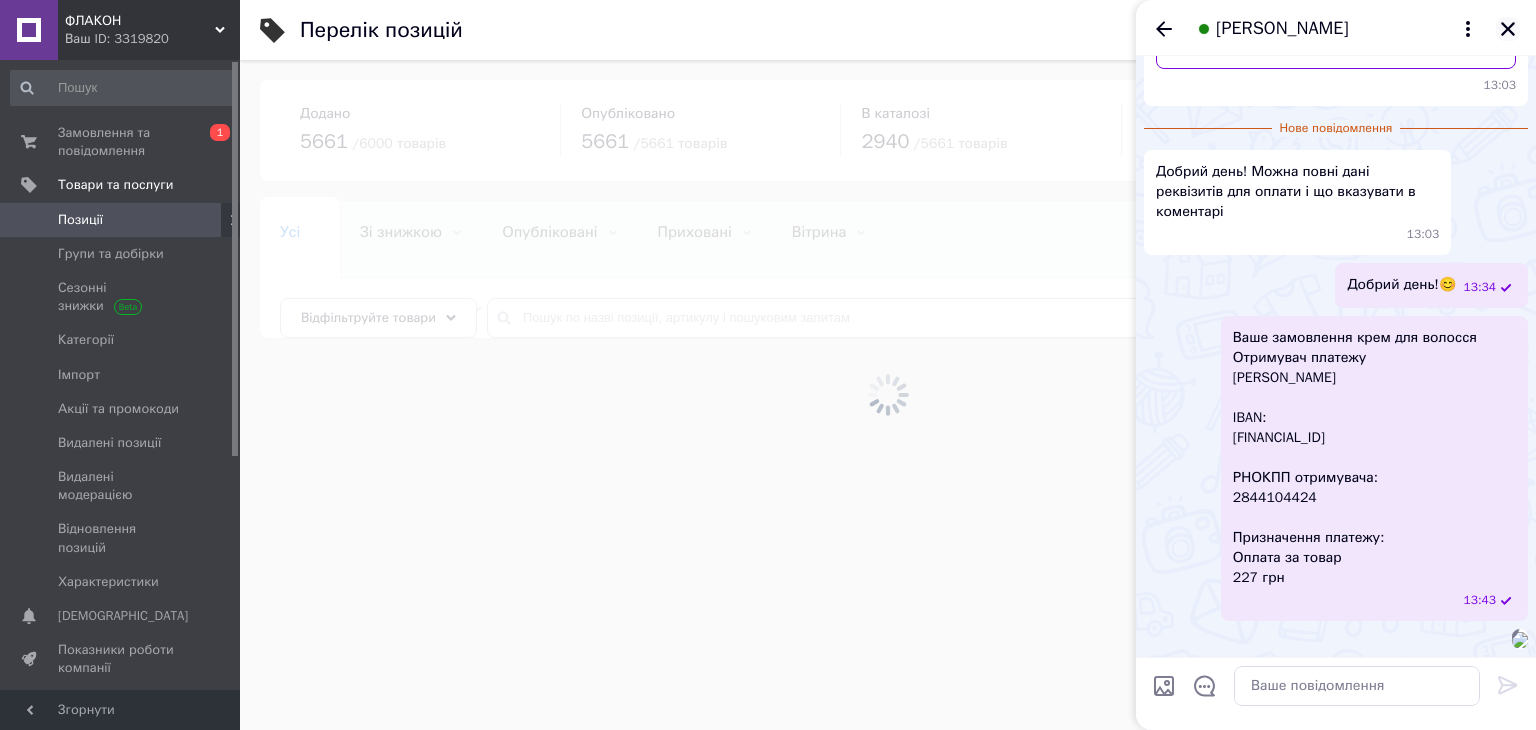 click 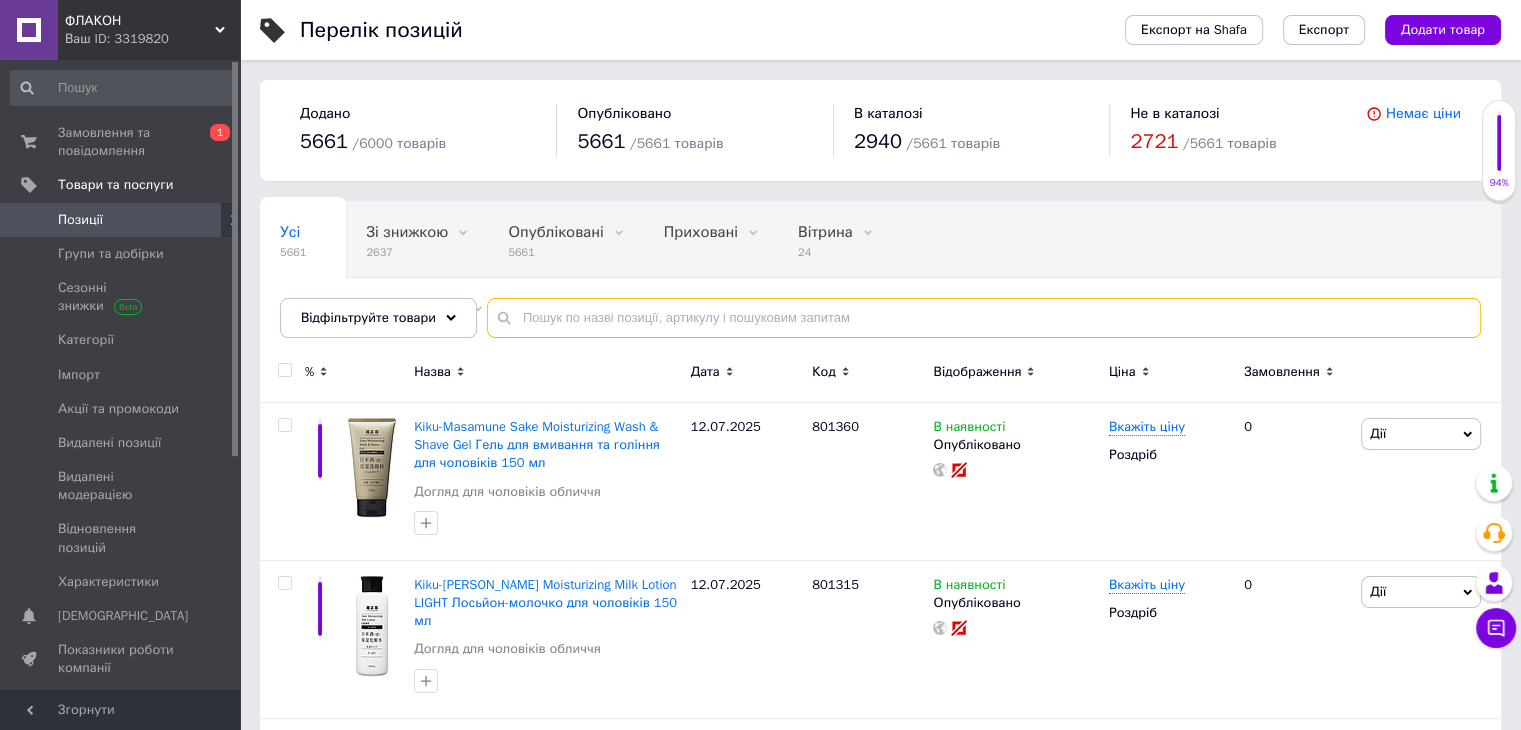click at bounding box center (984, 318) 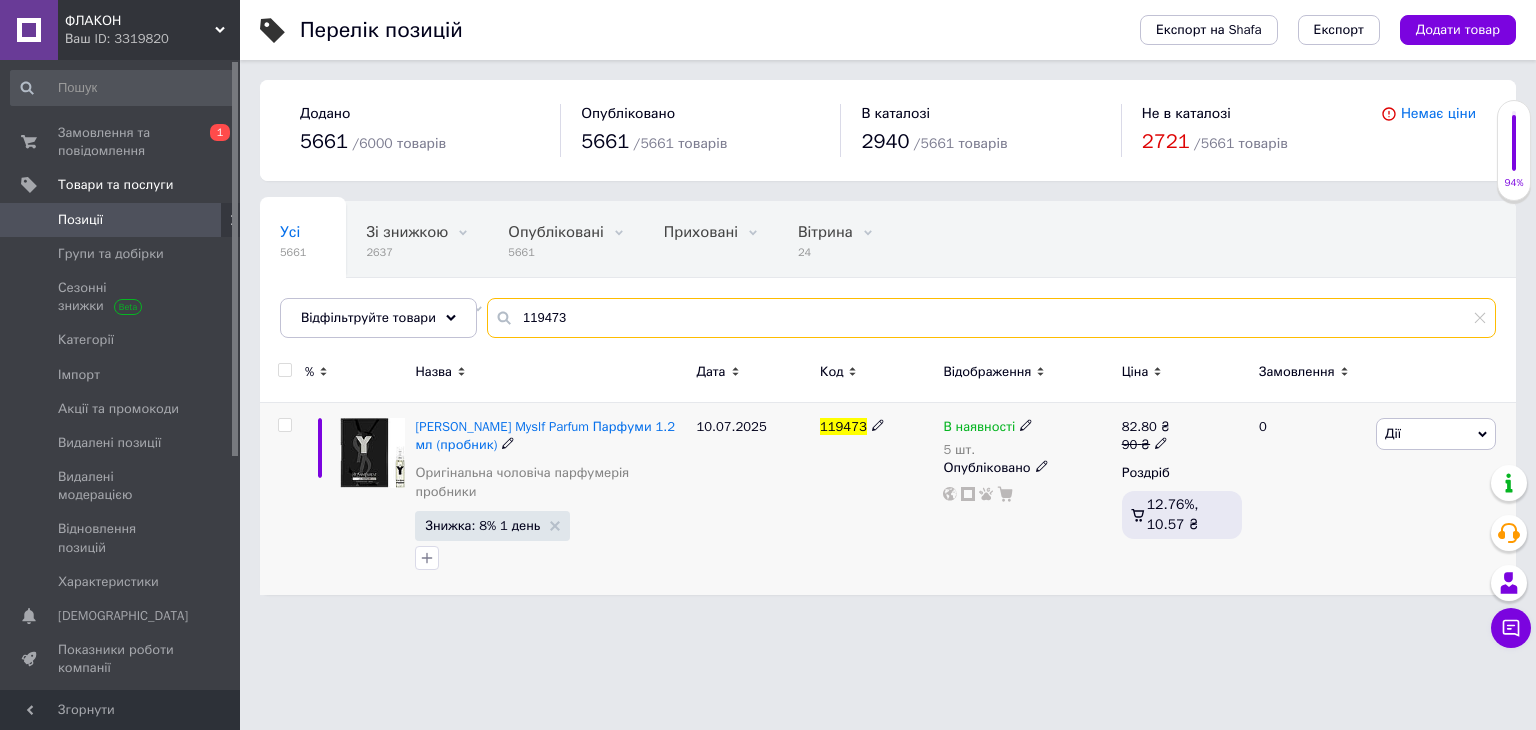 type on "119473" 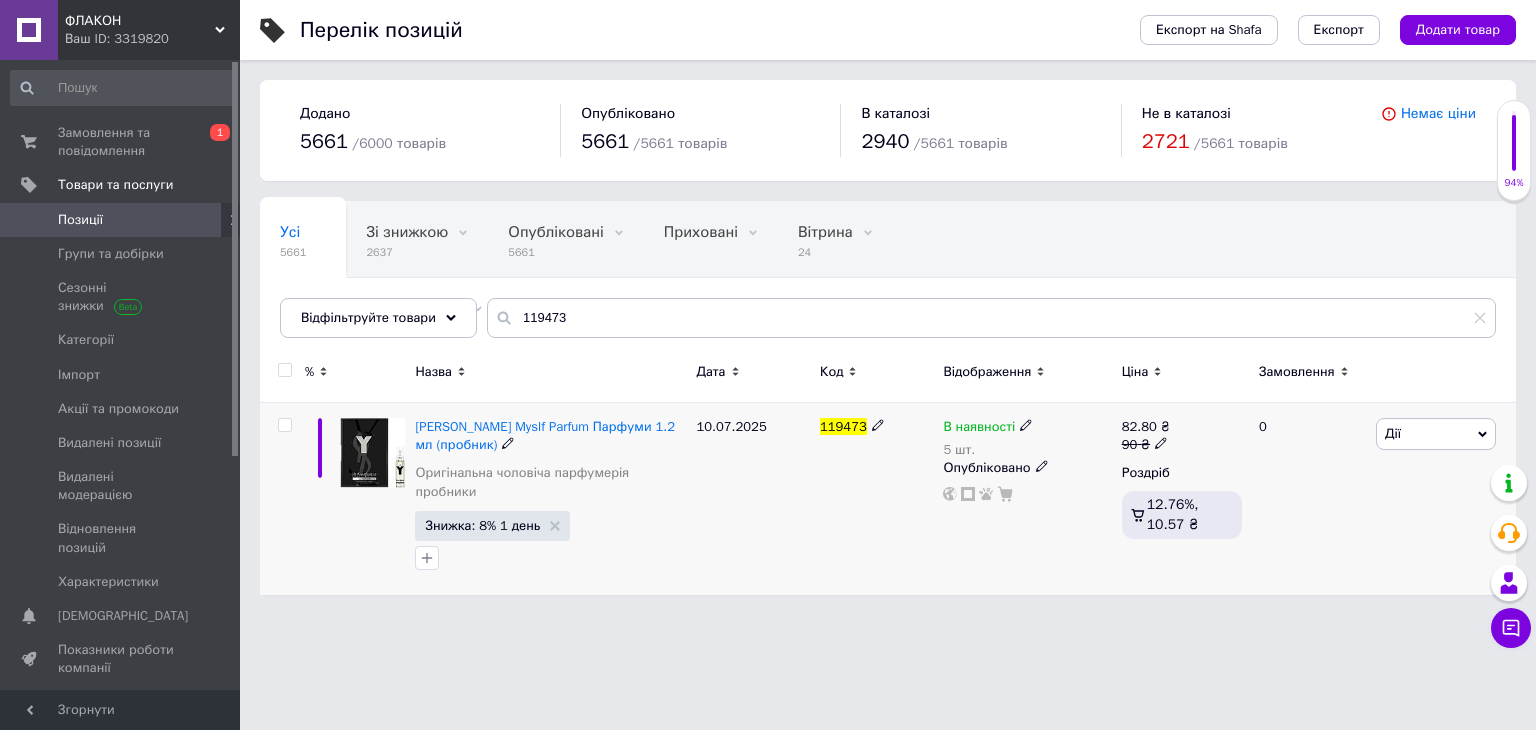 click on "В наявності" at bounding box center (979, 429) 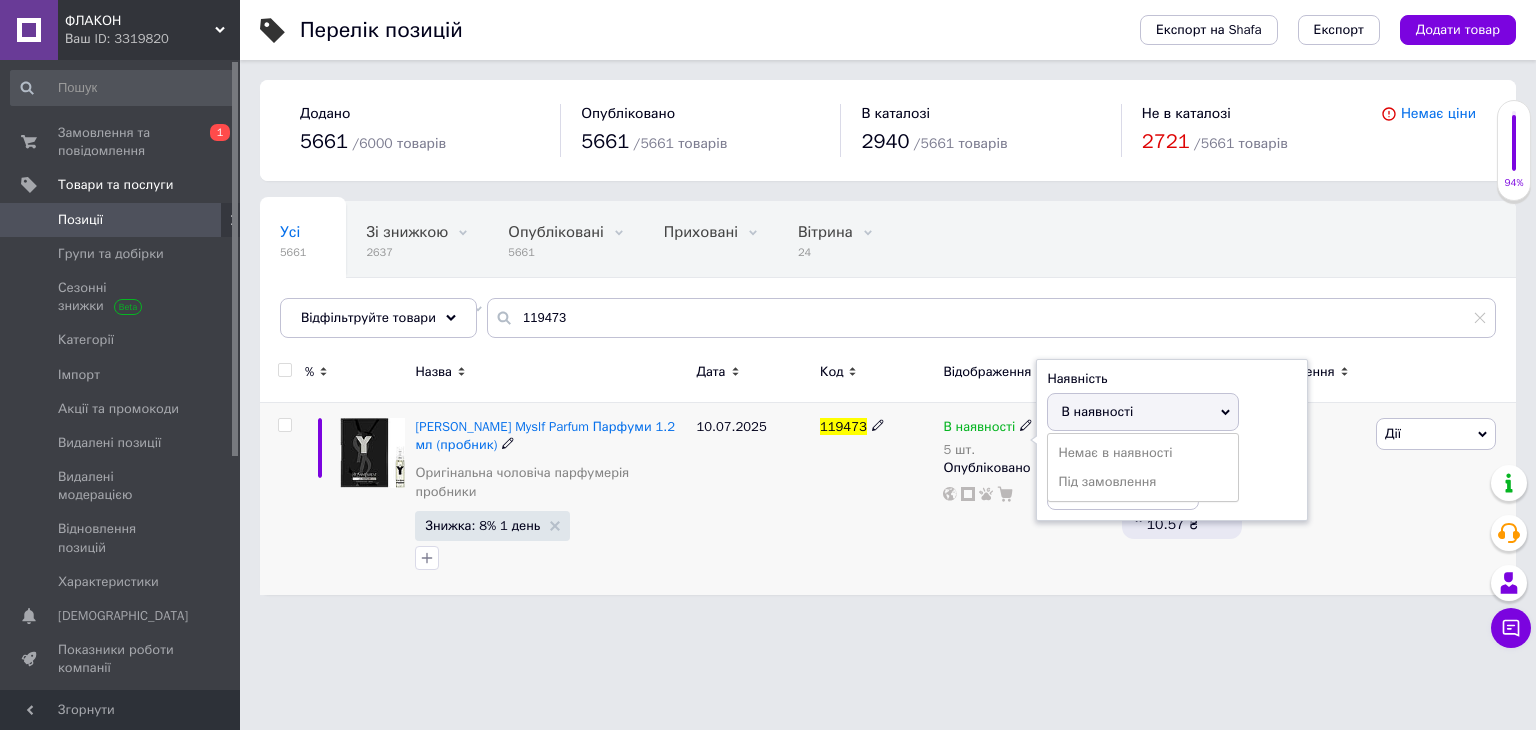 drag, startPoint x: 1260, startPoint y: 450, endPoint x: 1180, endPoint y: 489, distance: 89 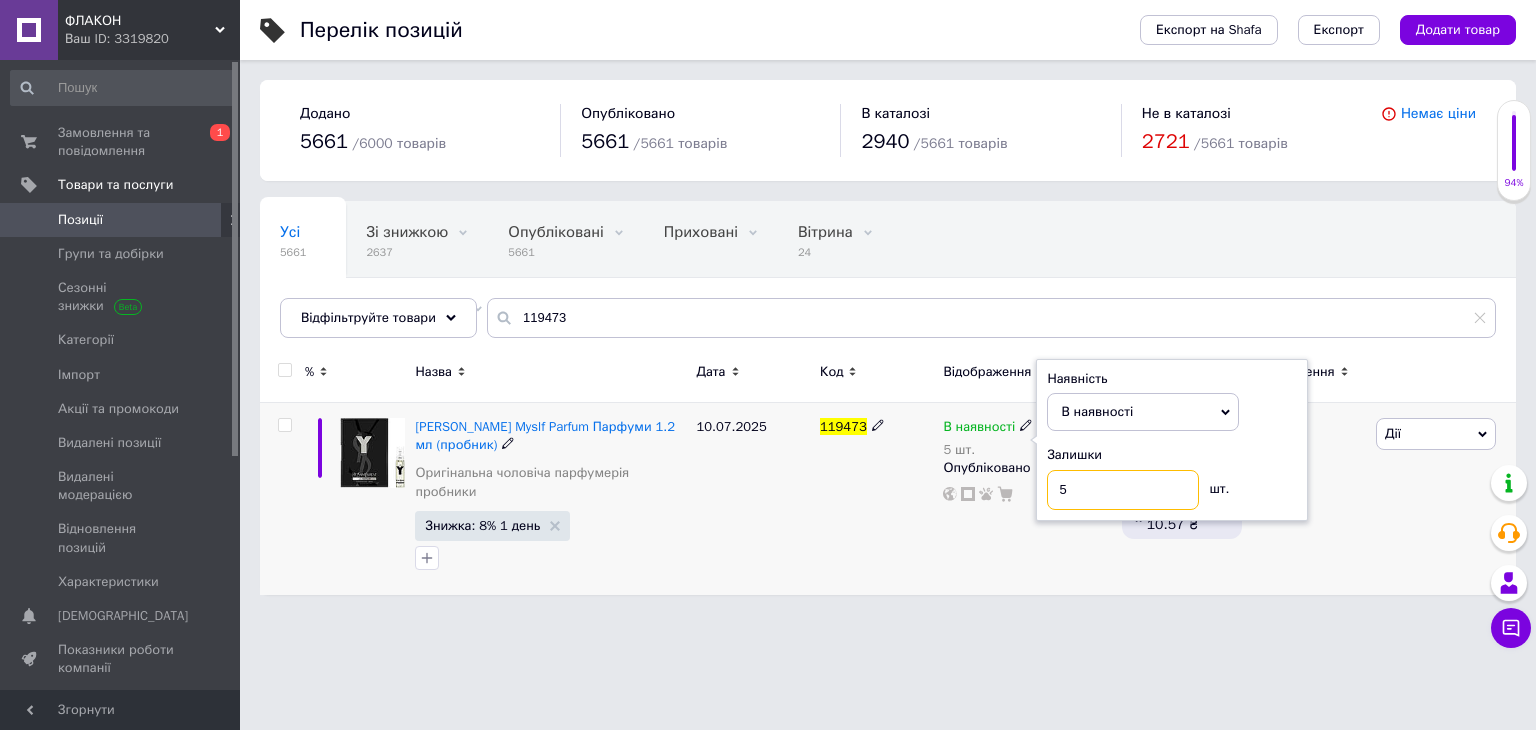 drag, startPoint x: 1003, startPoint y: 501, endPoint x: 908, endPoint y: 539, distance: 102.31813 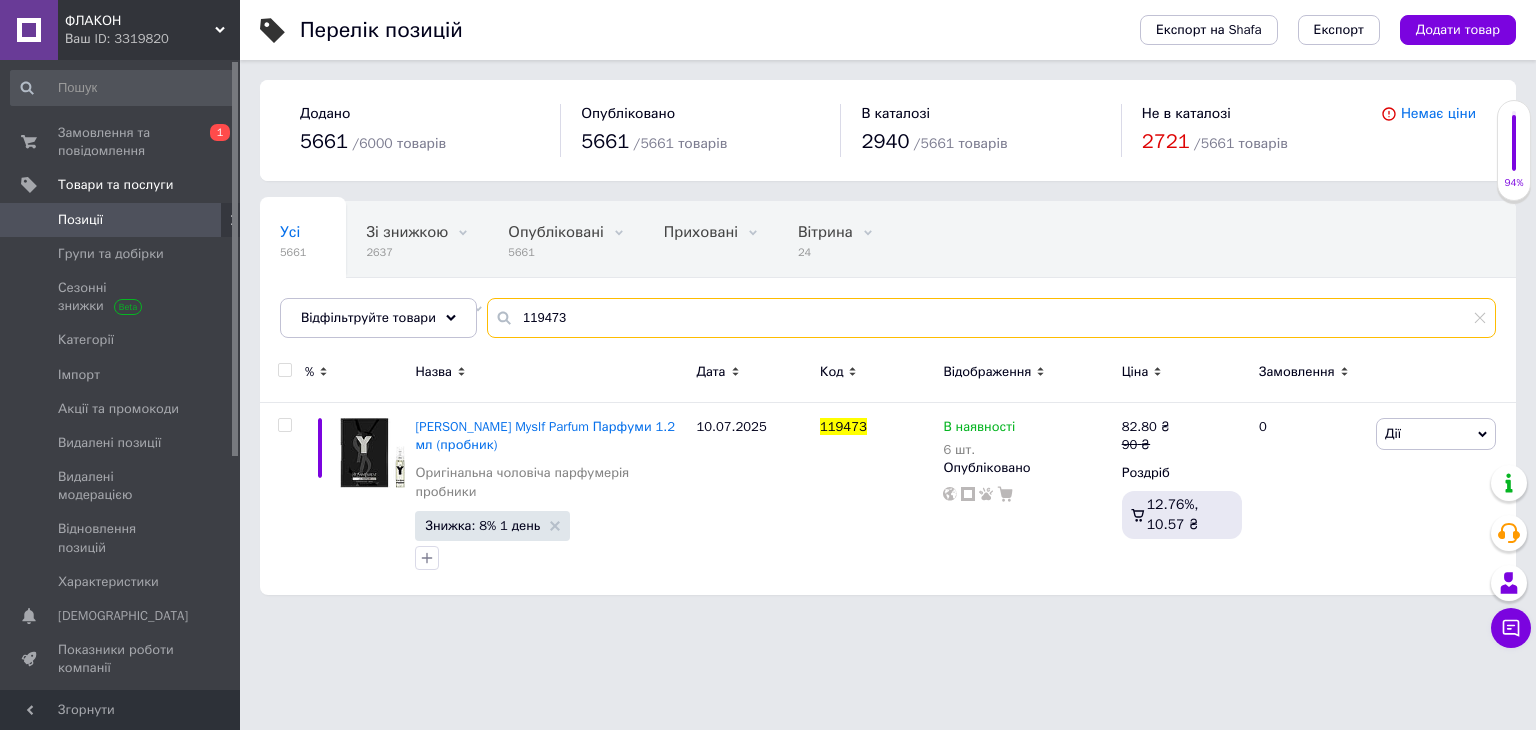 drag, startPoint x: 590, startPoint y: 322, endPoint x: 170, endPoint y: 212, distance: 434.16586 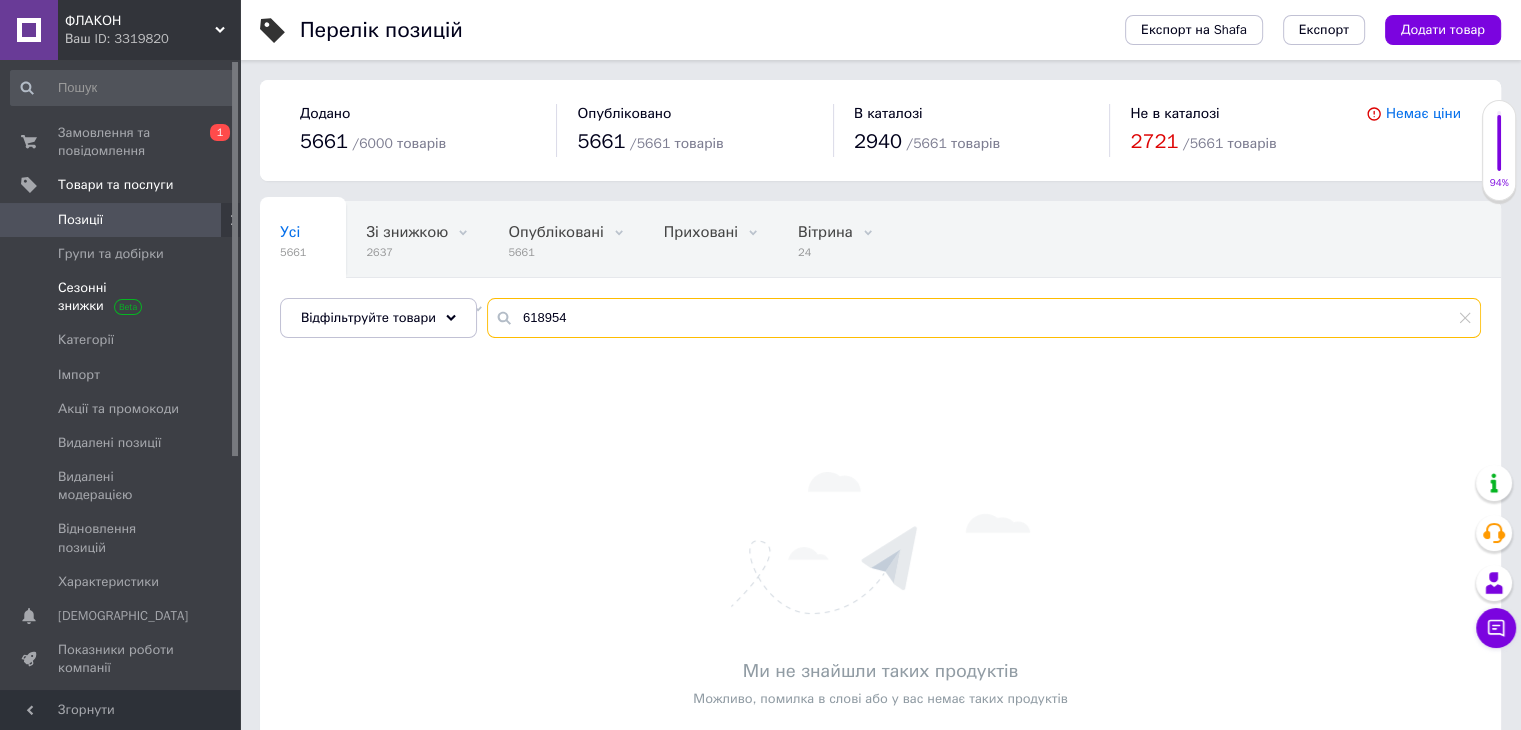 drag, startPoint x: 189, startPoint y: 297, endPoint x: 120, endPoint y: 295, distance: 69.02898 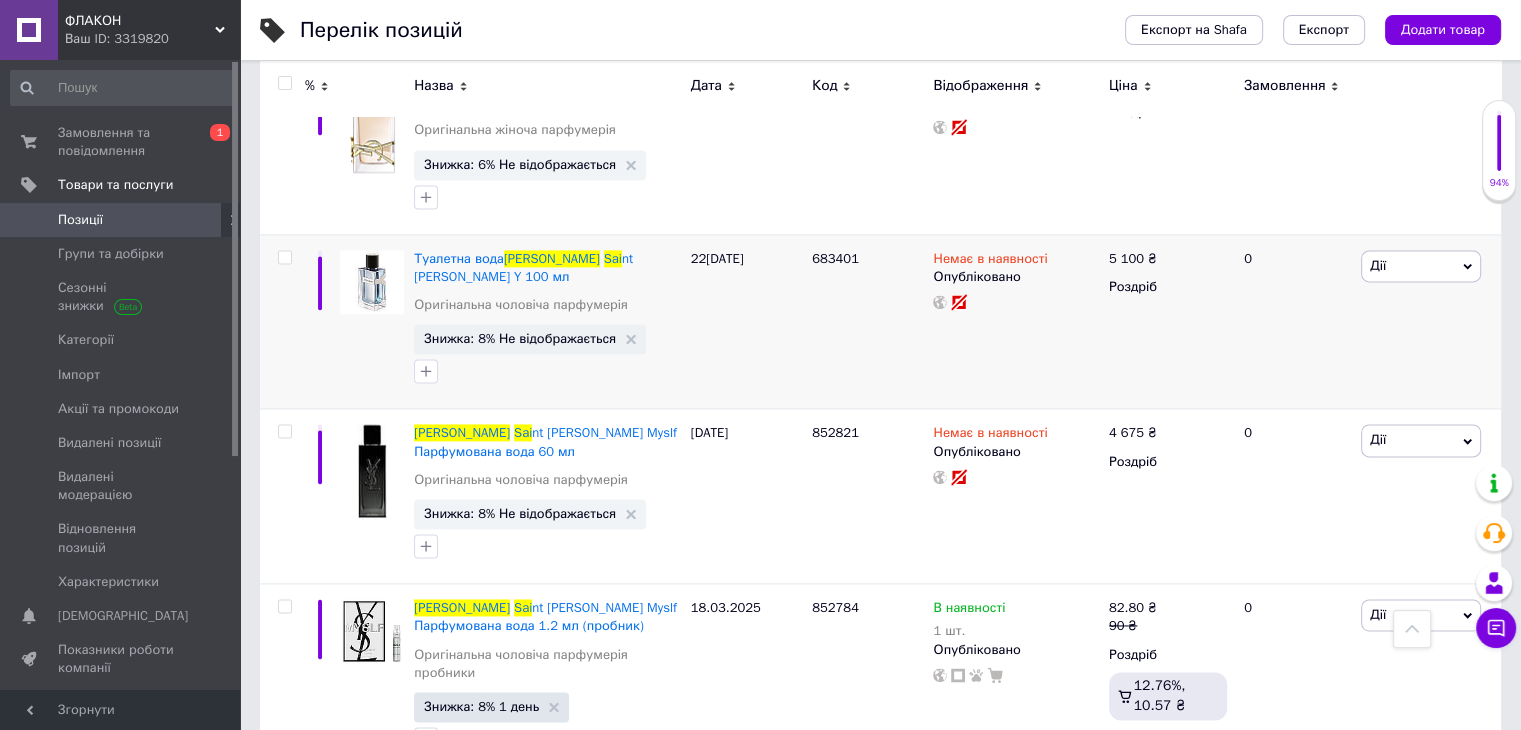 scroll, scrollTop: 2764, scrollLeft: 0, axis: vertical 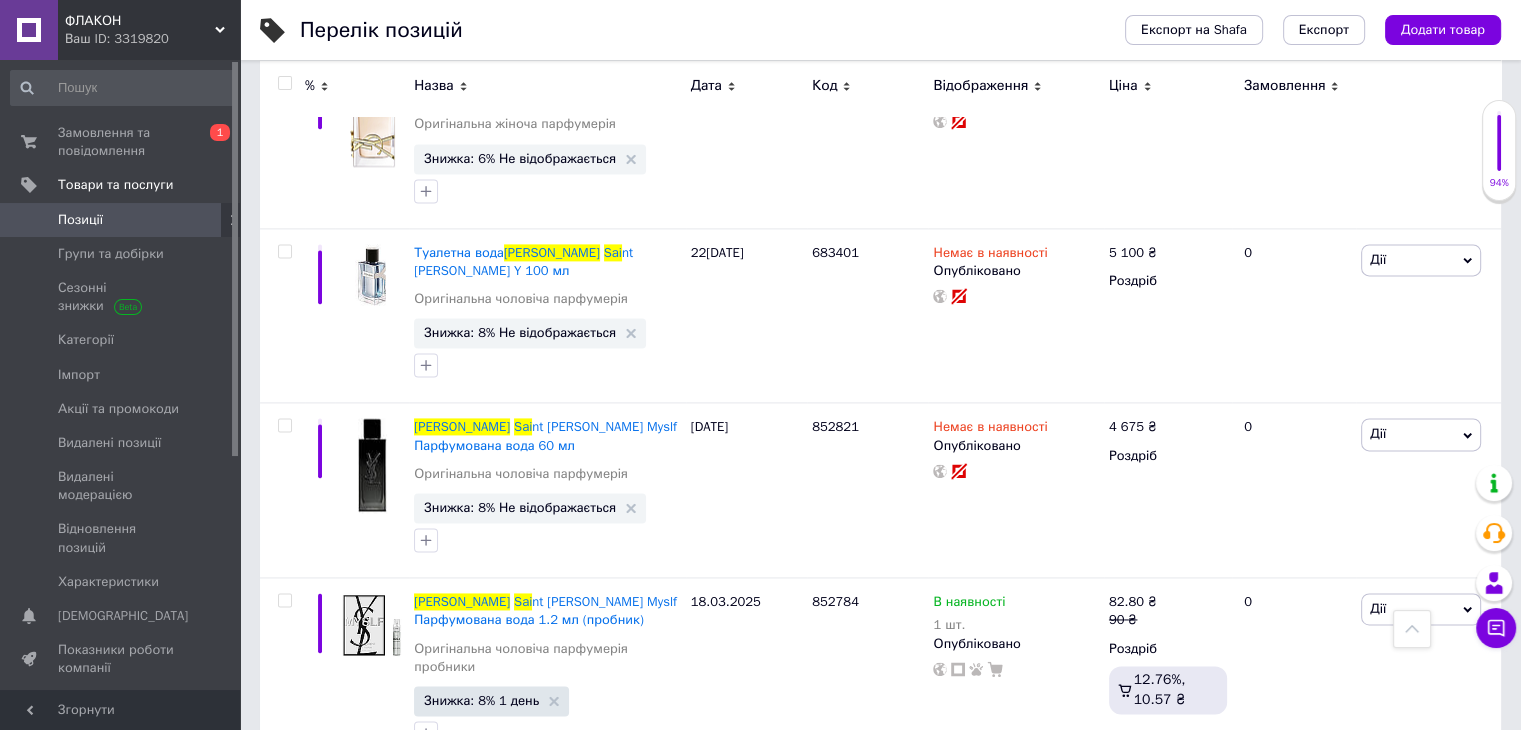 type on "[PERSON_NAME]" 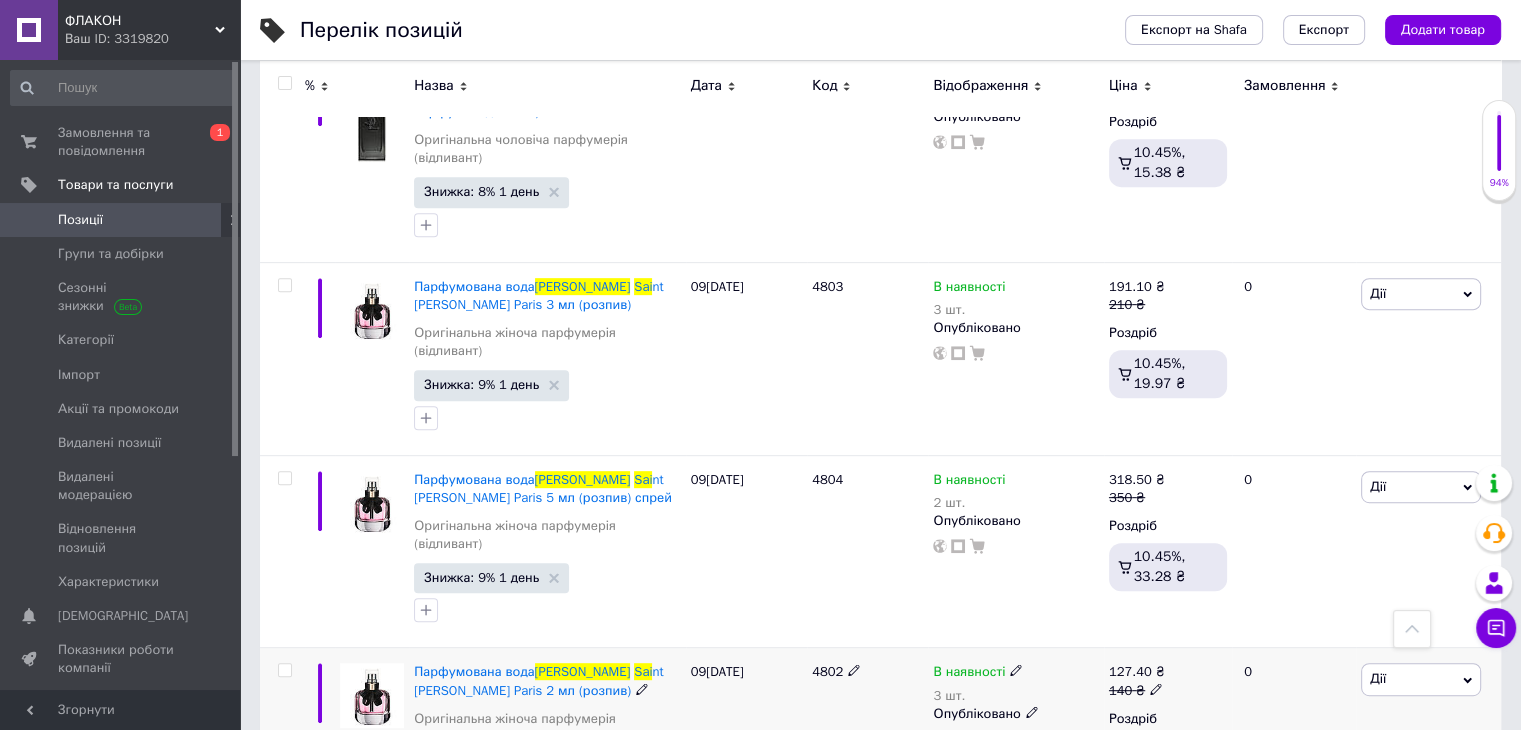 scroll, scrollTop: 8549, scrollLeft: 0, axis: vertical 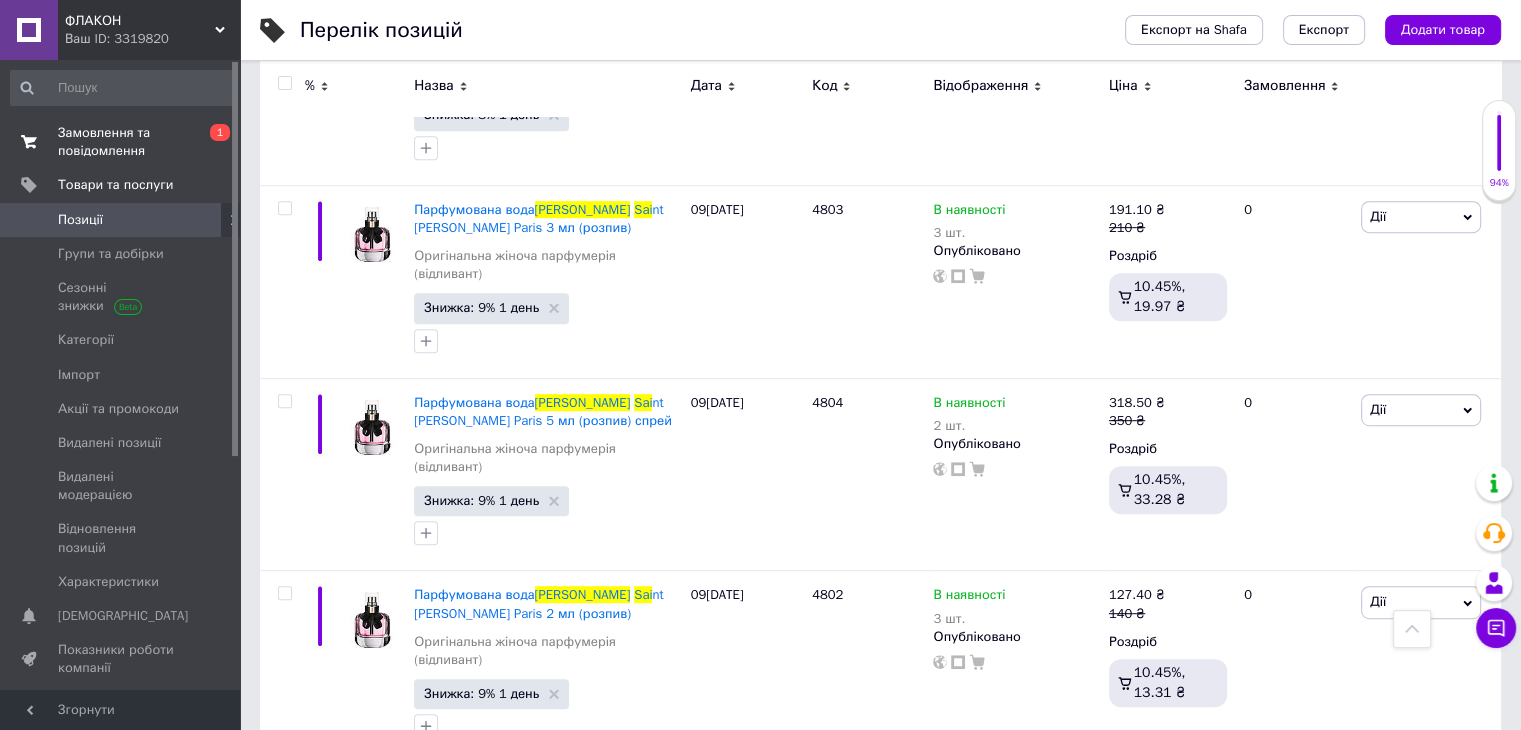 click on "Замовлення та повідомлення" at bounding box center (121, 142) 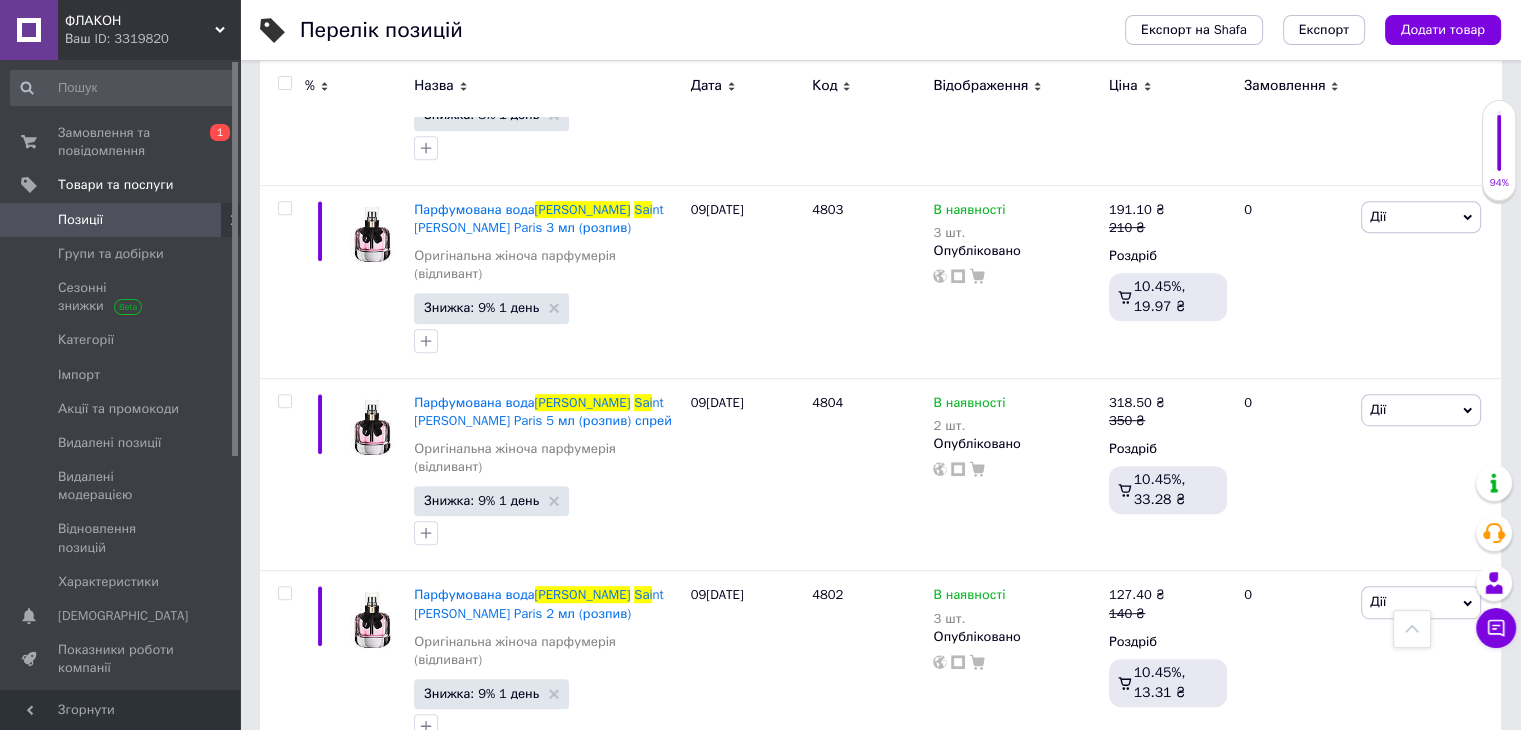 scroll, scrollTop: 0, scrollLeft: 0, axis: both 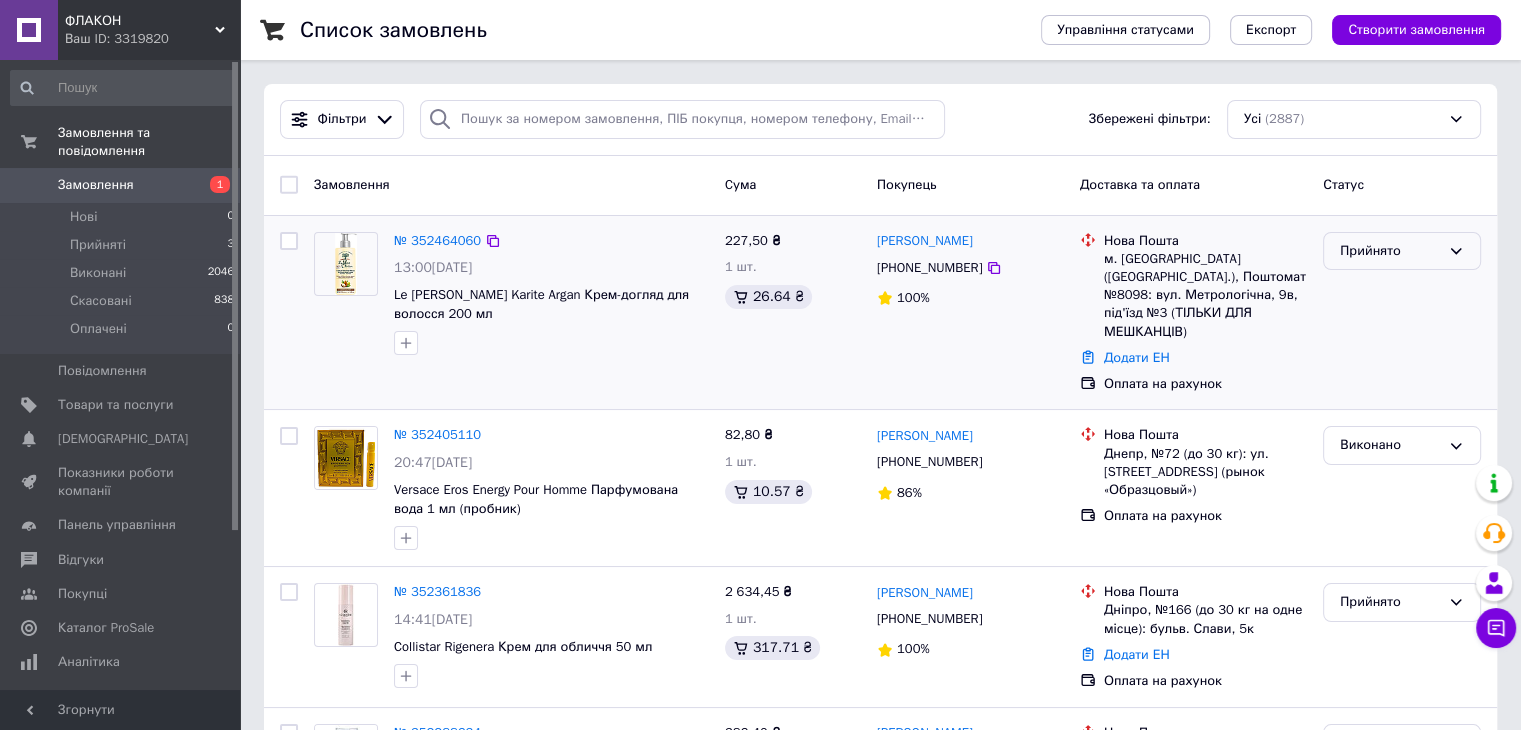 click on "Прийнято" at bounding box center (1390, 251) 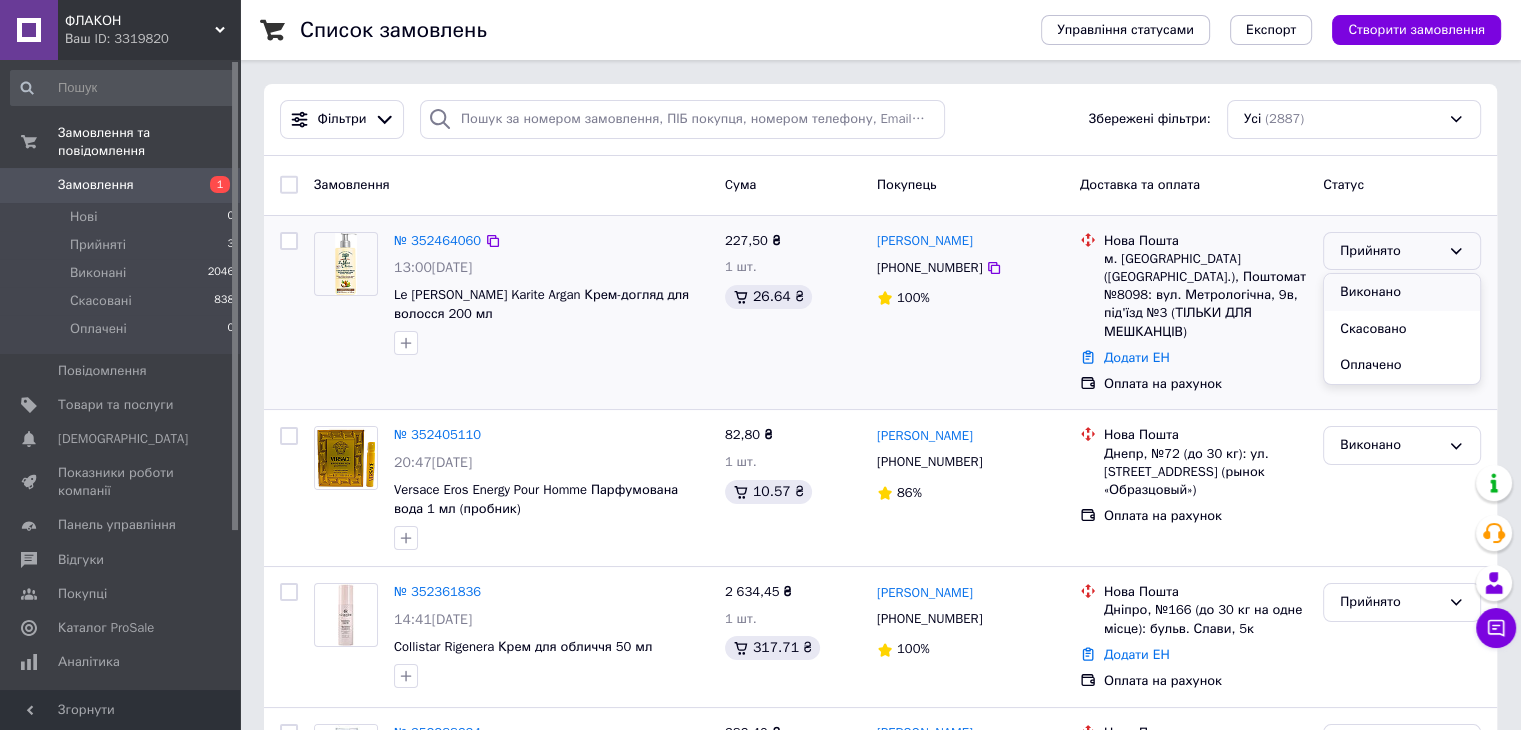 click on "Виконано" at bounding box center [1402, 292] 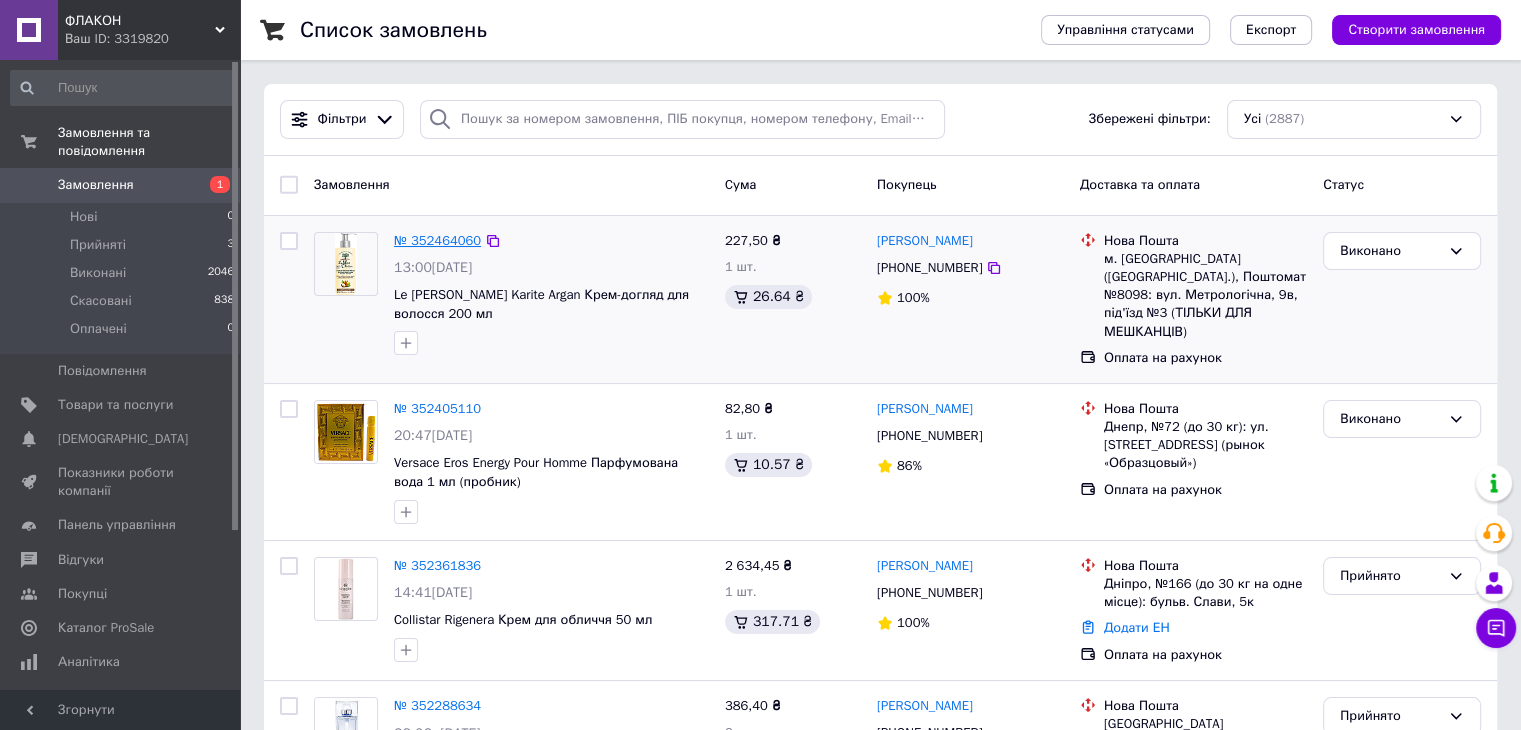 click on "№ 352464060" at bounding box center [437, 240] 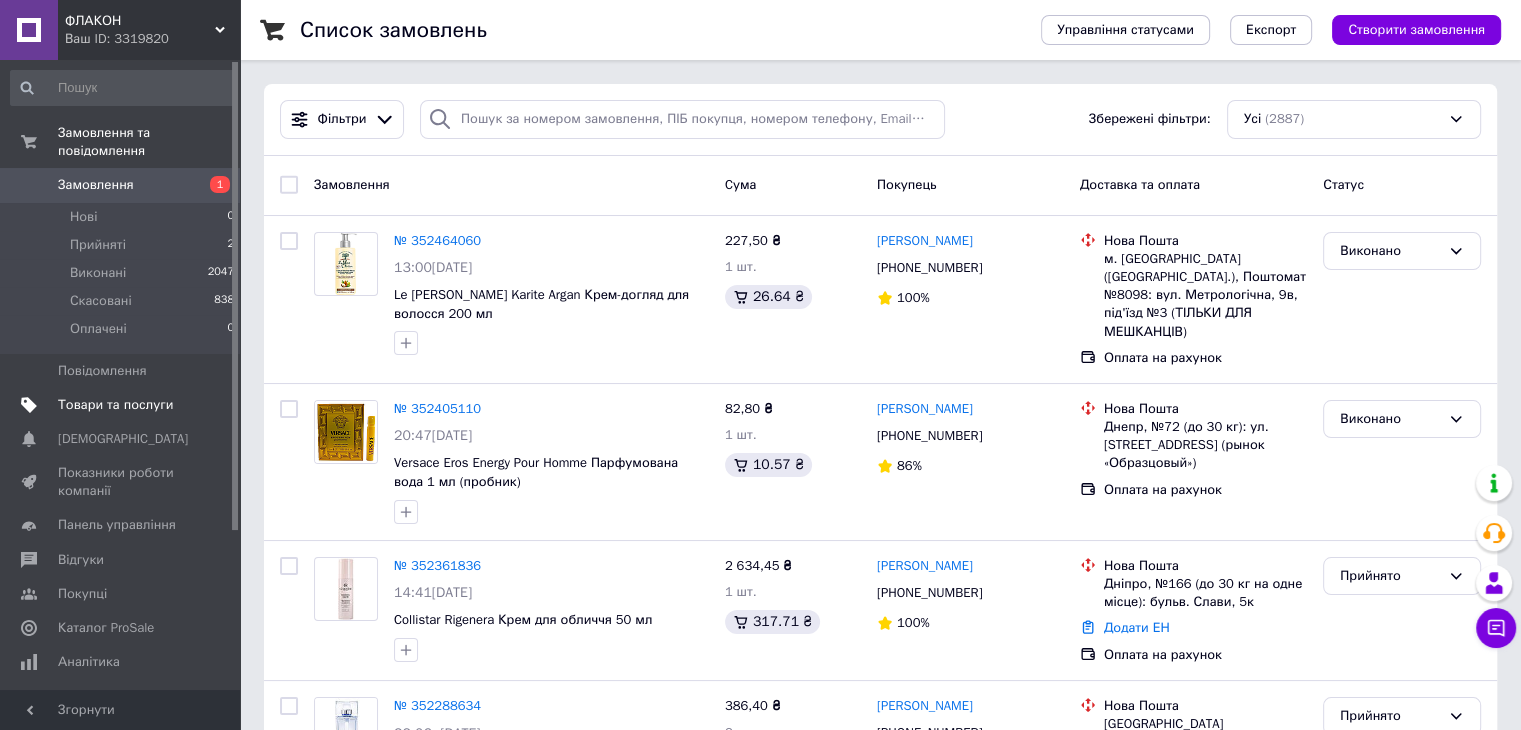 click on "Товари та послуги" at bounding box center [123, 405] 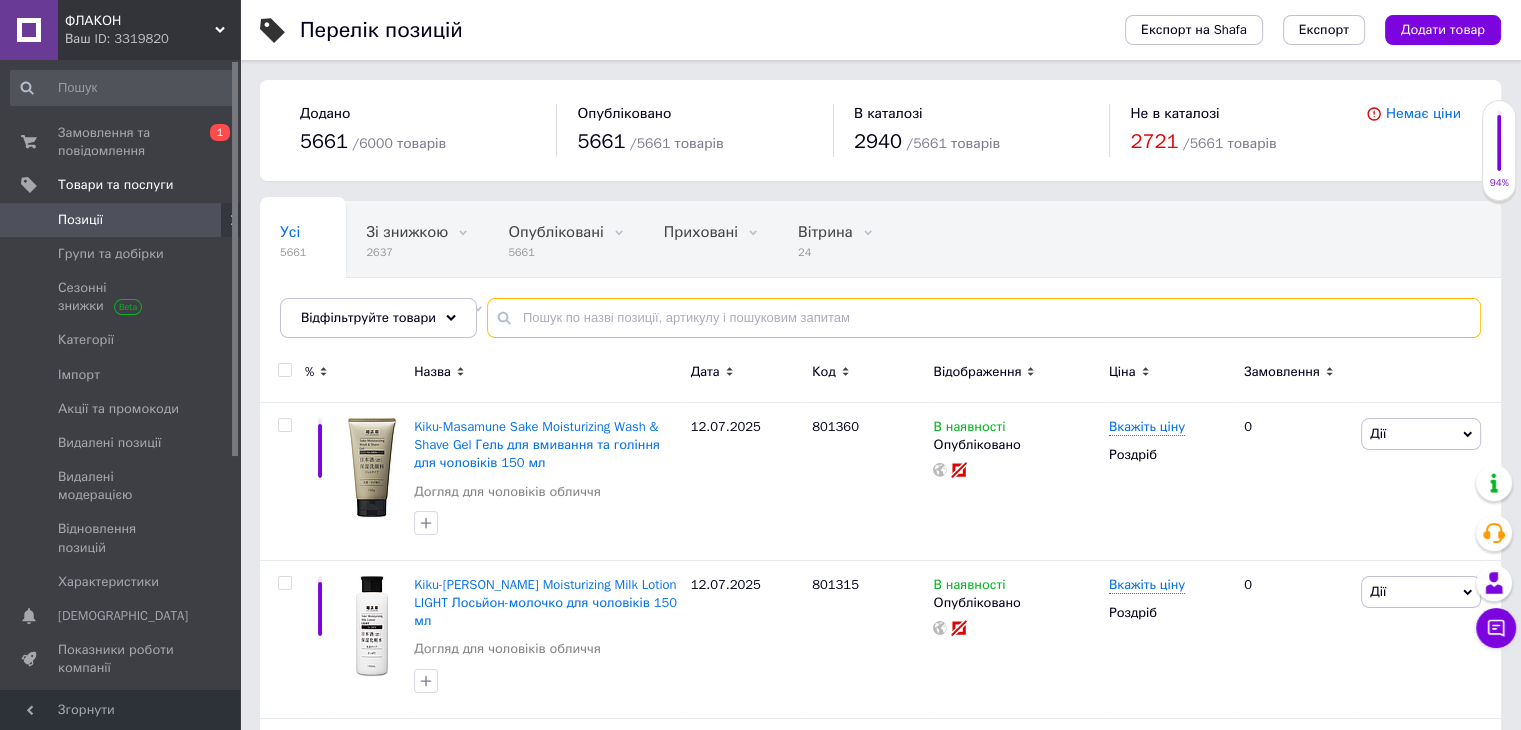 click at bounding box center (984, 318) 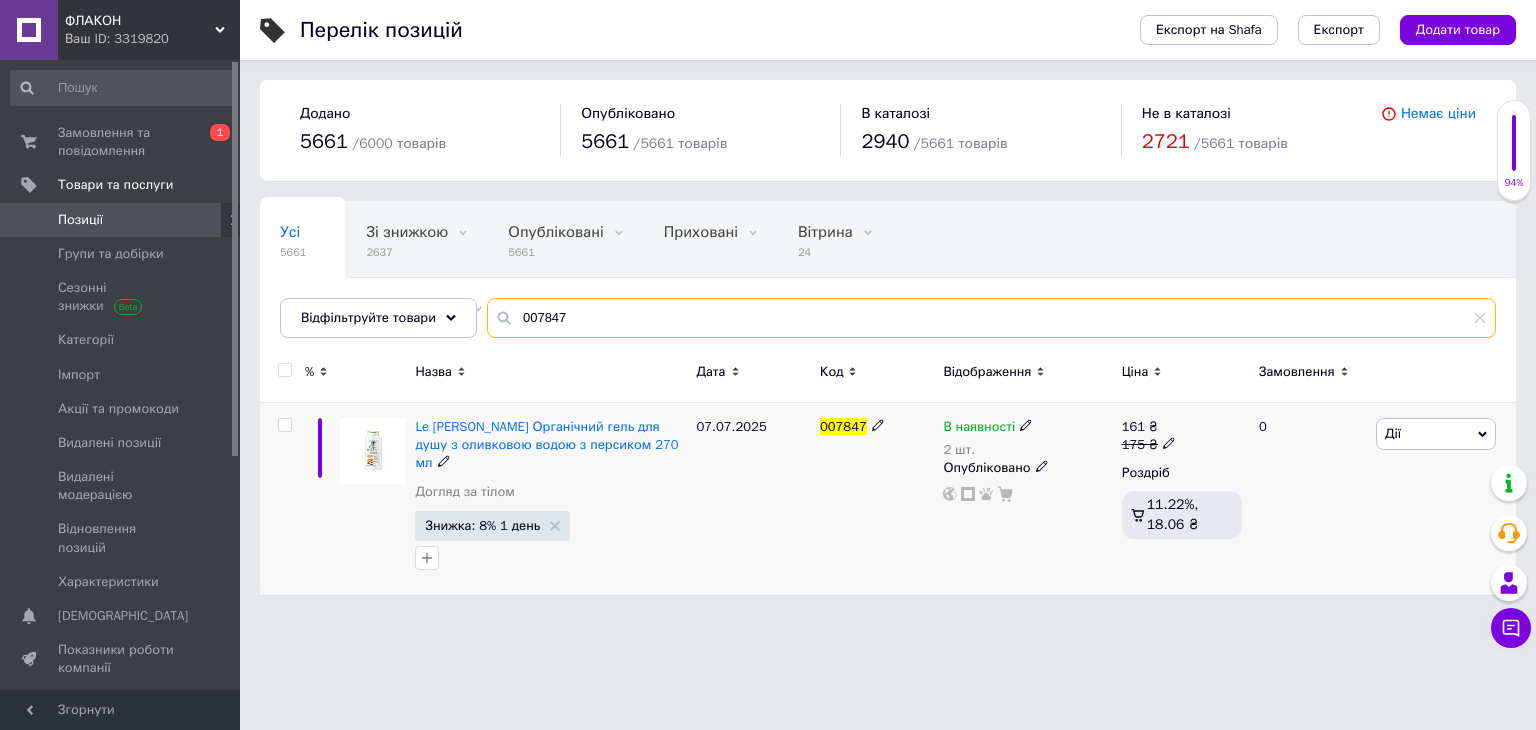 type on "007847" 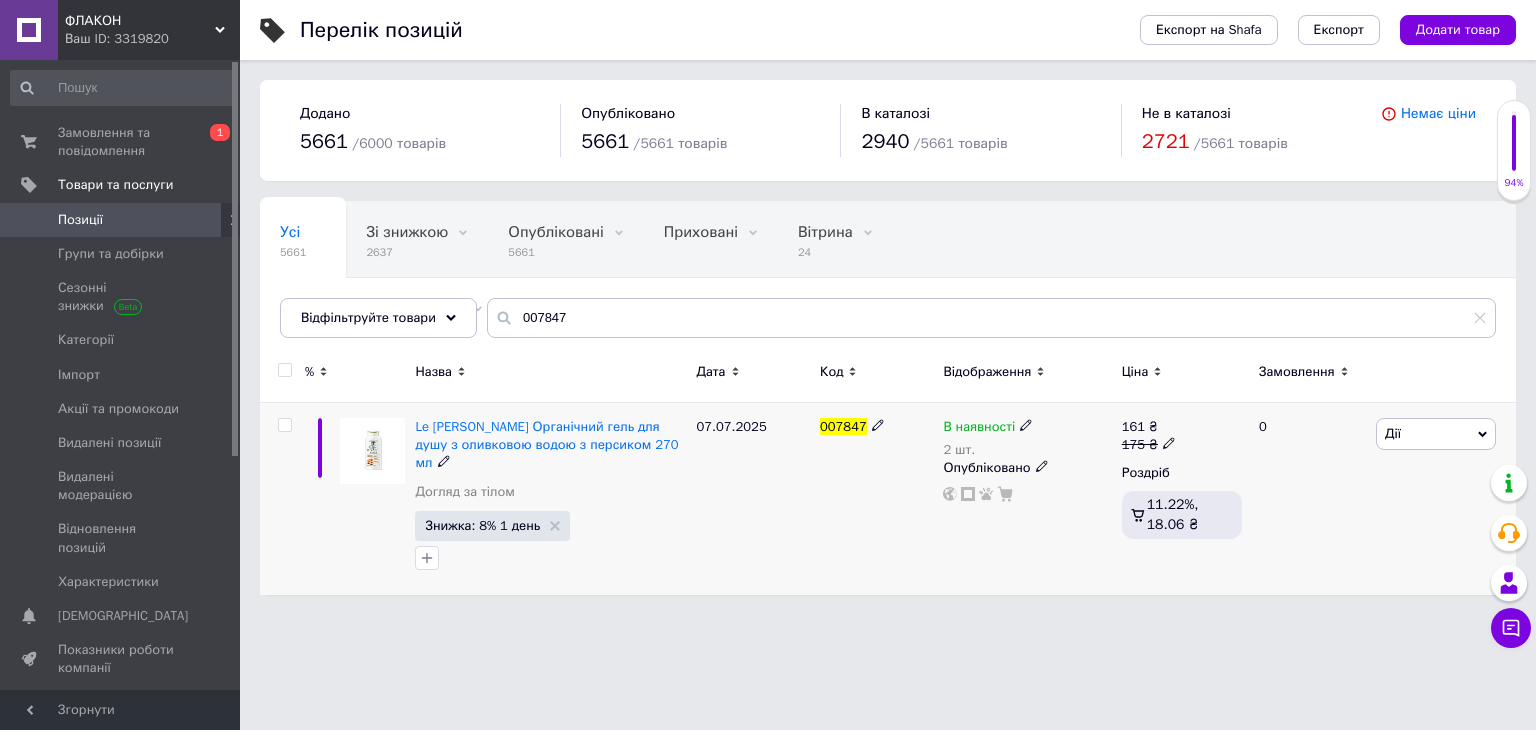 click on "В наявності" at bounding box center [979, 429] 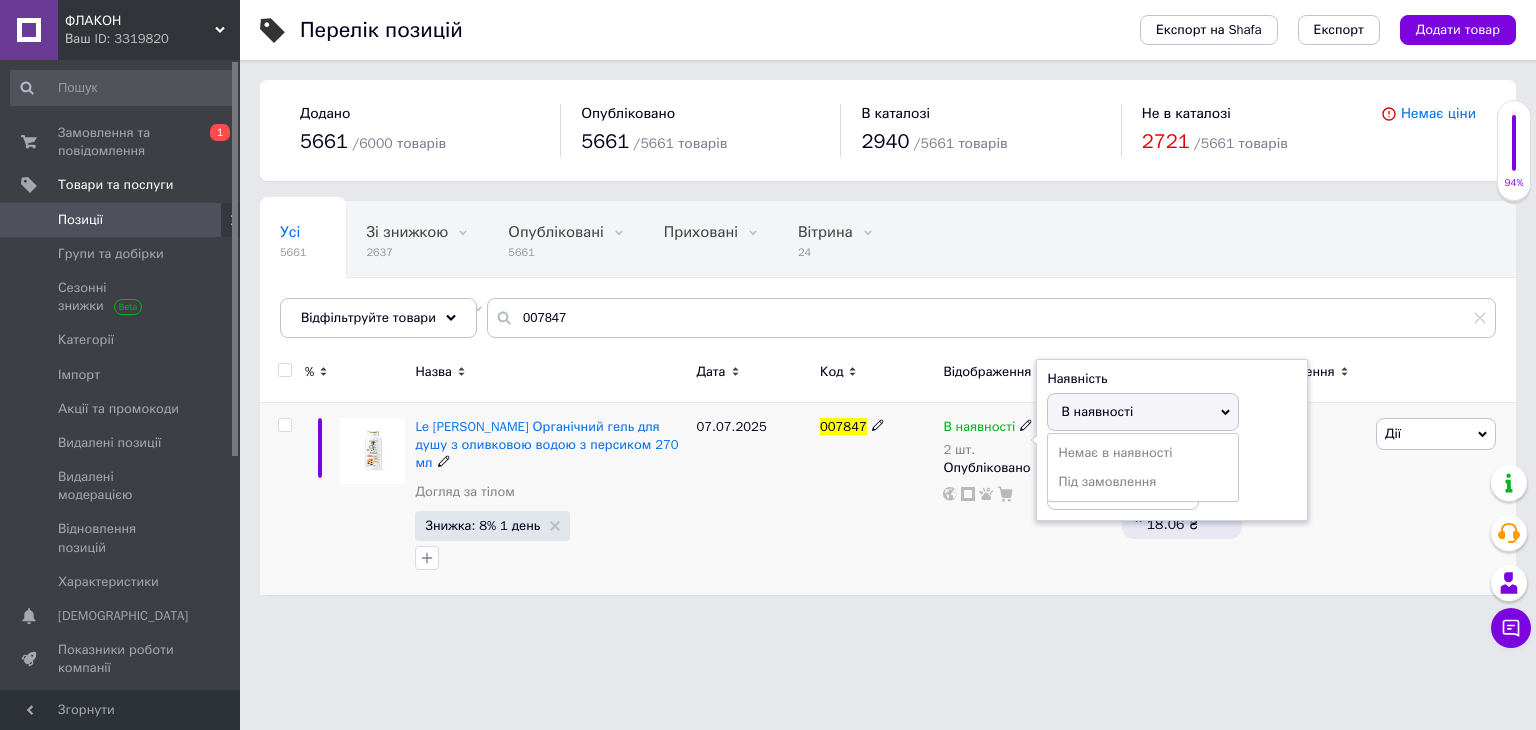 drag, startPoint x: 1280, startPoint y: 438, endPoint x: 1234, endPoint y: 477, distance: 60.307545 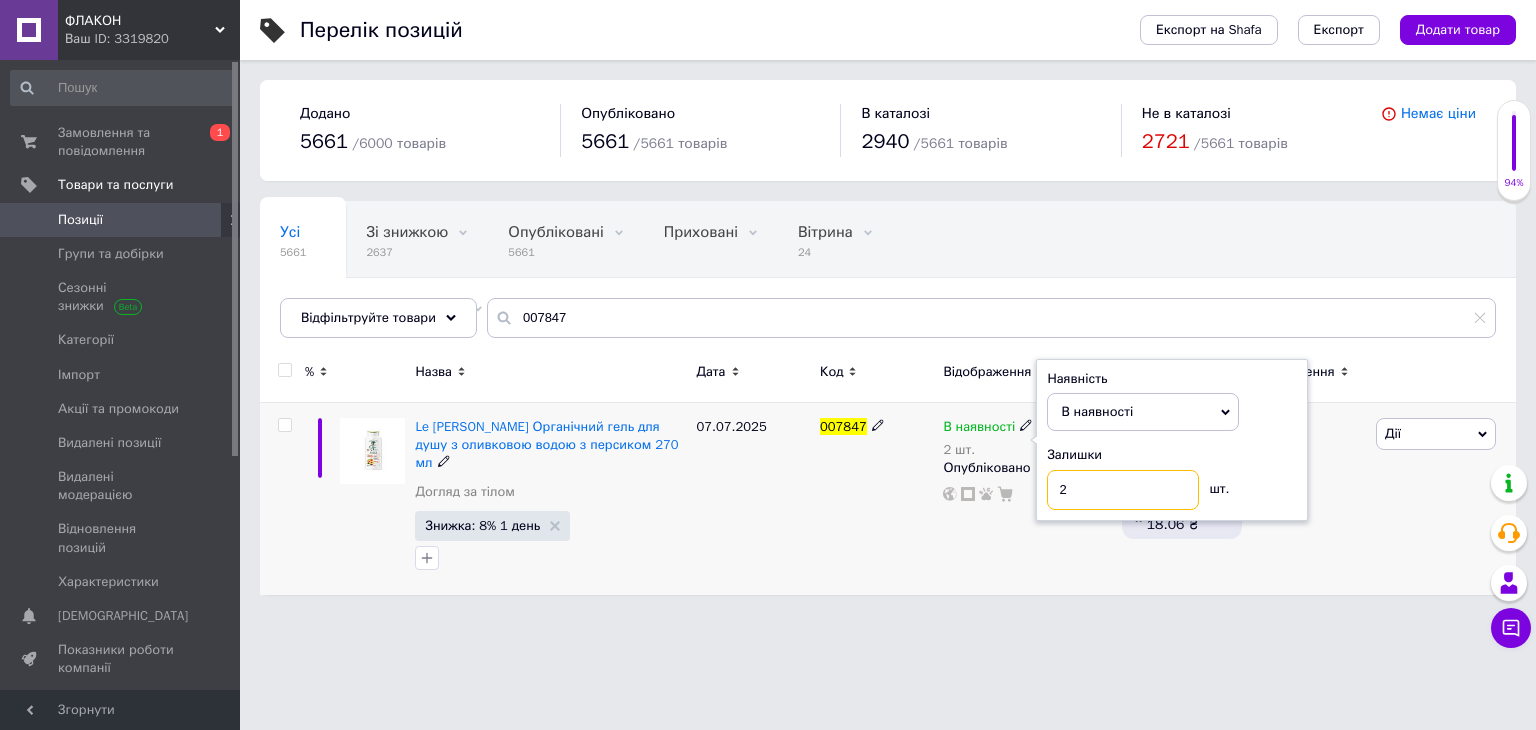 drag, startPoint x: 1064, startPoint y: 497, endPoint x: 1039, endPoint y: 505, distance: 26.24881 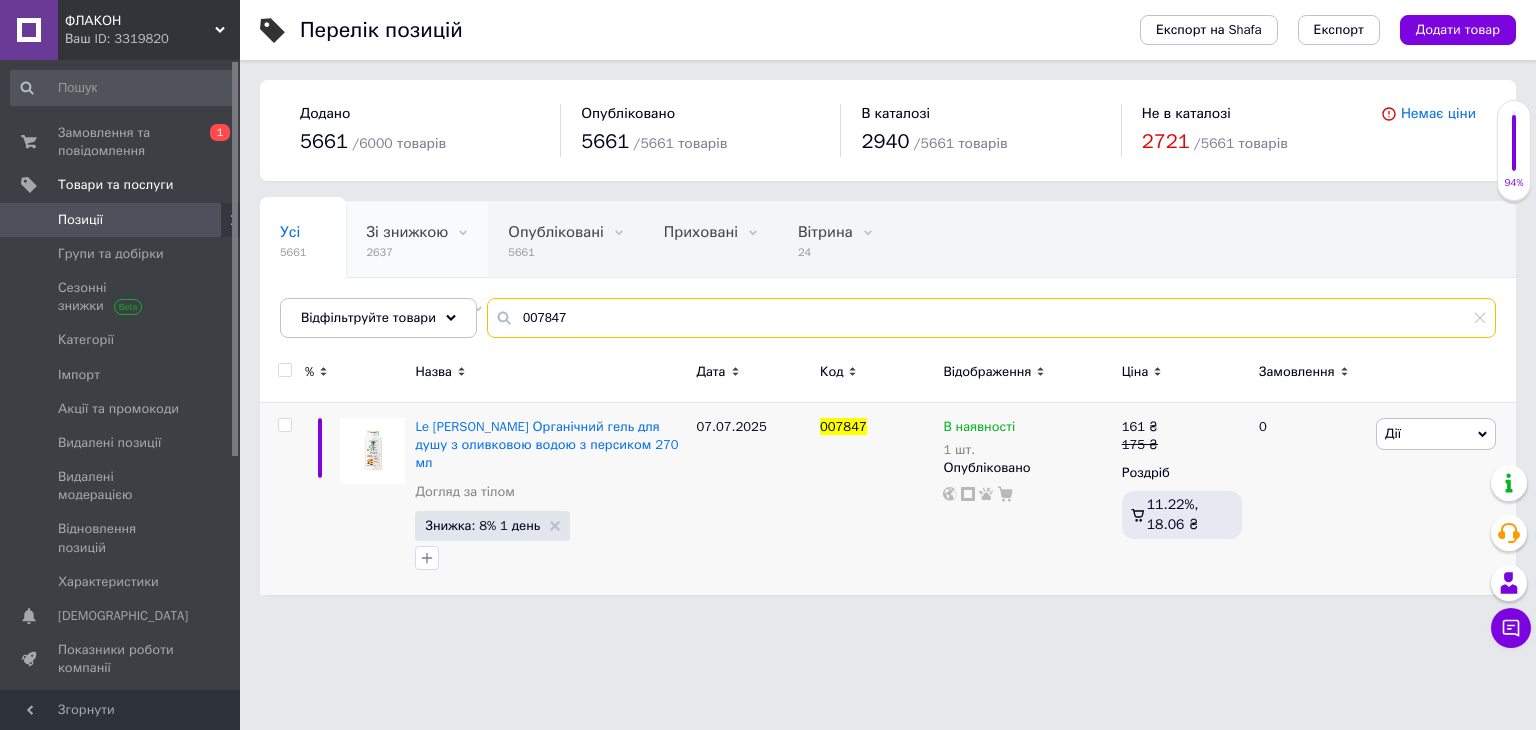 drag, startPoint x: 592, startPoint y: 313, endPoint x: 358, endPoint y: 261, distance: 239.70816 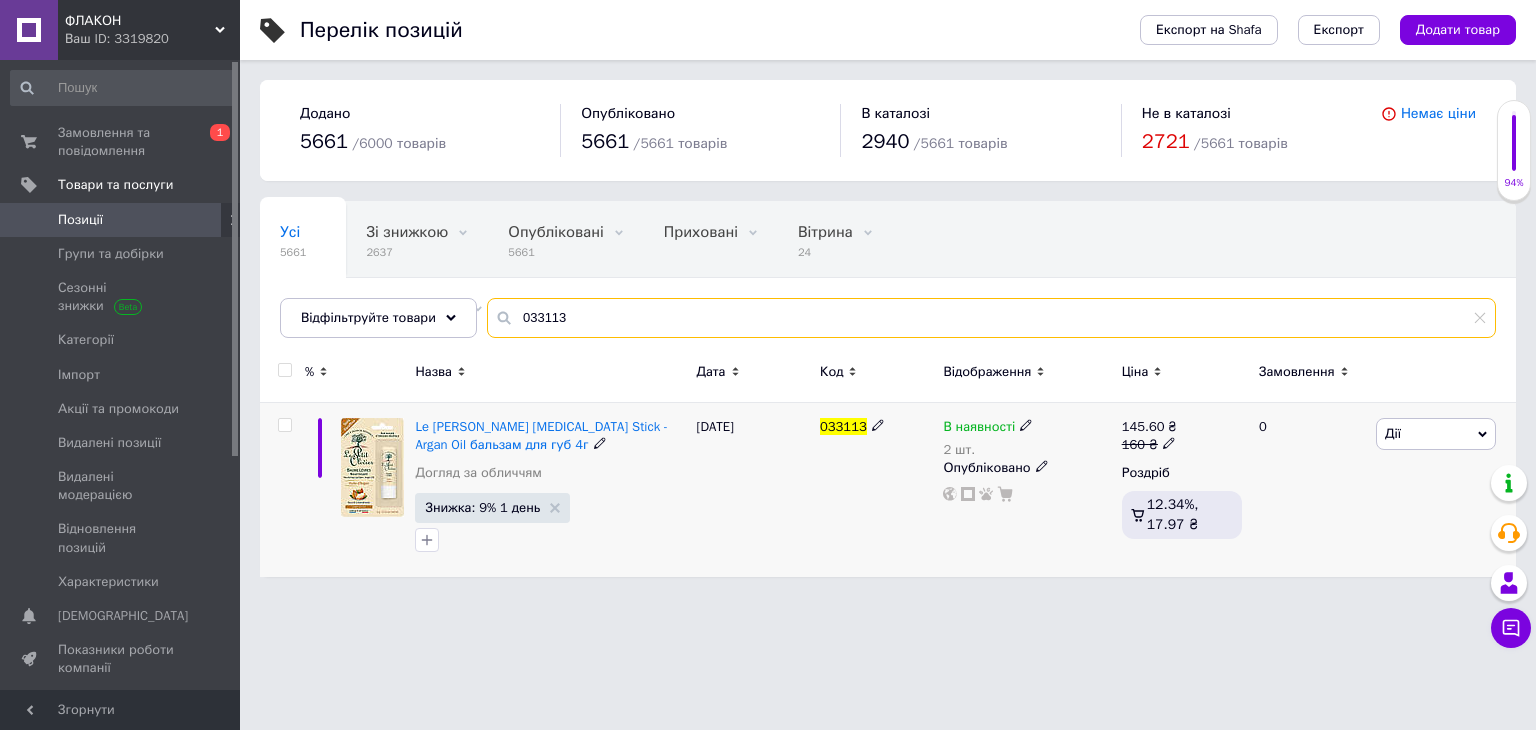 type on "033113" 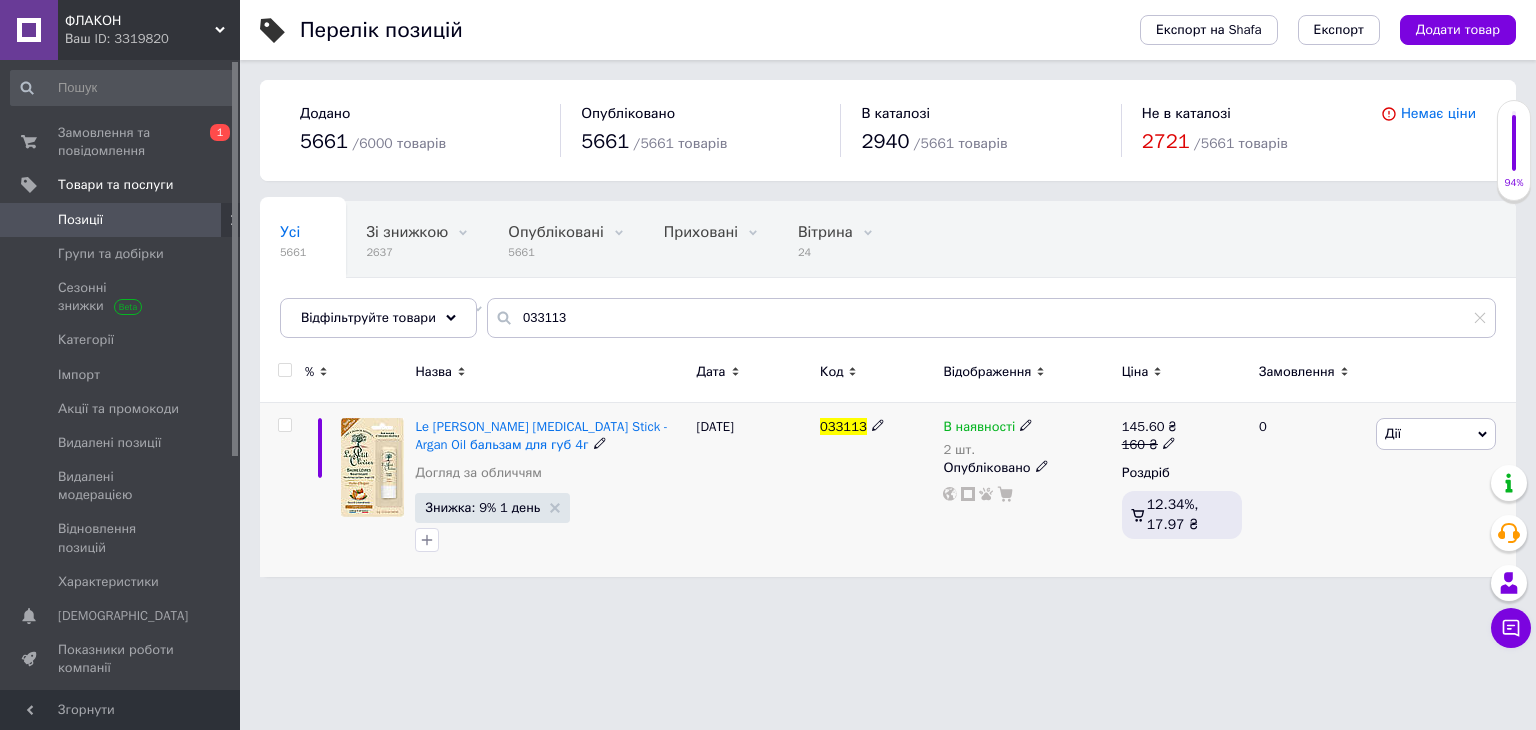 click on "В наявності 2 шт. Опубліковано" at bounding box center (1027, 490) 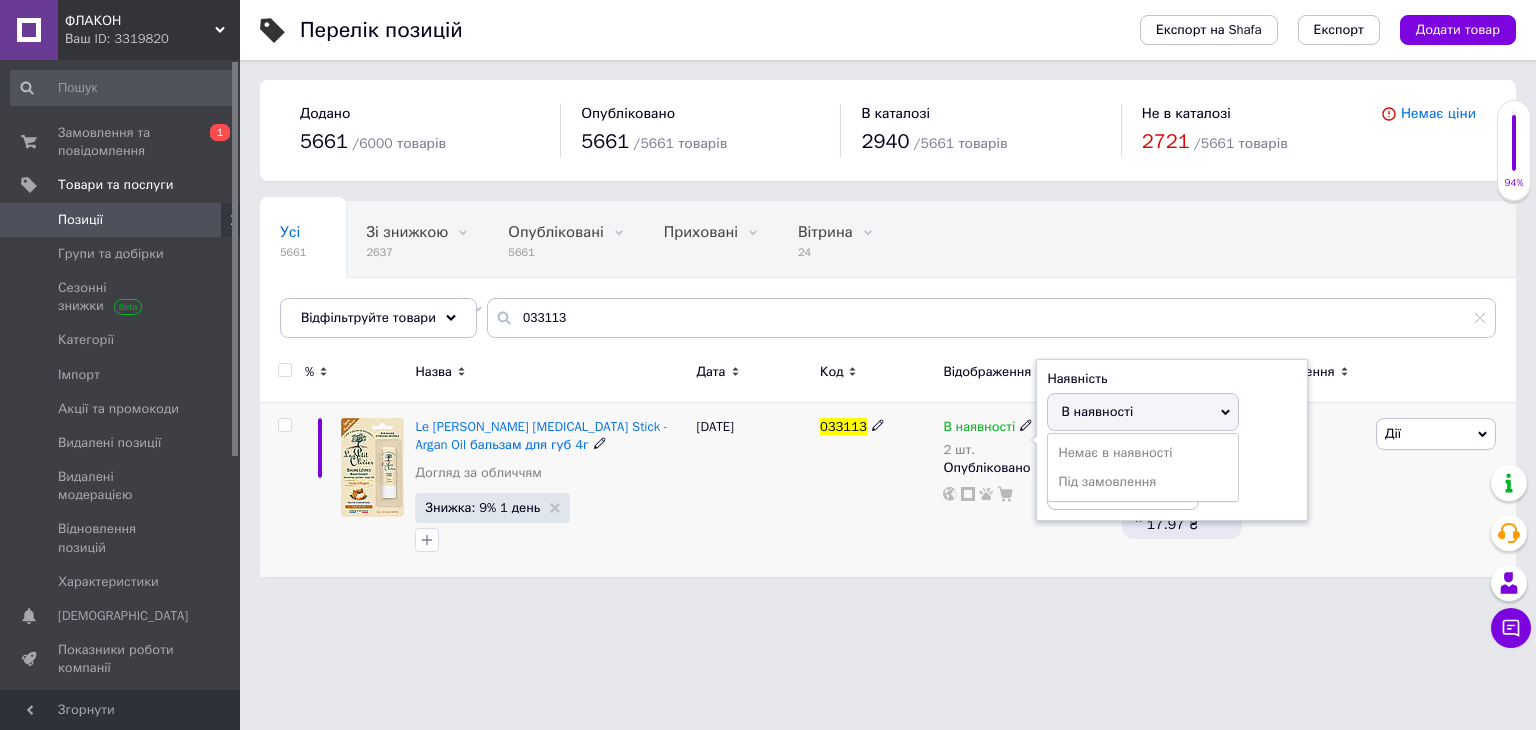 click on "Наявність В наявності Немає в наявності Під замовлення Залишки 2 шт." at bounding box center (1172, 440) 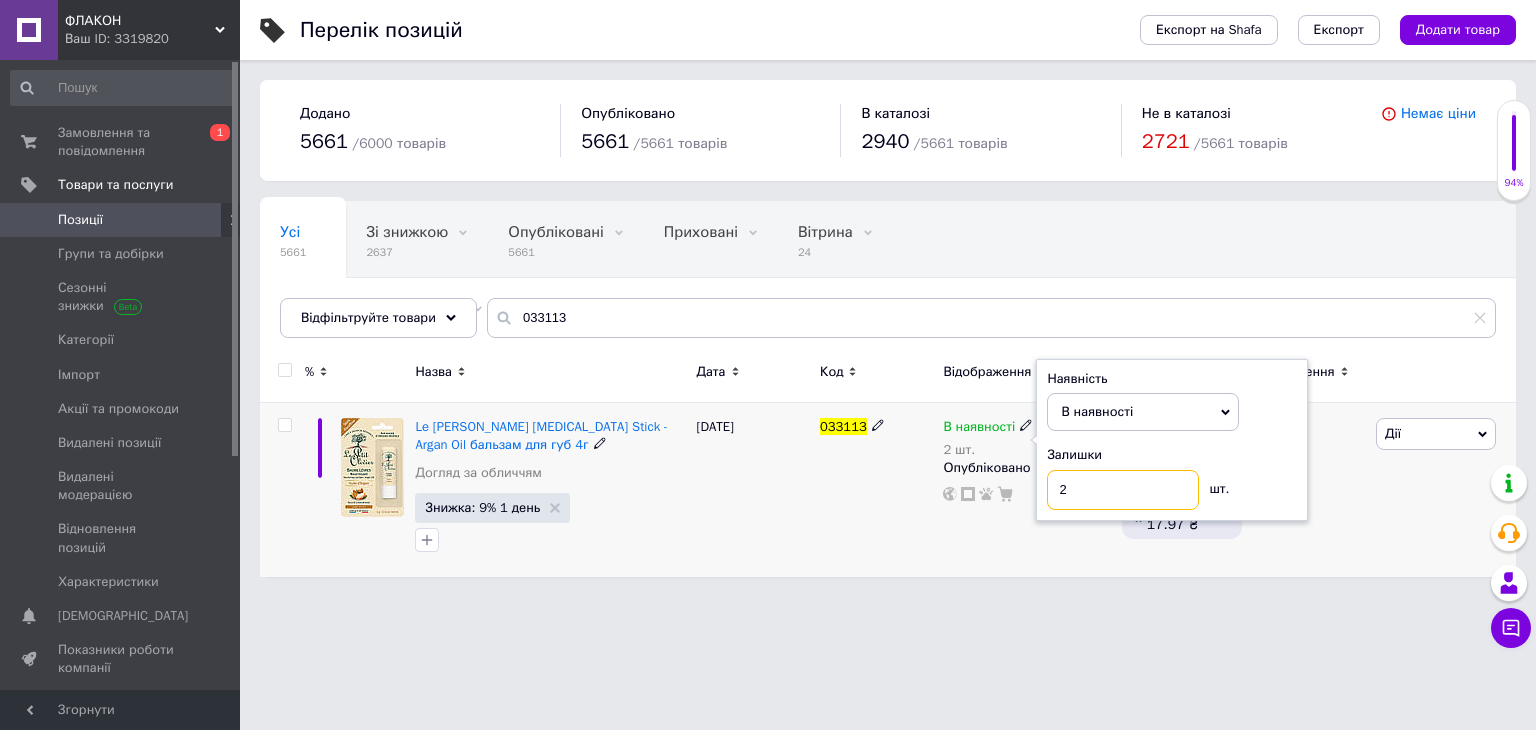 drag, startPoint x: 1133, startPoint y: 489, endPoint x: 1019, endPoint y: 506, distance: 115.260574 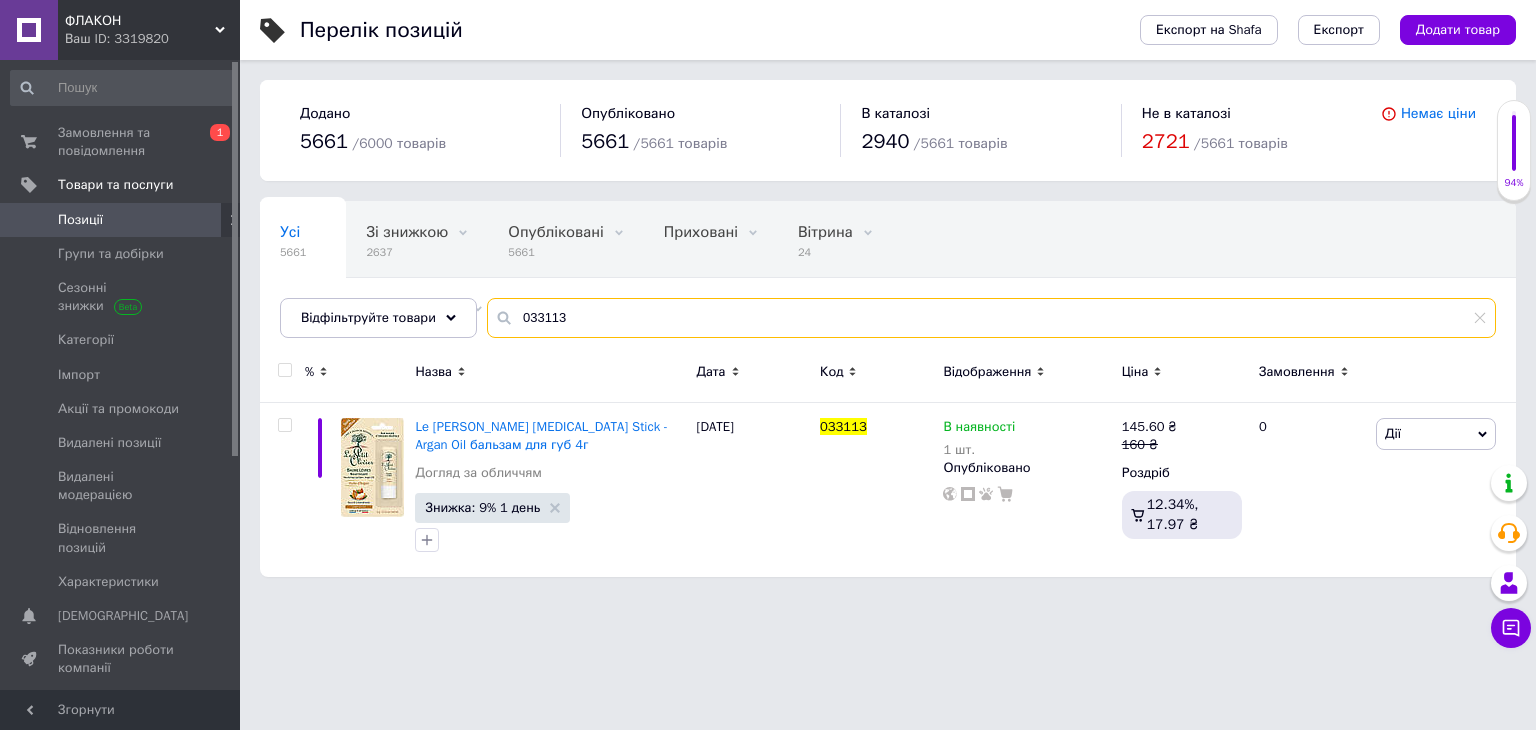 drag, startPoint x: 610, startPoint y: 315, endPoint x: 320, endPoint y: 268, distance: 293.78394 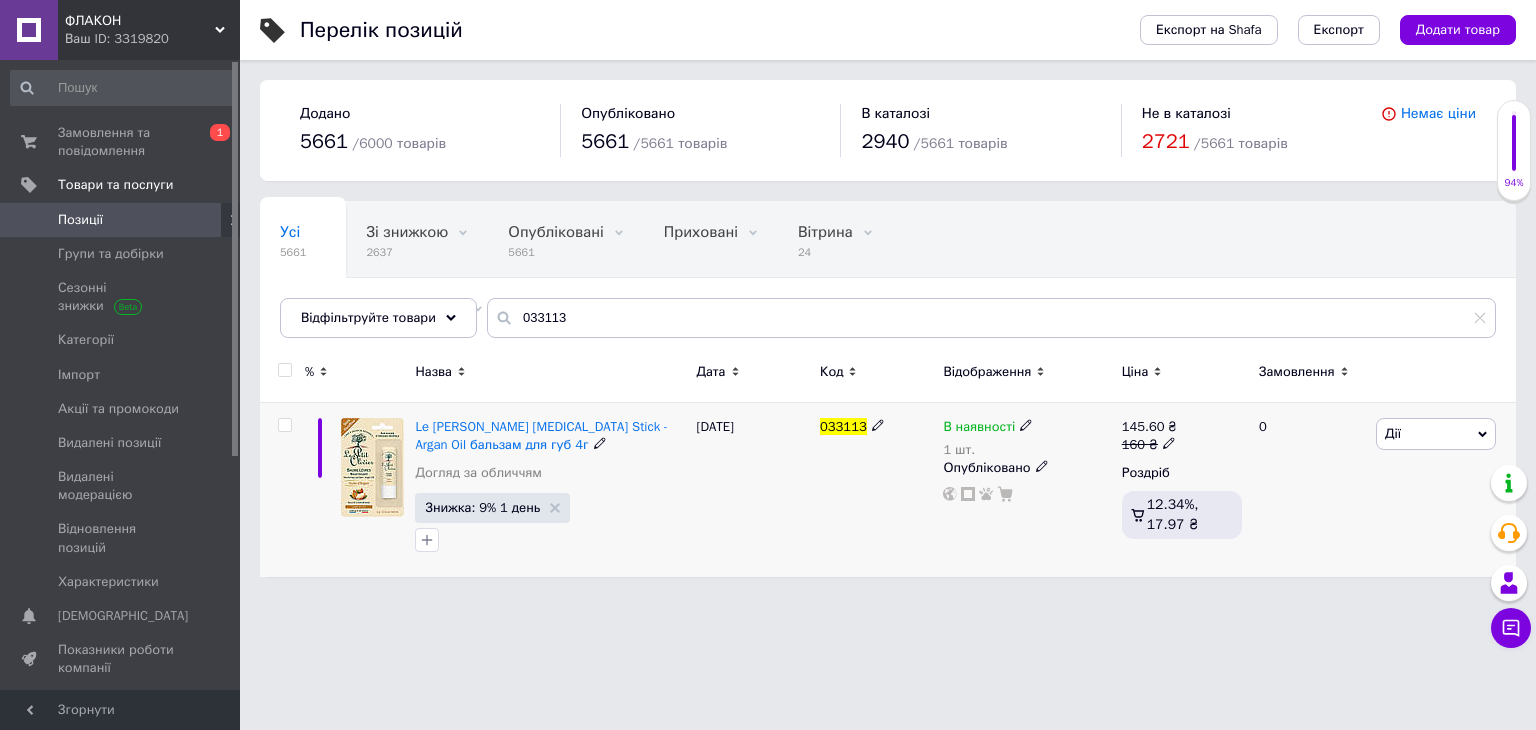 click on "В наявності" at bounding box center [979, 429] 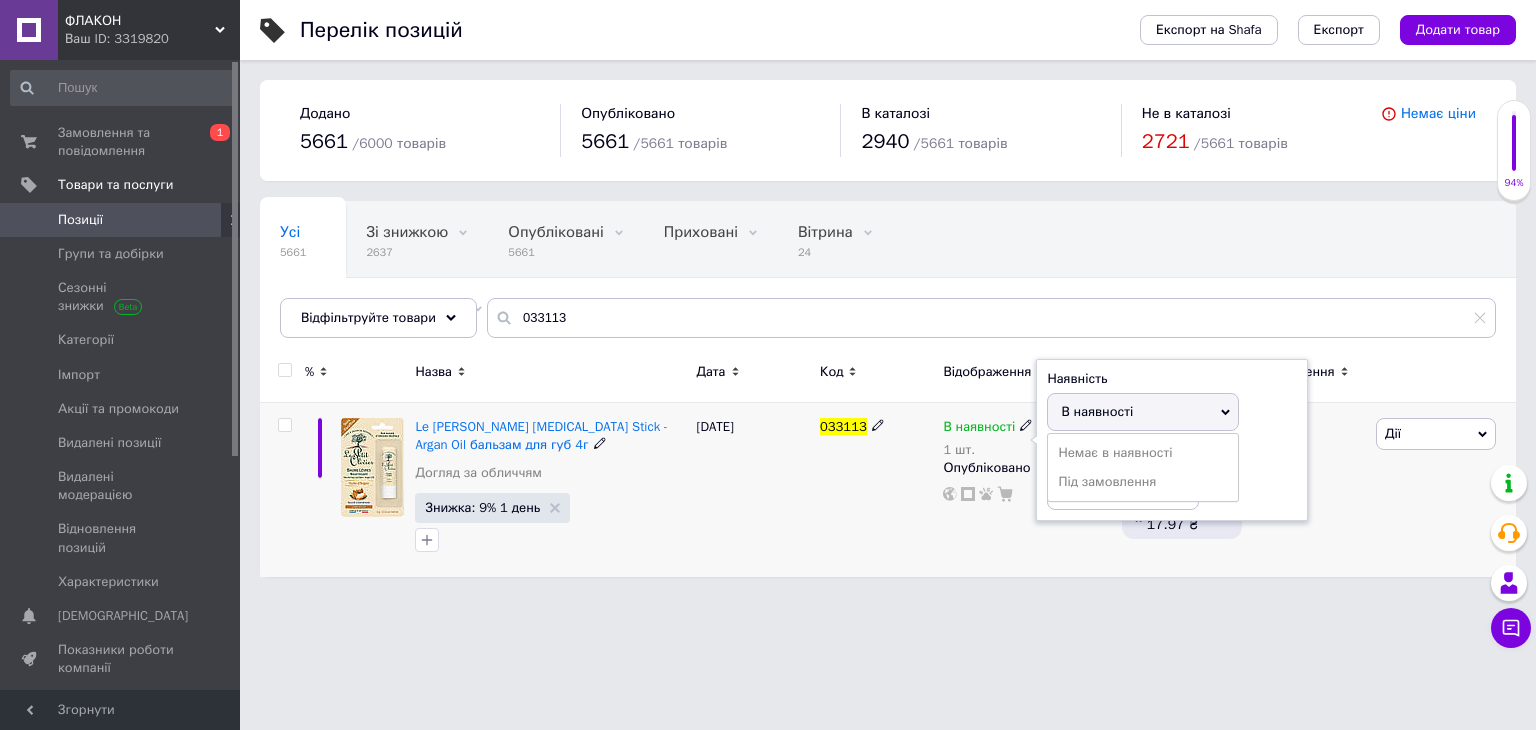 drag, startPoint x: 1174, startPoint y: 446, endPoint x: 1112, endPoint y: 476, distance: 68.8767 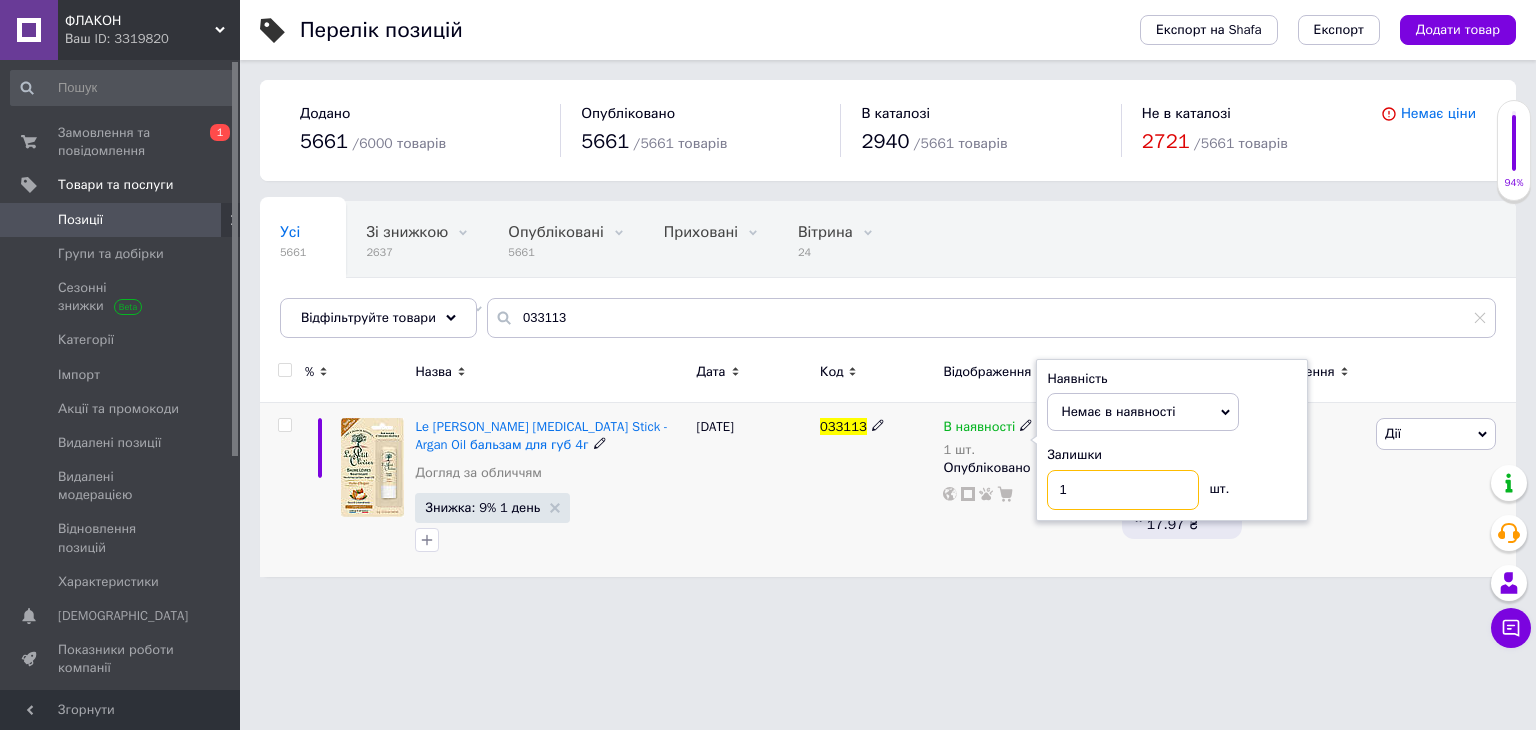 click on "1" at bounding box center (1123, 490) 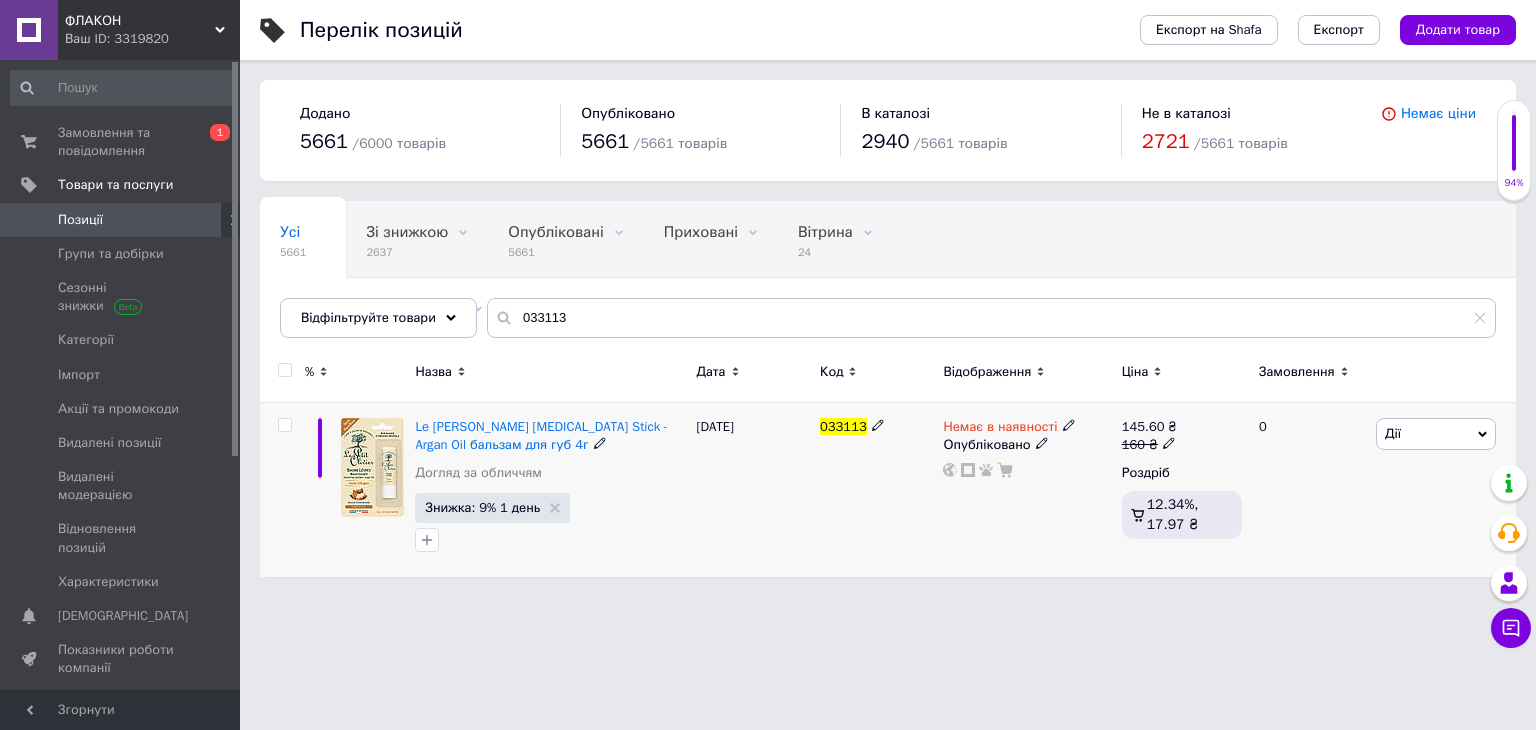 drag, startPoint x: 884, startPoint y: 421, endPoint x: 843, endPoint y: 420, distance: 41.01219 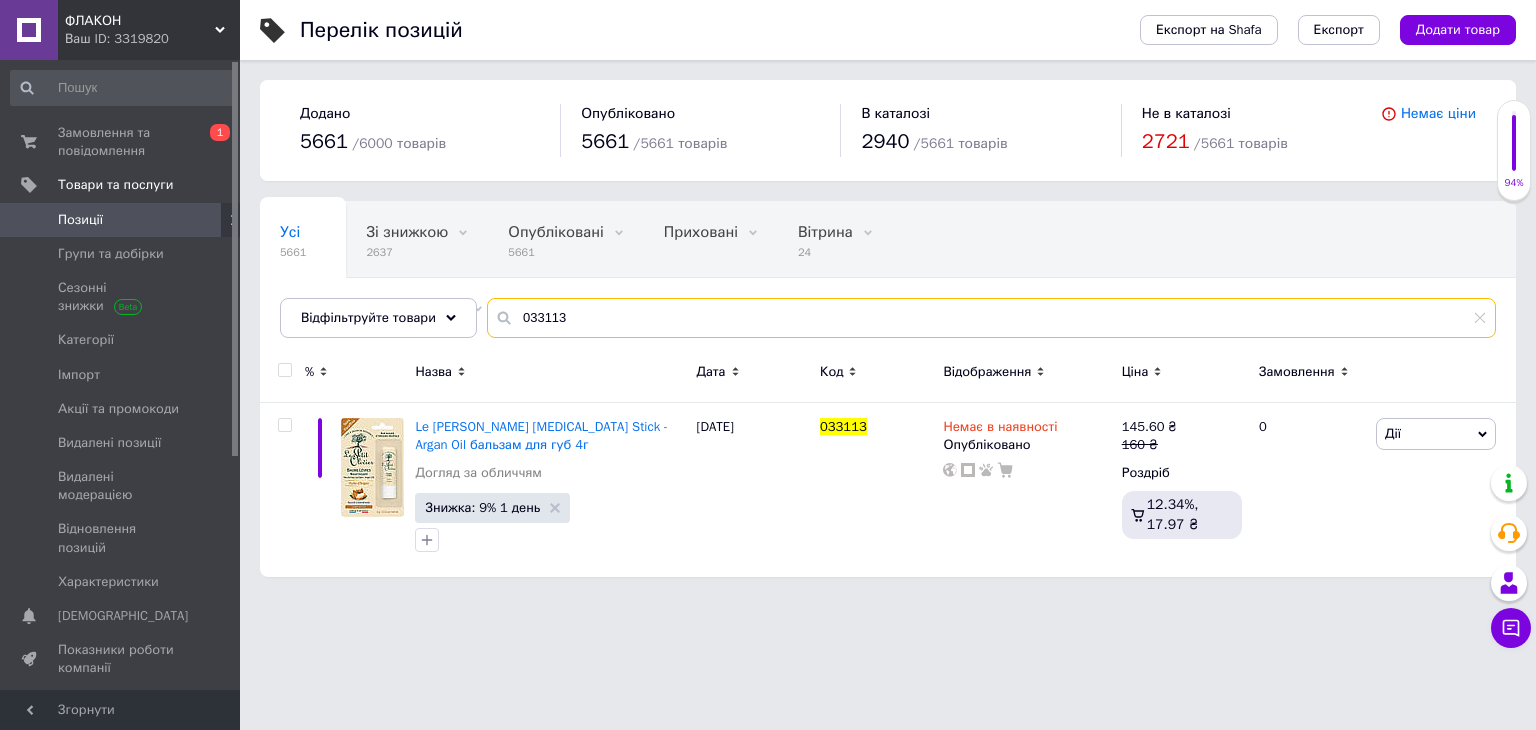 drag, startPoint x: 592, startPoint y: 319, endPoint x: 241, endPoint y: 279, distance: 353.27185 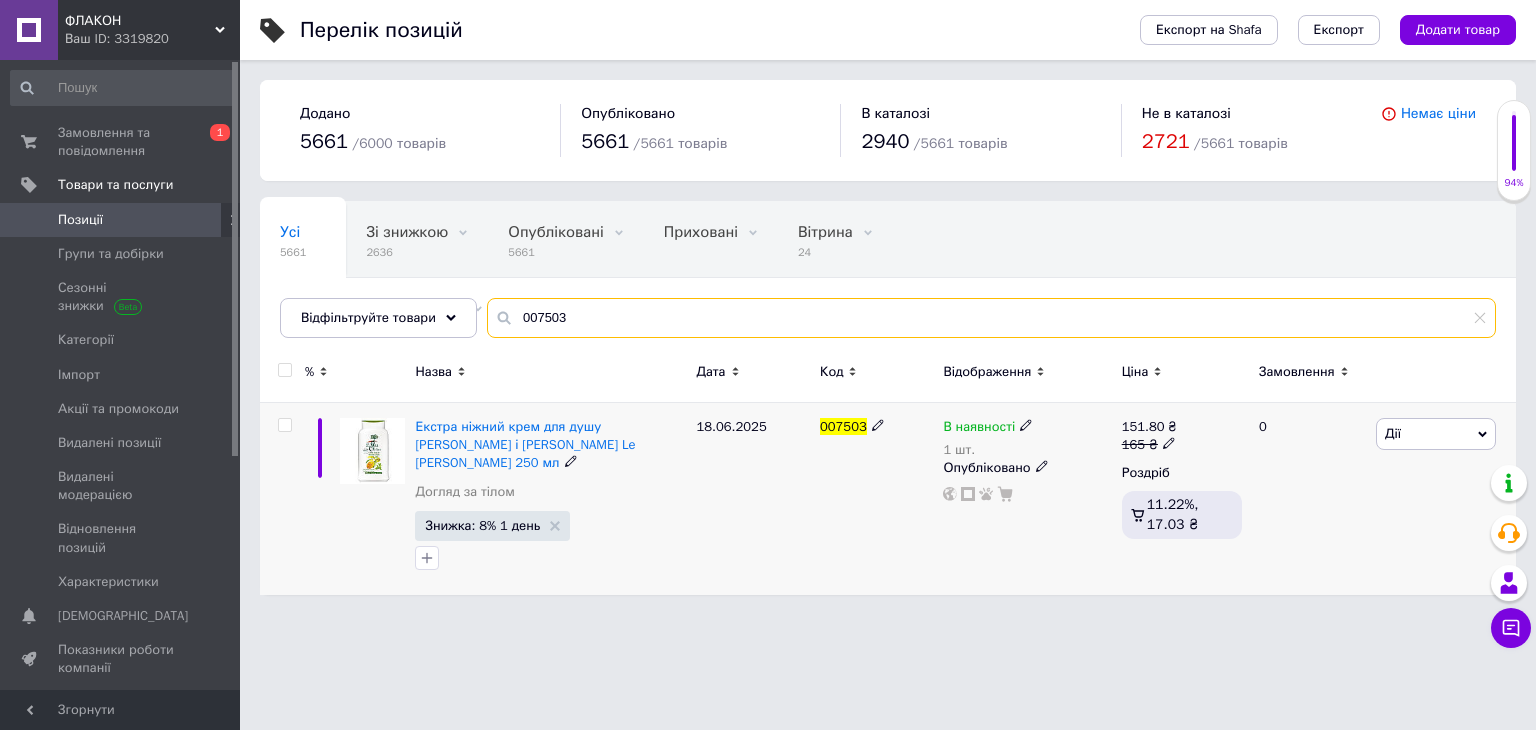 type on "007503" 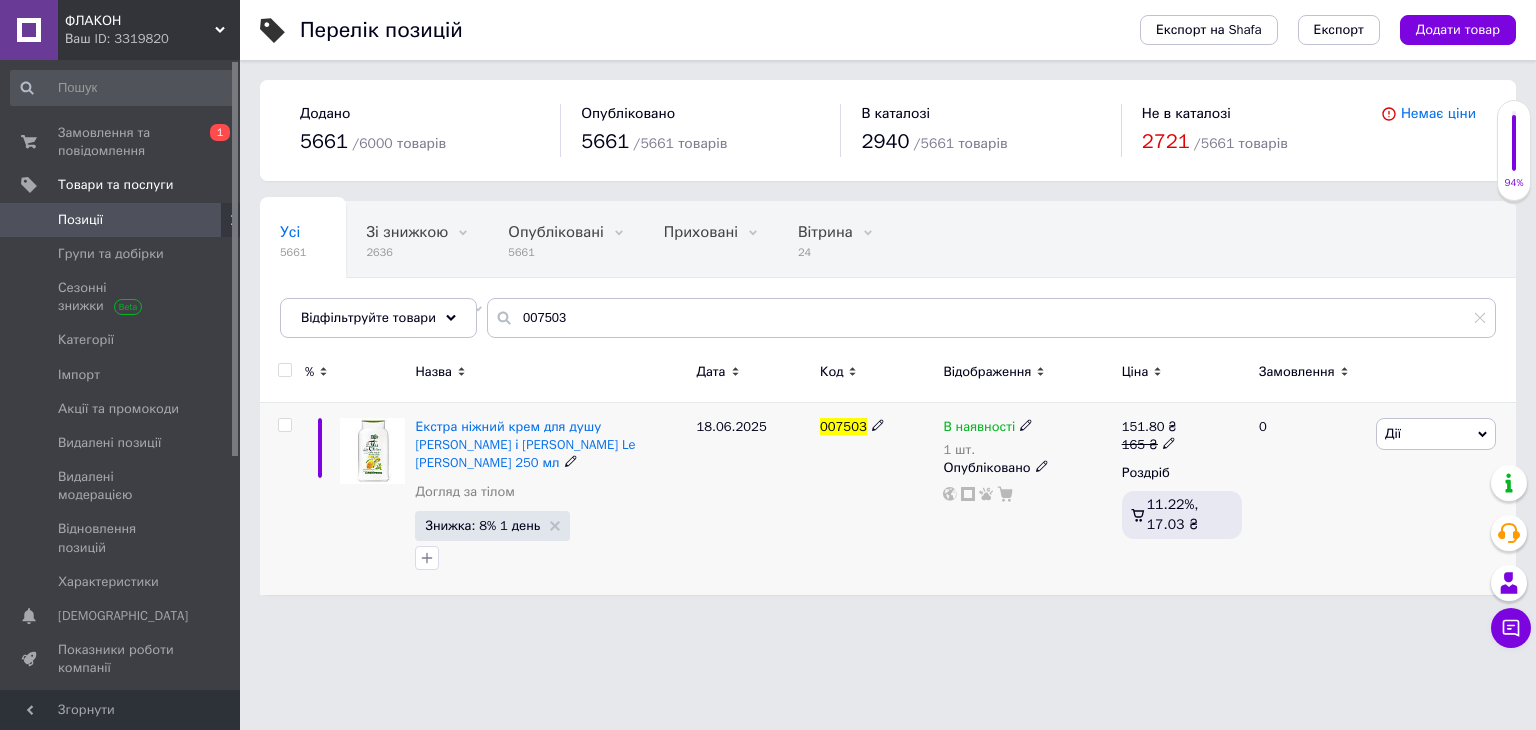 drag, startPoint x: 999, startPoint y: 421, endPoint x: 1020, endPoint y: 432, distance: 23.70654 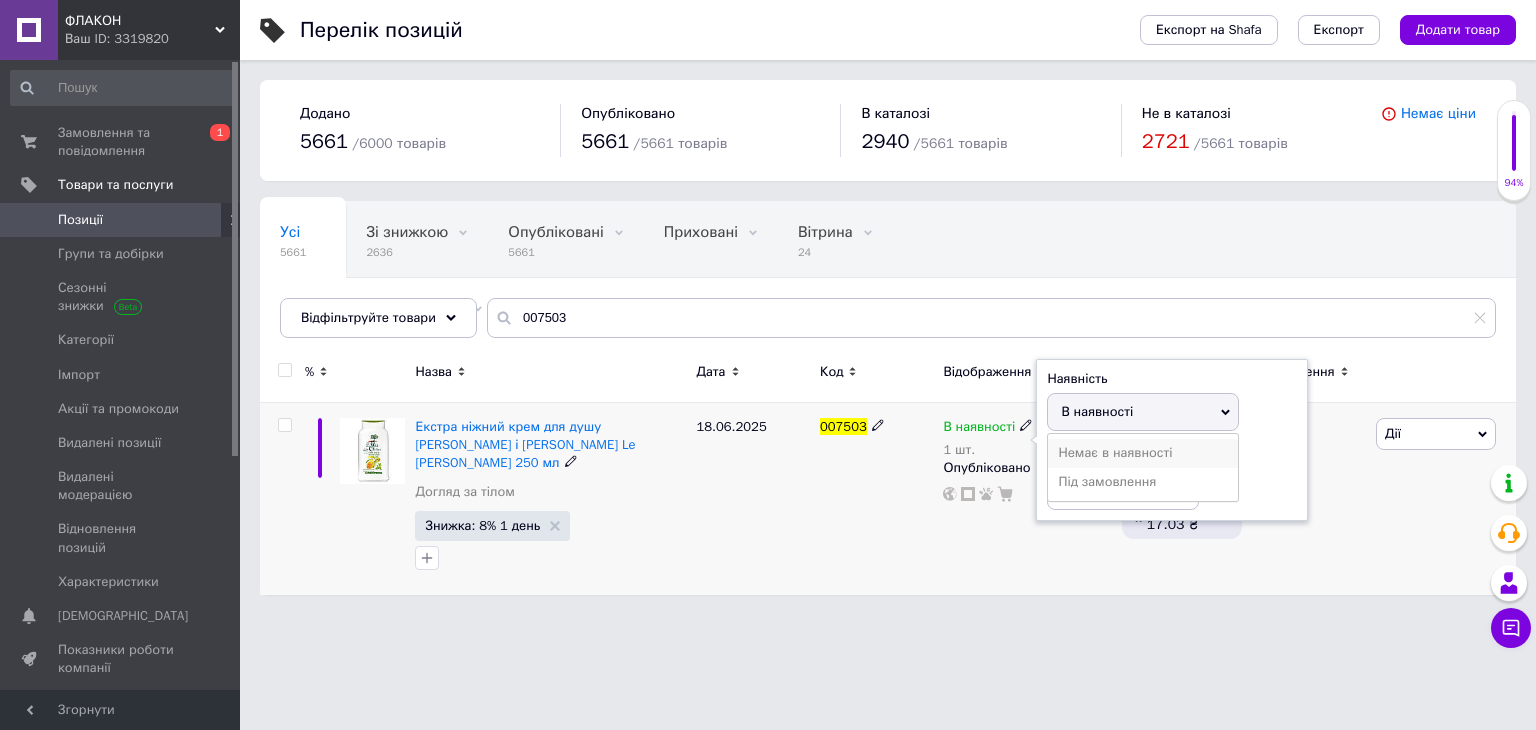 drag, startPoint x: 1090, startPoint y: 442, endPoint x: 1087, endPoint y: 478, distance: 36.124783 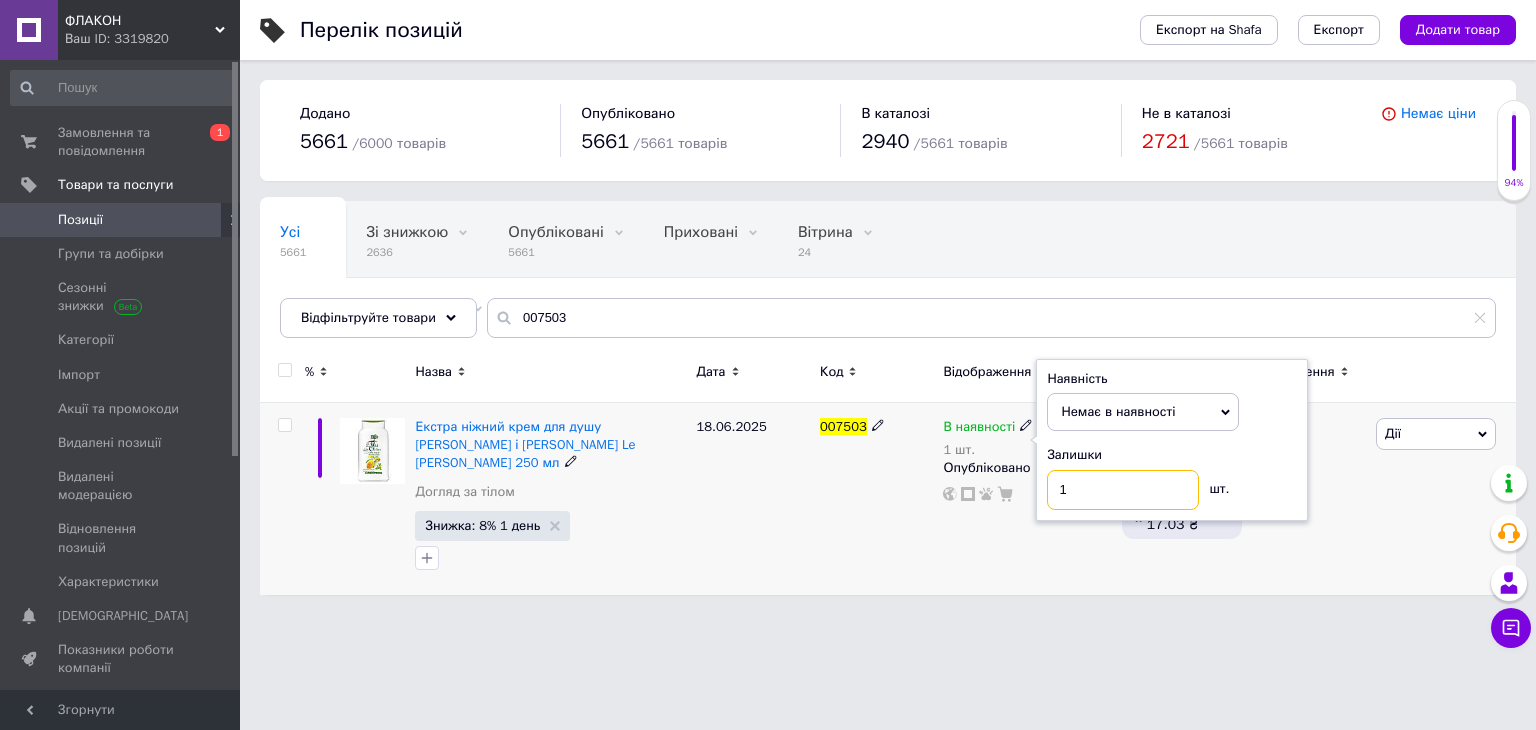click on "1" at bounding box center (1123, 490) 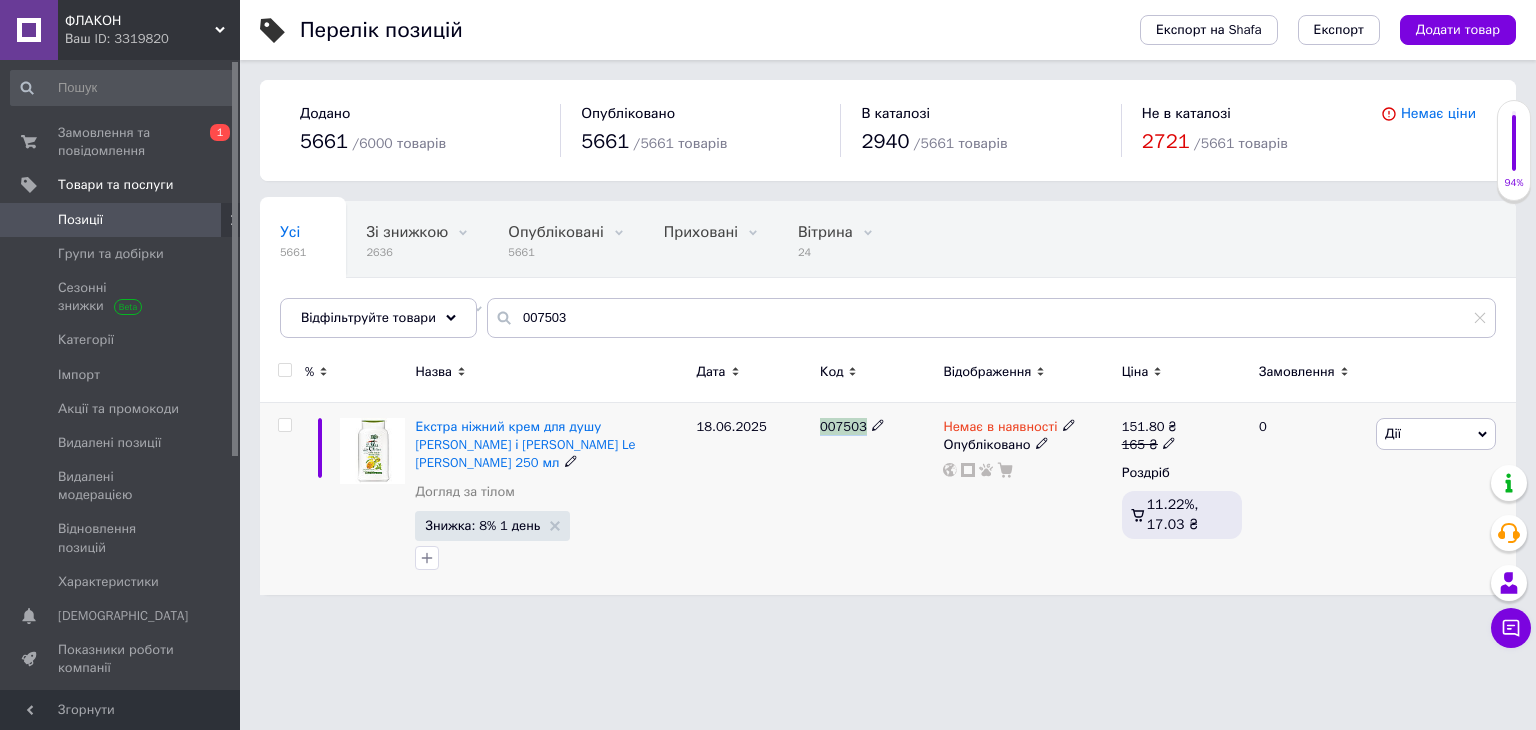 click on "Екстра ніжний крем для душу [PERSON_NAME] і Лимон Le [PERSON_NAME] 250 мл Догляд за тілом Знижка: 8% 1 день [DATE] 007503 Немає в наявності Опубліковано 151.80   ₴ 165   ₴ Роздріб 11.22%, 17.03 ₴ 0 Дії Редагувати Підняти на початок групи Копіювати Знижка Подарунок Супутні Приховати Ярлик Додати на вітрину Додати в кампанію Каталог ProSale Видалити" at bounding box center [888, 499] 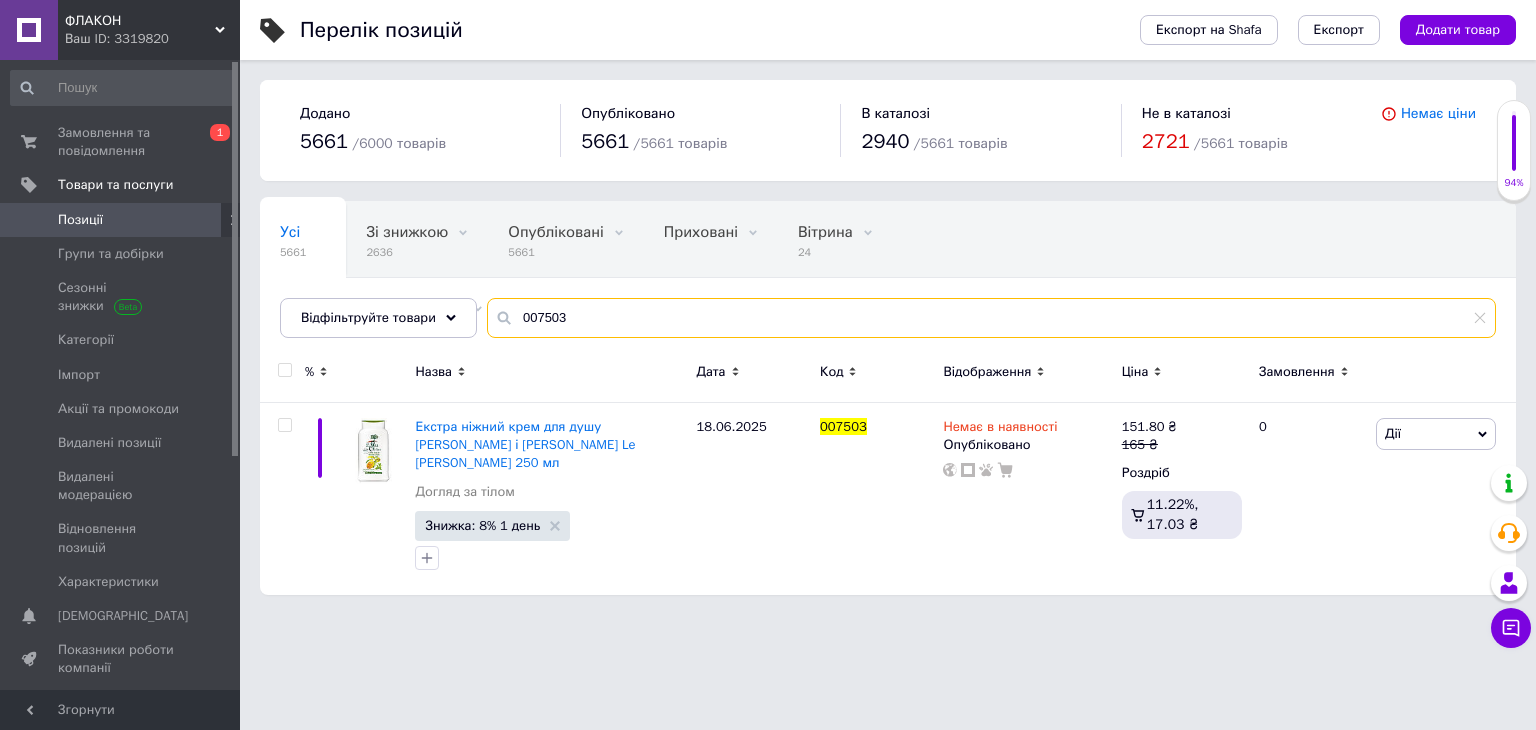 drag, startPoint x: 580, startPoint y: 317, endPoint x: 136, endPoint y: 225, distance: 453.43137 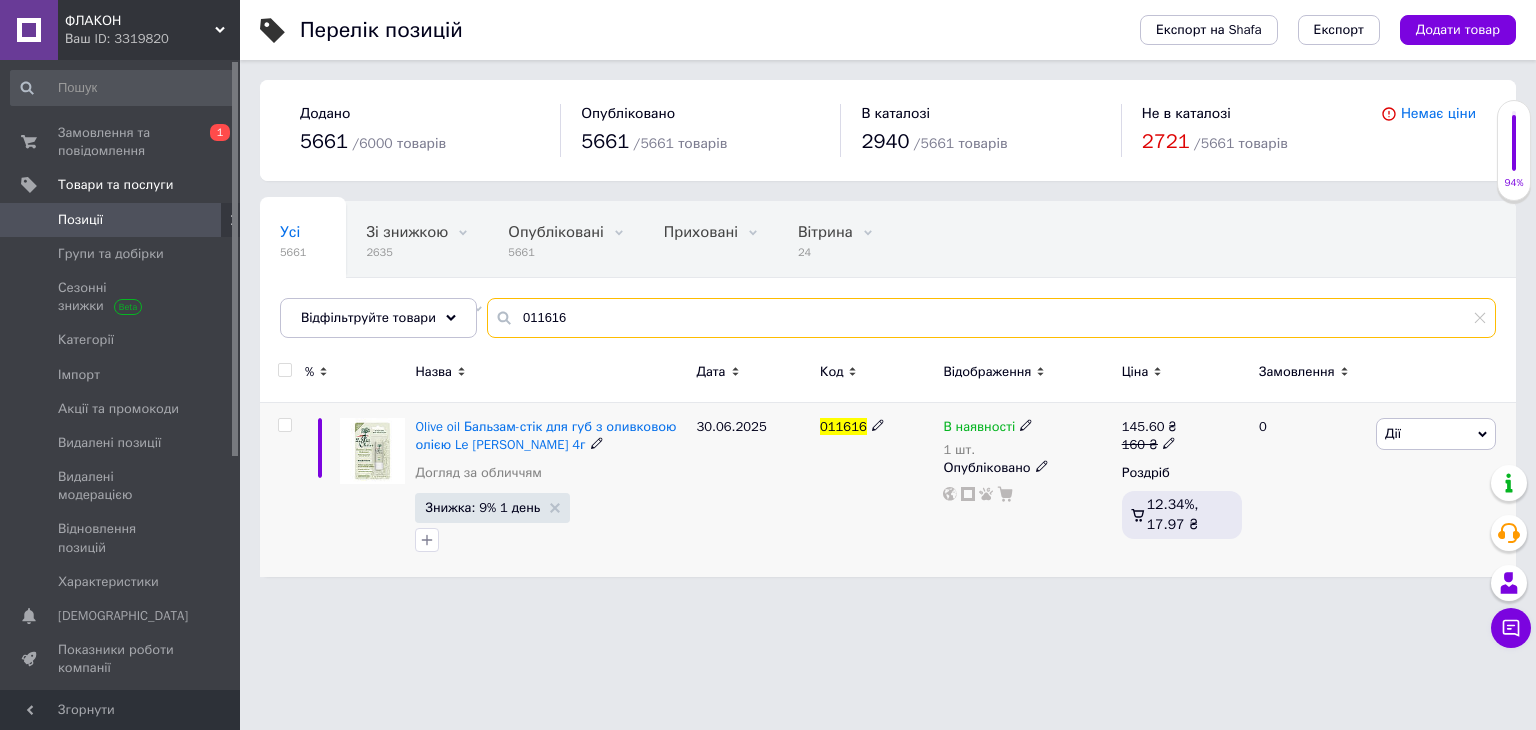 type on "011616" 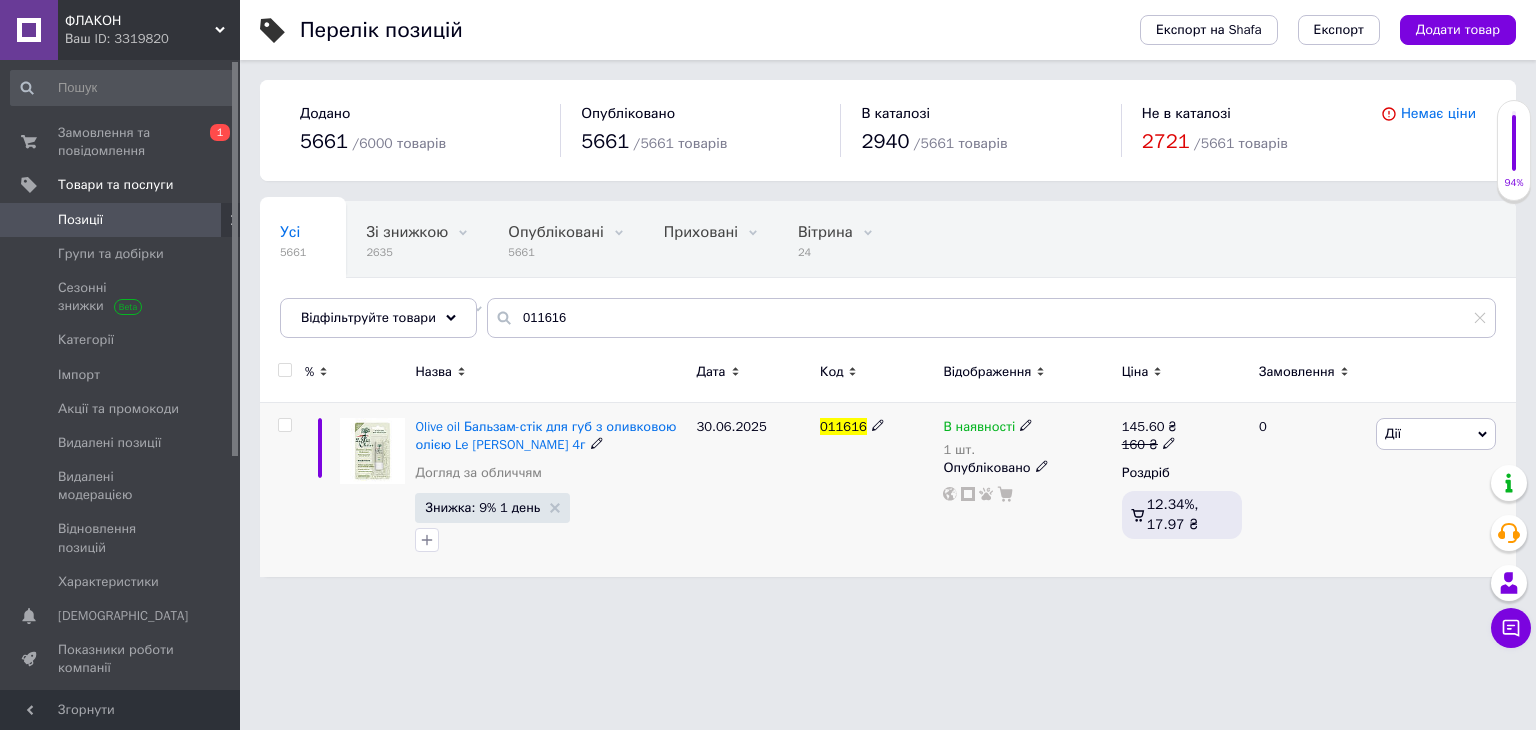 click on "В наявності" at bounding box center (979, 429) 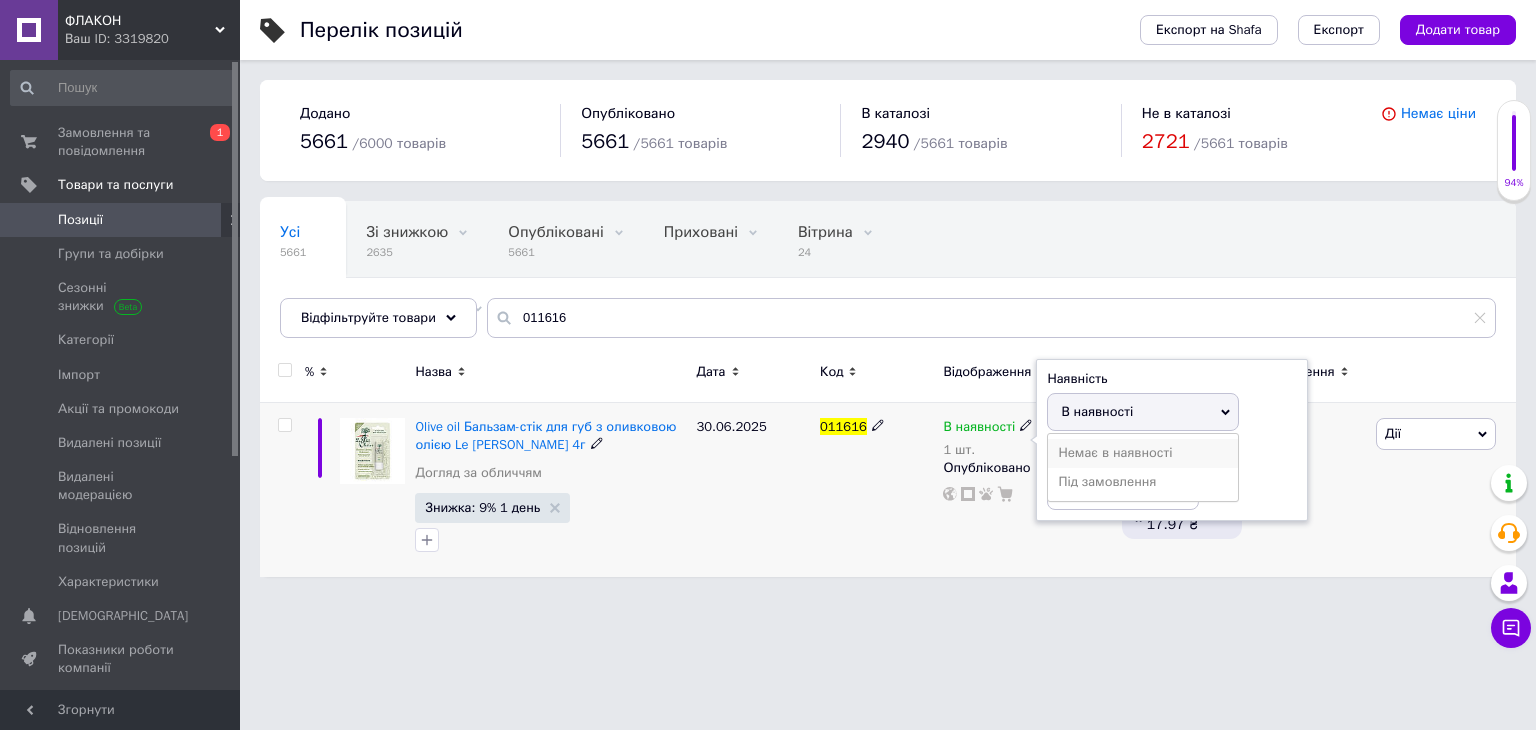 click on "Немає в наявності" at bounding box center (1143, 453) 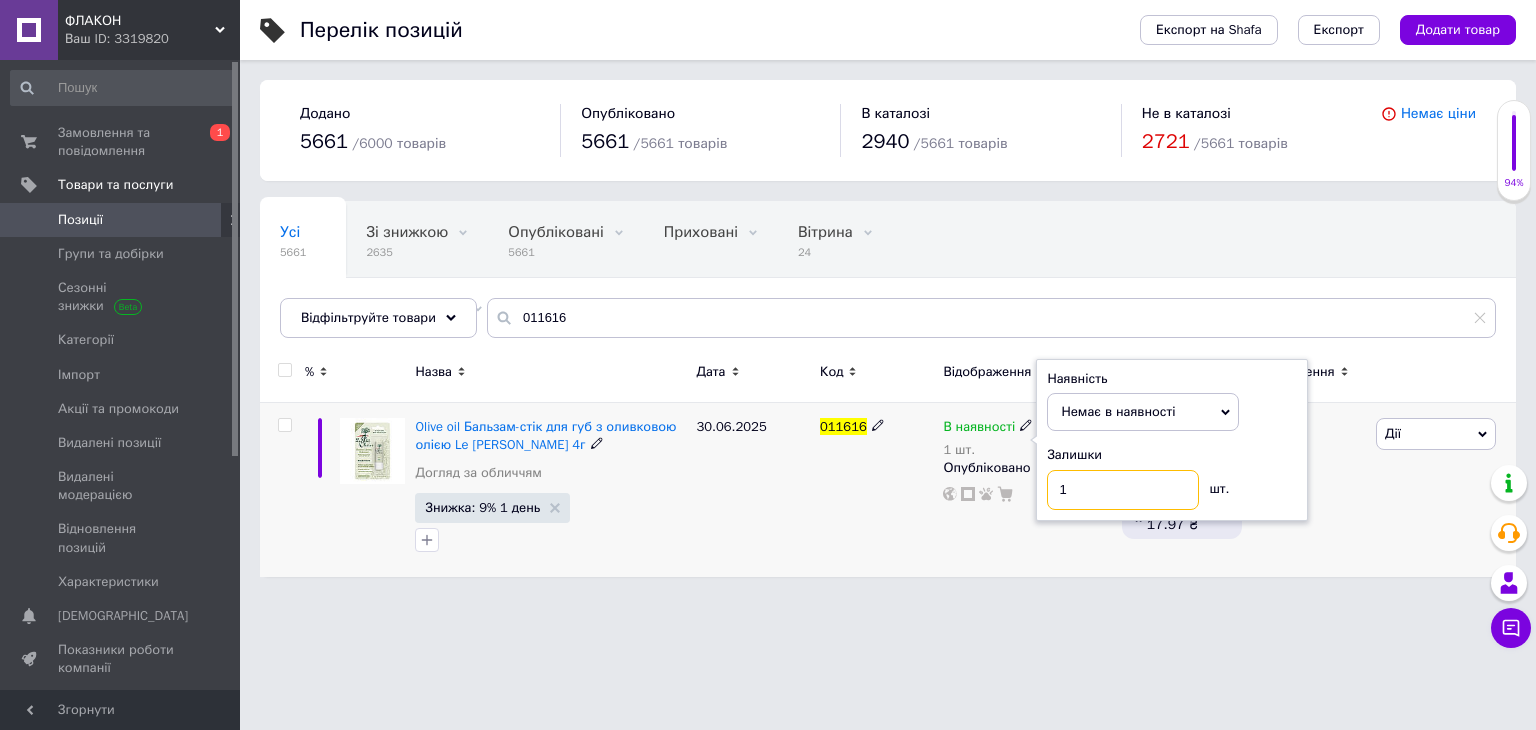 click on "1" at bounding box center (1123, 490) 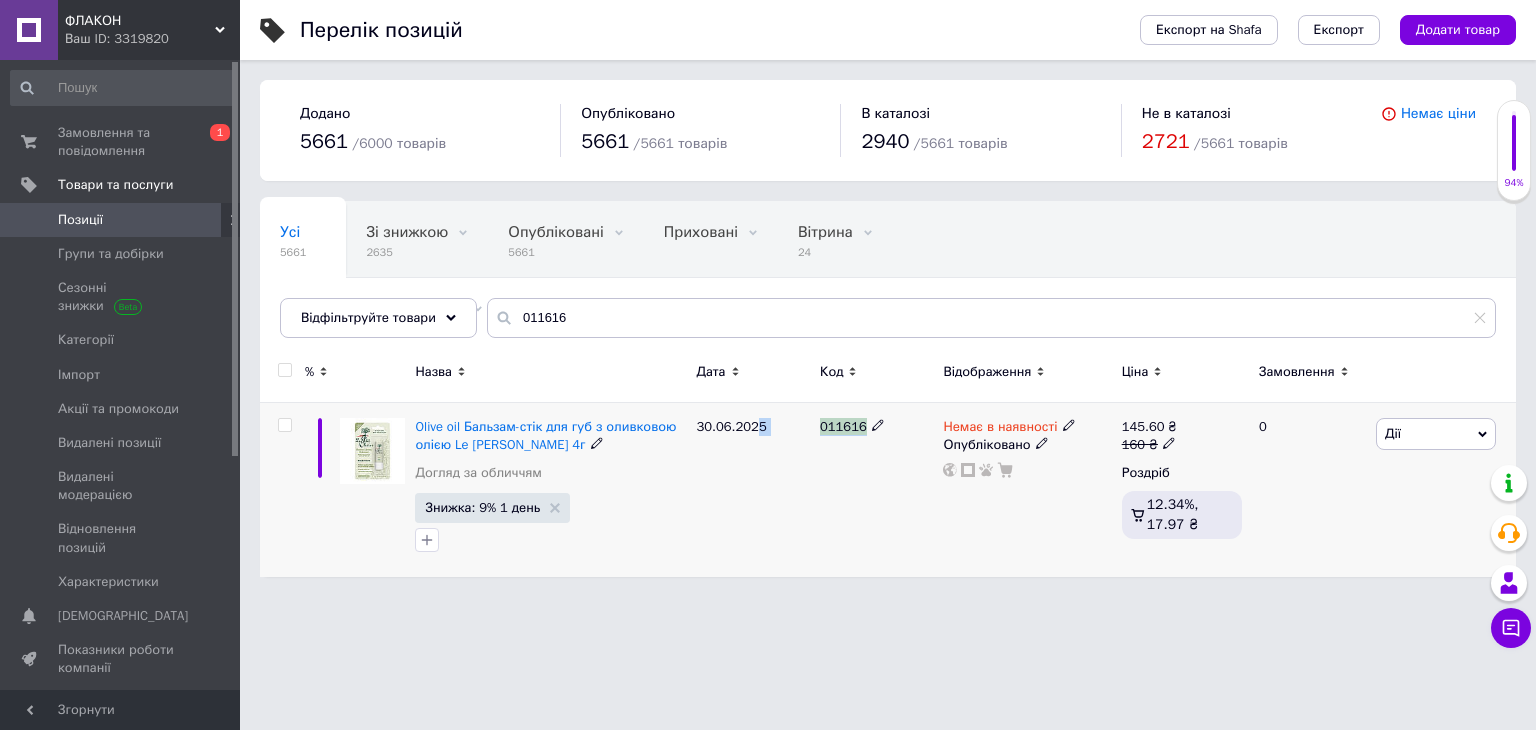 drag, startPoint x: 752, startPoint y: 435, endPoint x: 784, endPoint y: 444, distance: 33.24154 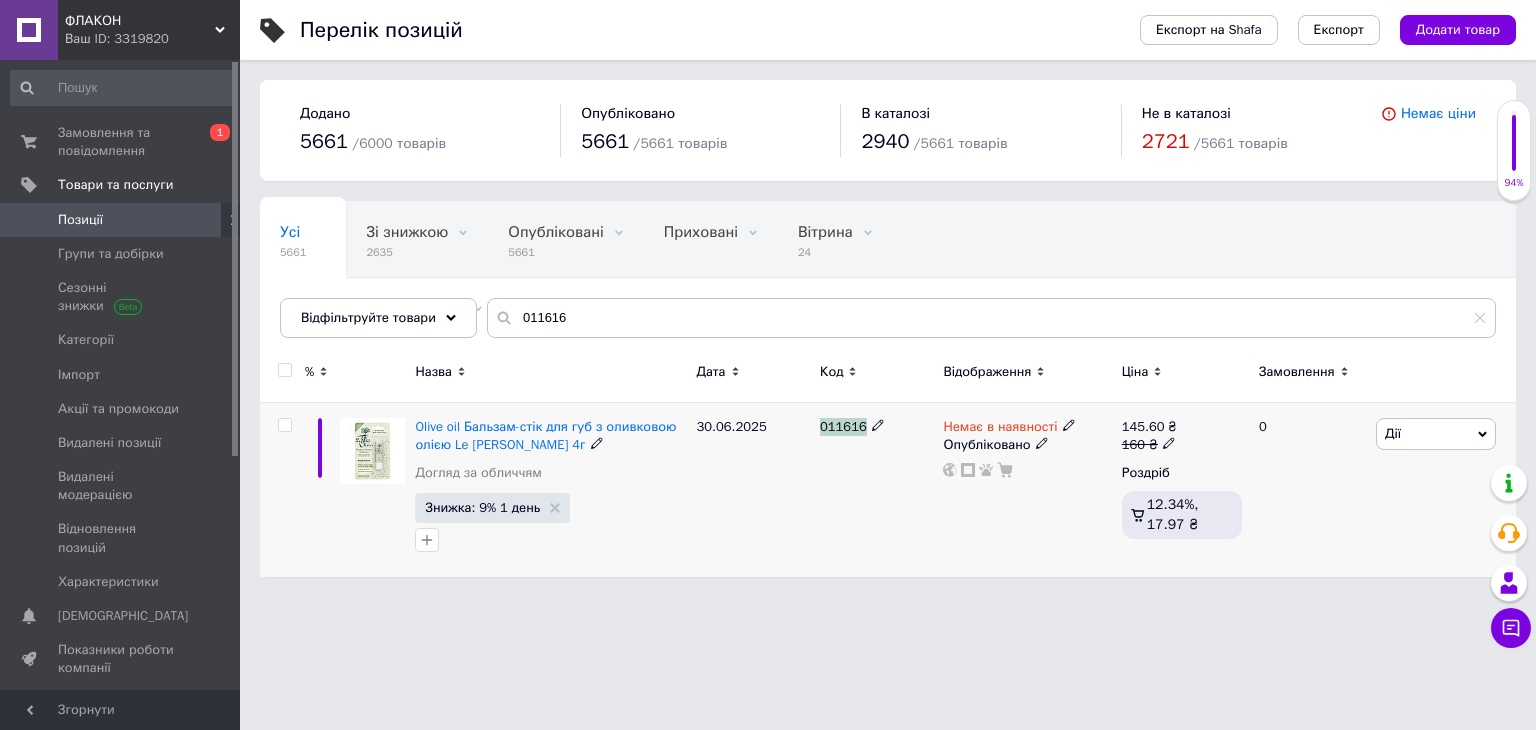 copy on "011616" 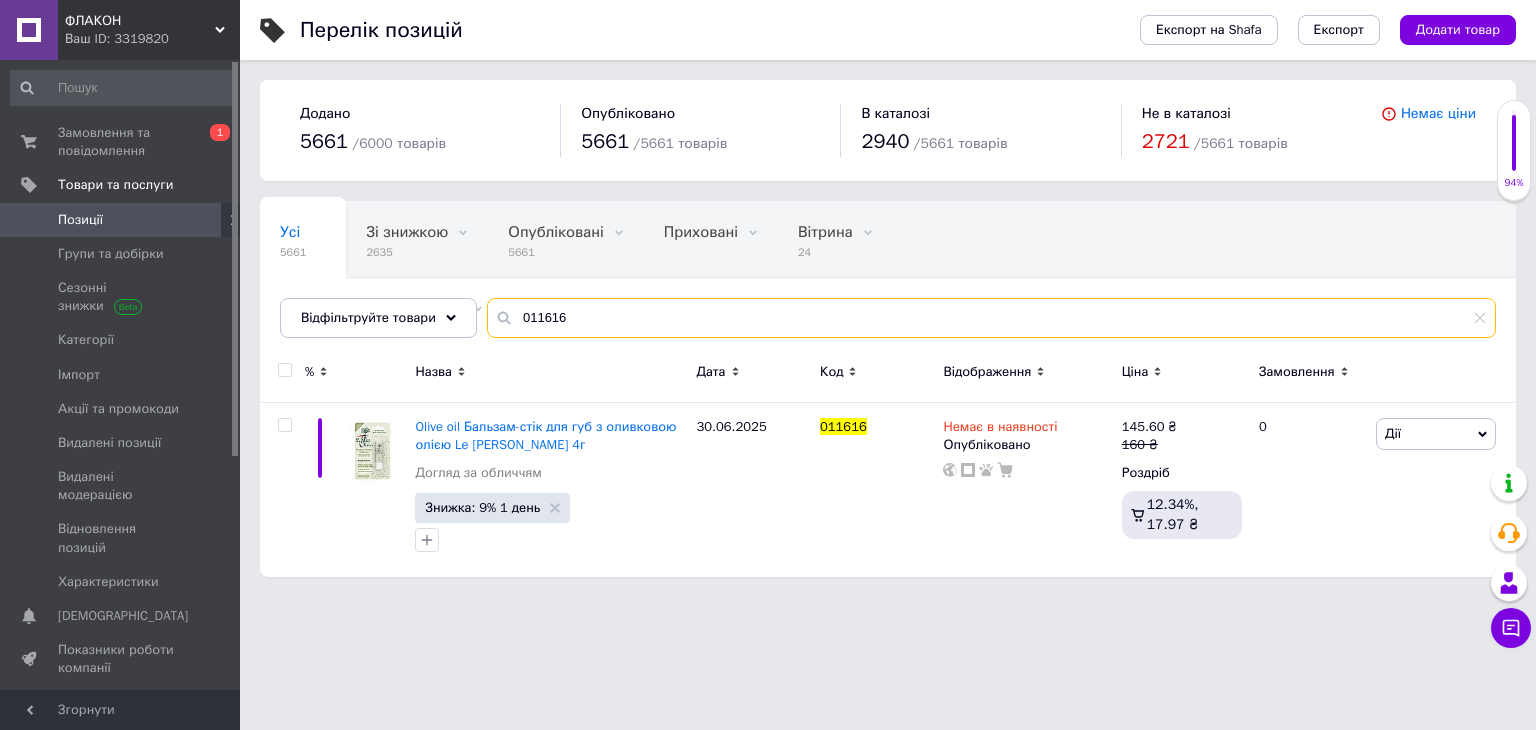 drag, startPoint x: 602, startPoint y: 328, endPoint x: 0, endPoint y: 225, distance: 610.7479 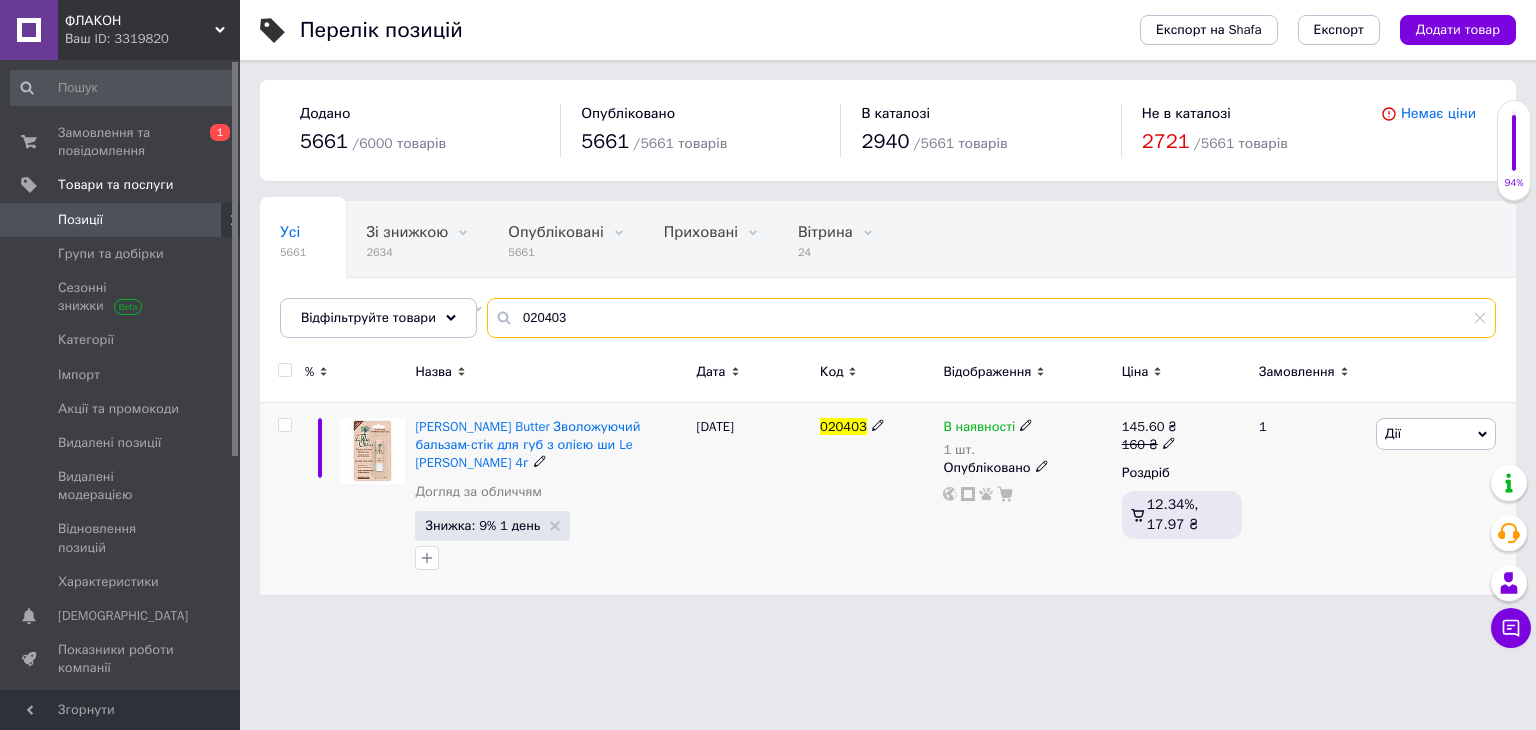 type on "020403" 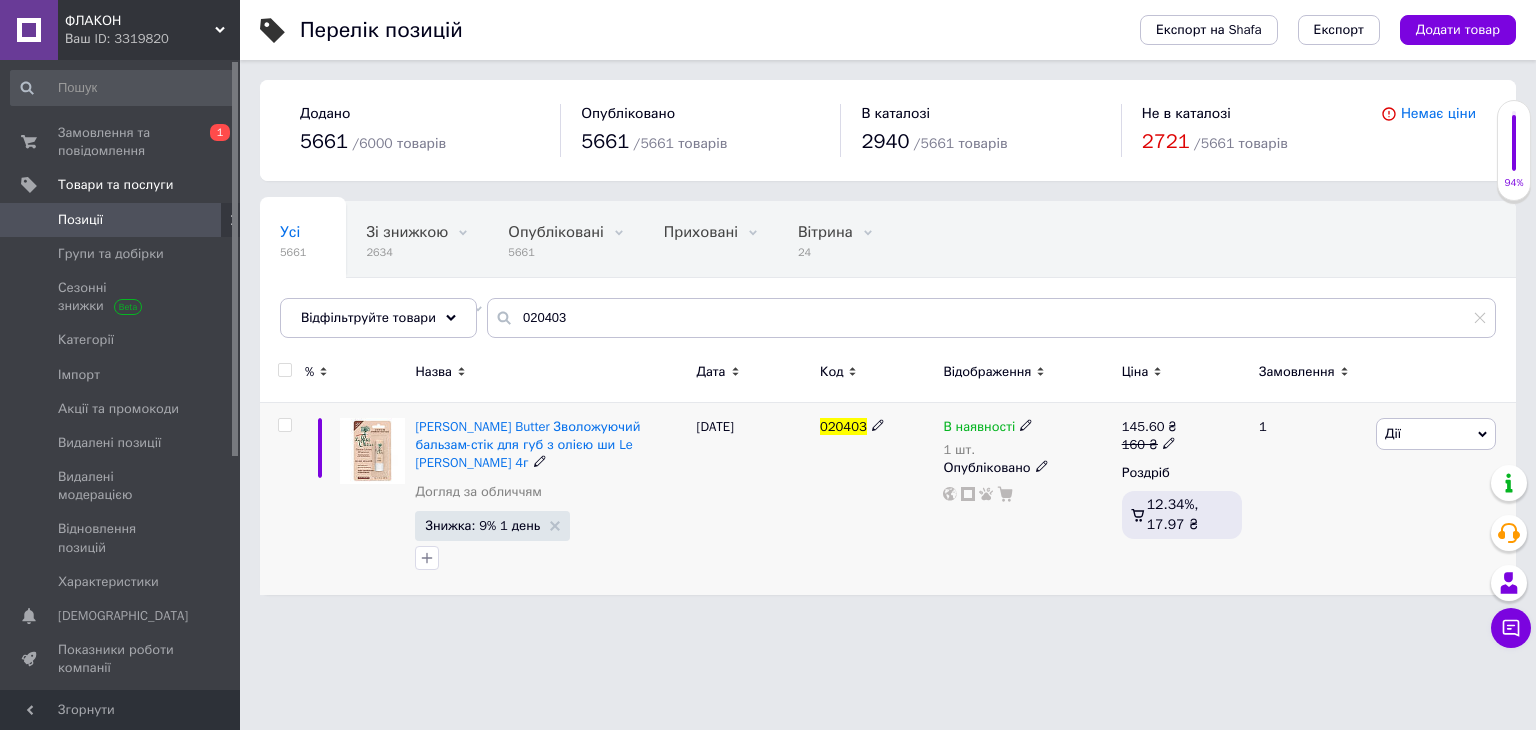 click on "В наявності" at bounding box center [988, 427] 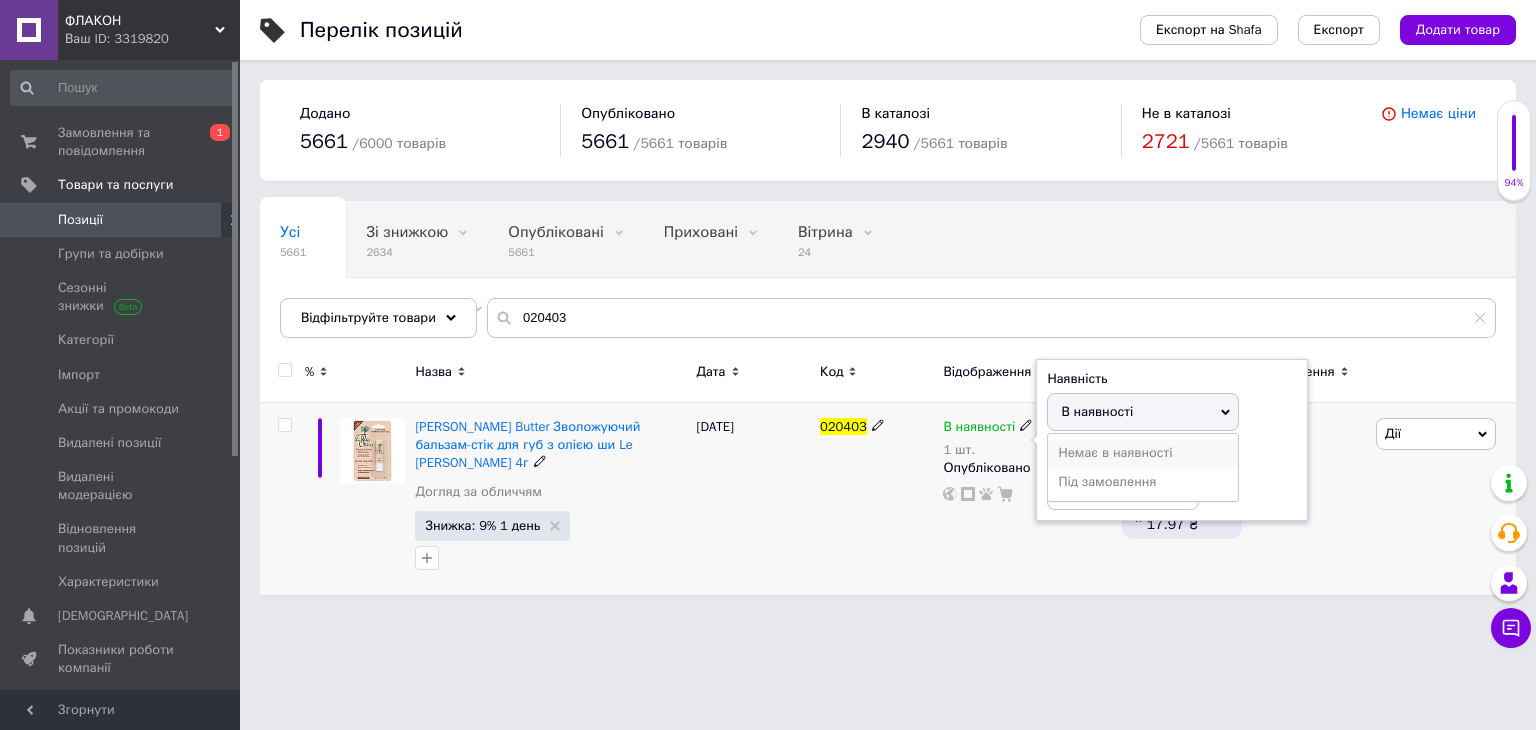 click on "Немає в наявності" at bounding box center (1143, 453) 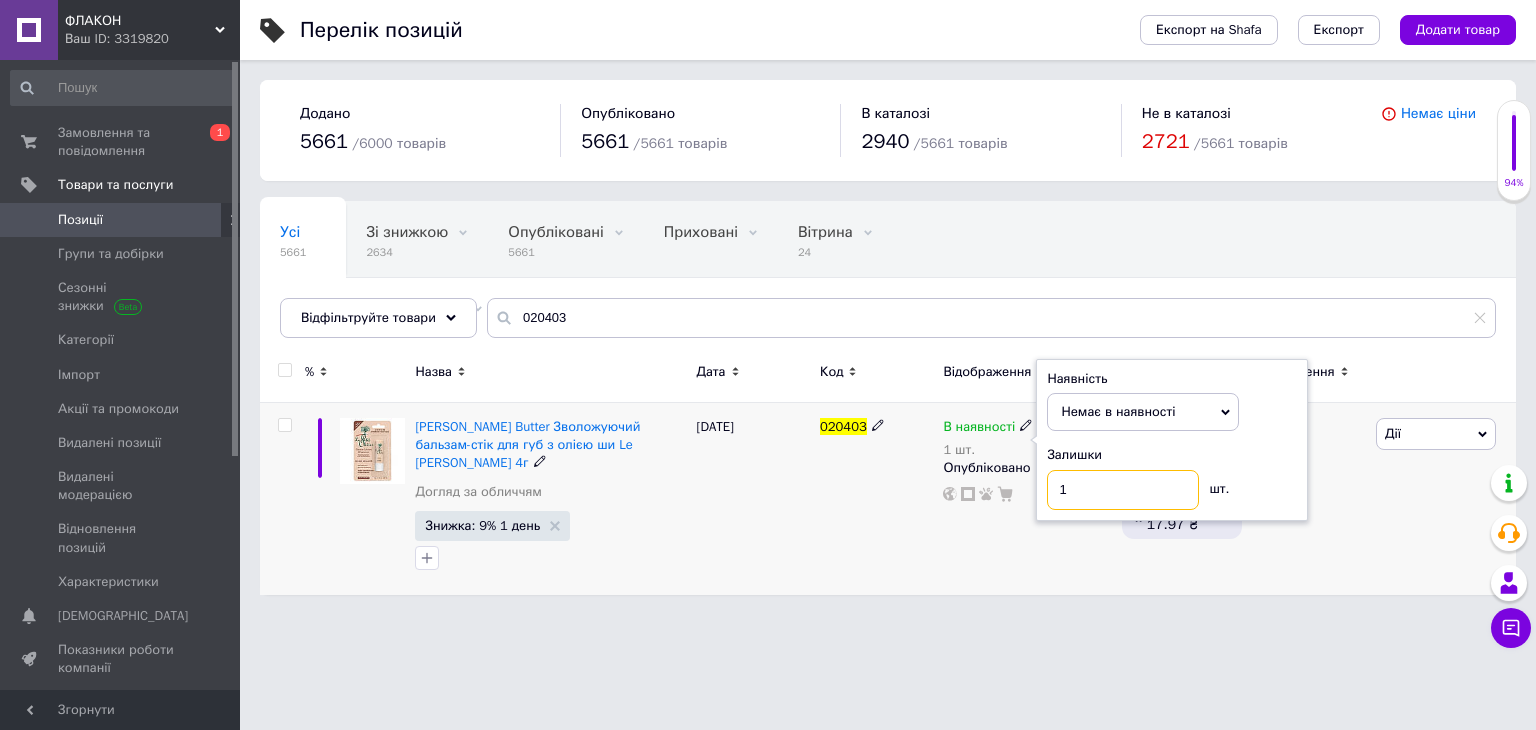 click on "1" at bounding box center [1123, 490] 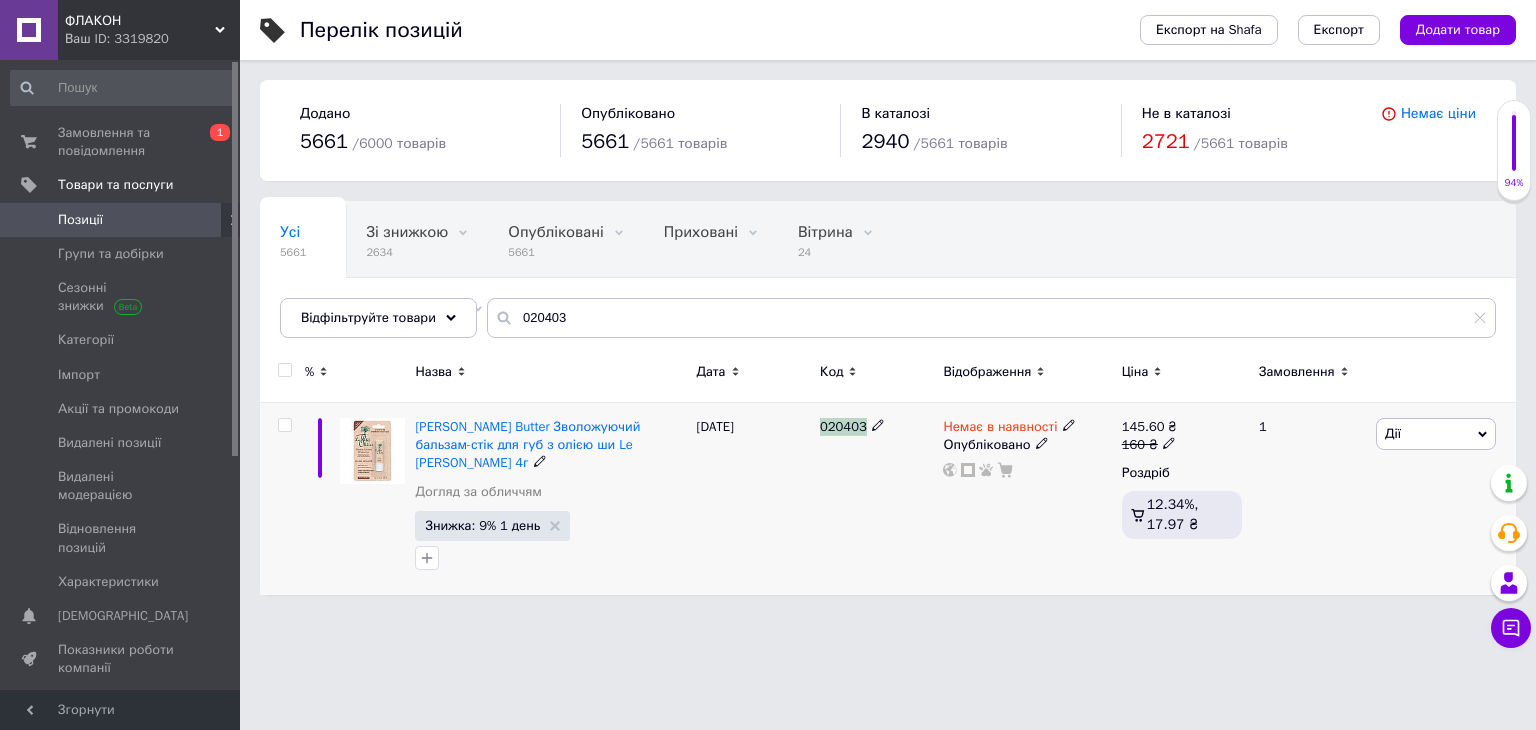 drag, startPoint x: 885, startPoint y: 441, endPoint x: 820, endPoint y: 457, distance: 66.94027 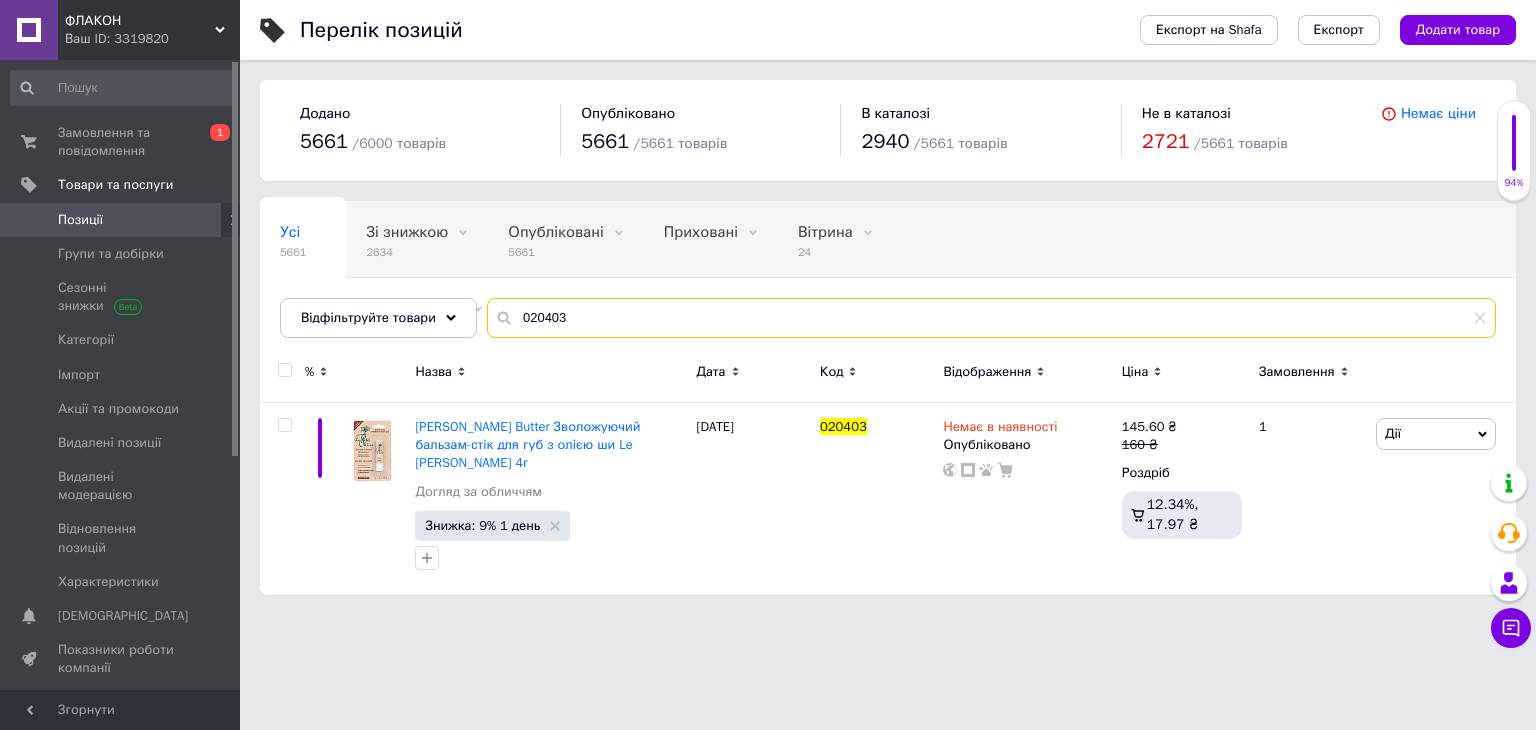 drag, startPoint x: 599, startPoint y: 323, endPoint x: 308, endPoint y: 262, distance: 297.32474 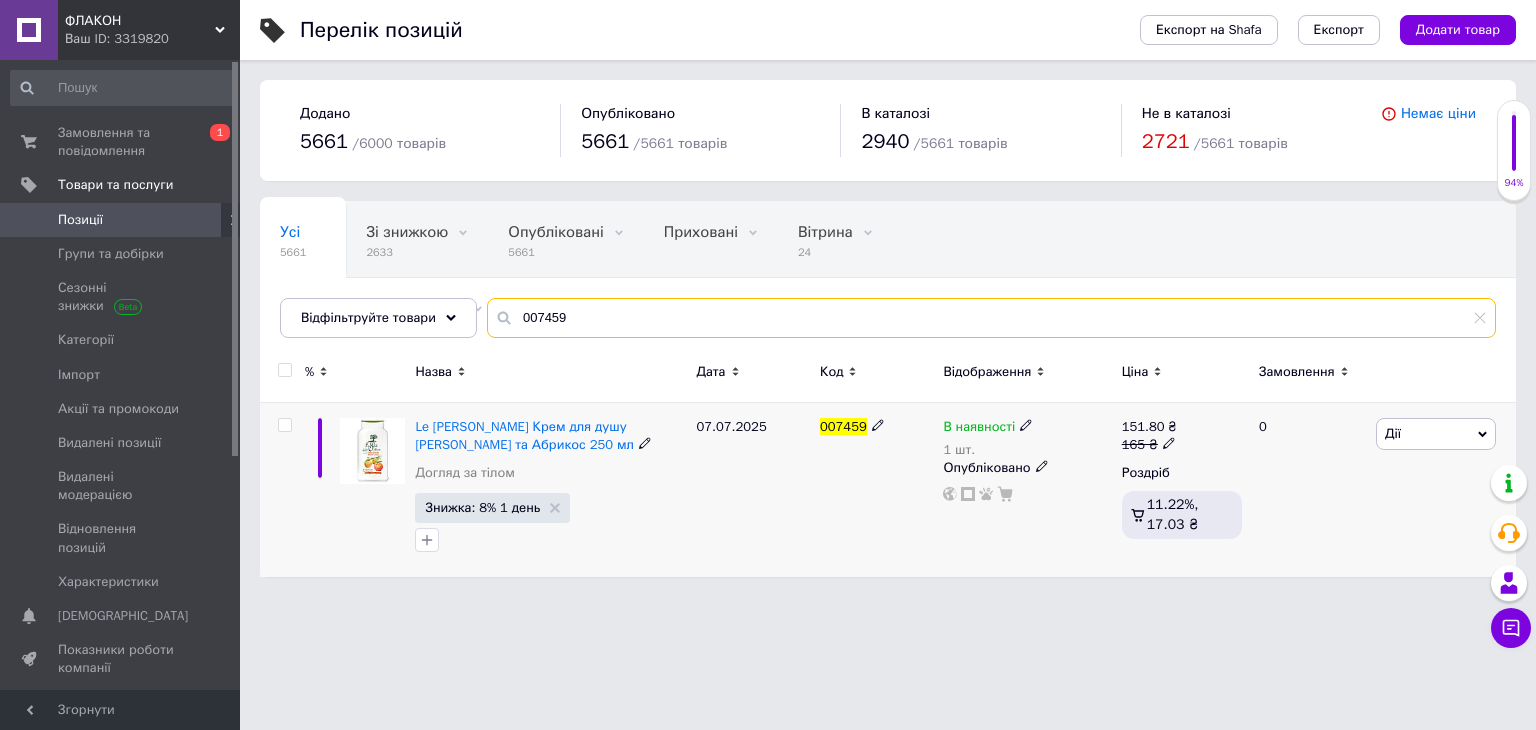 type on "007459" 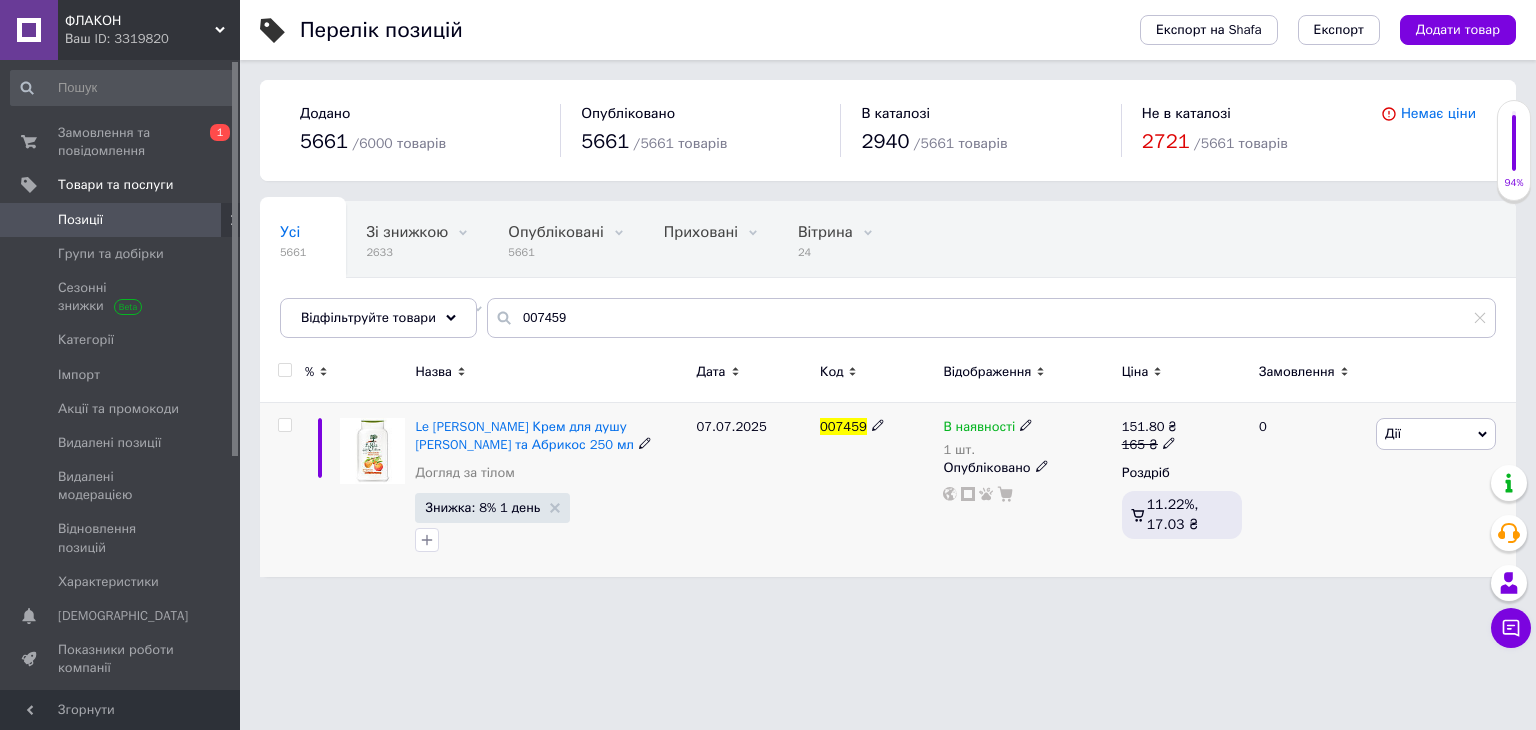 click on "В наявності" at bounding box center (979, 429) 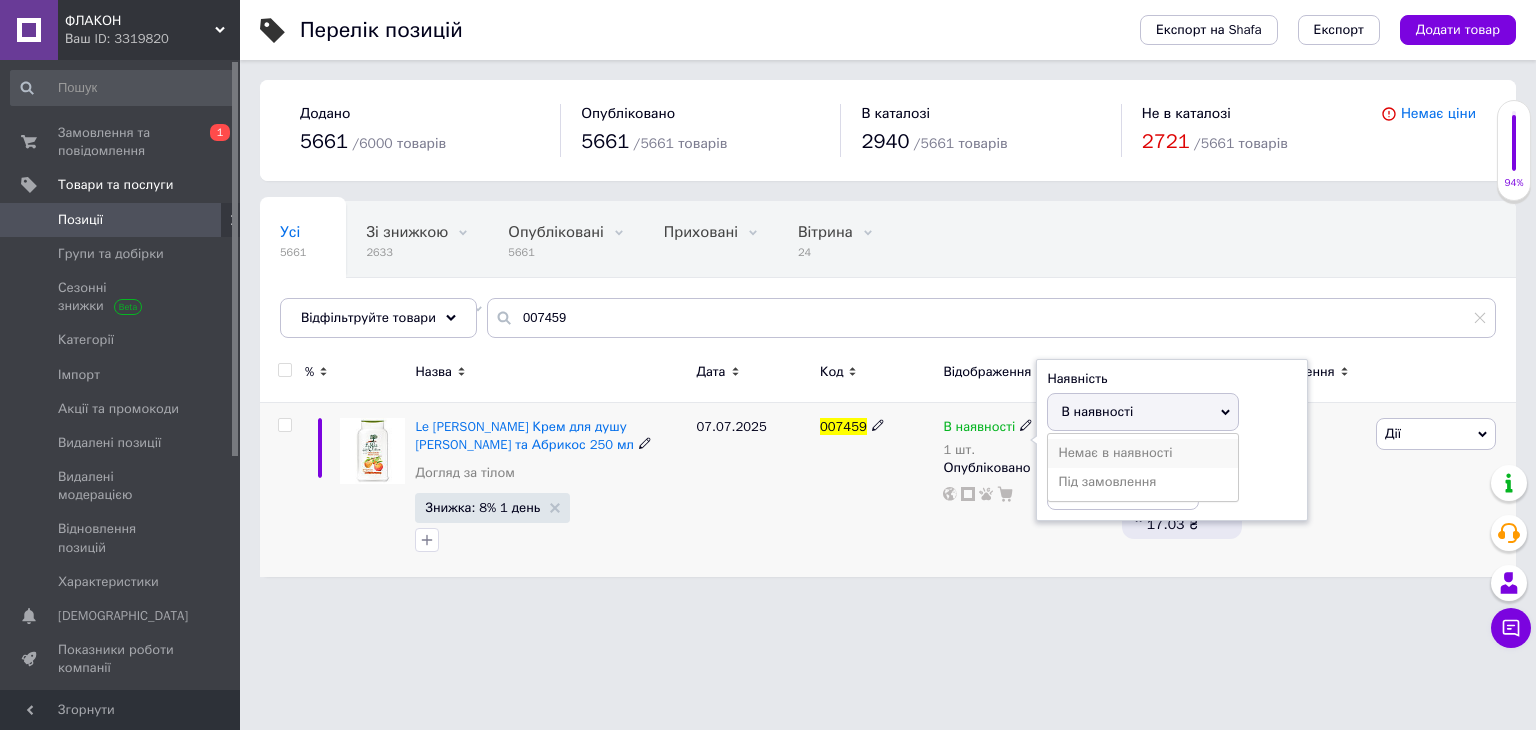 click on "Немає в наявності" at bounding box center (1143, 453) 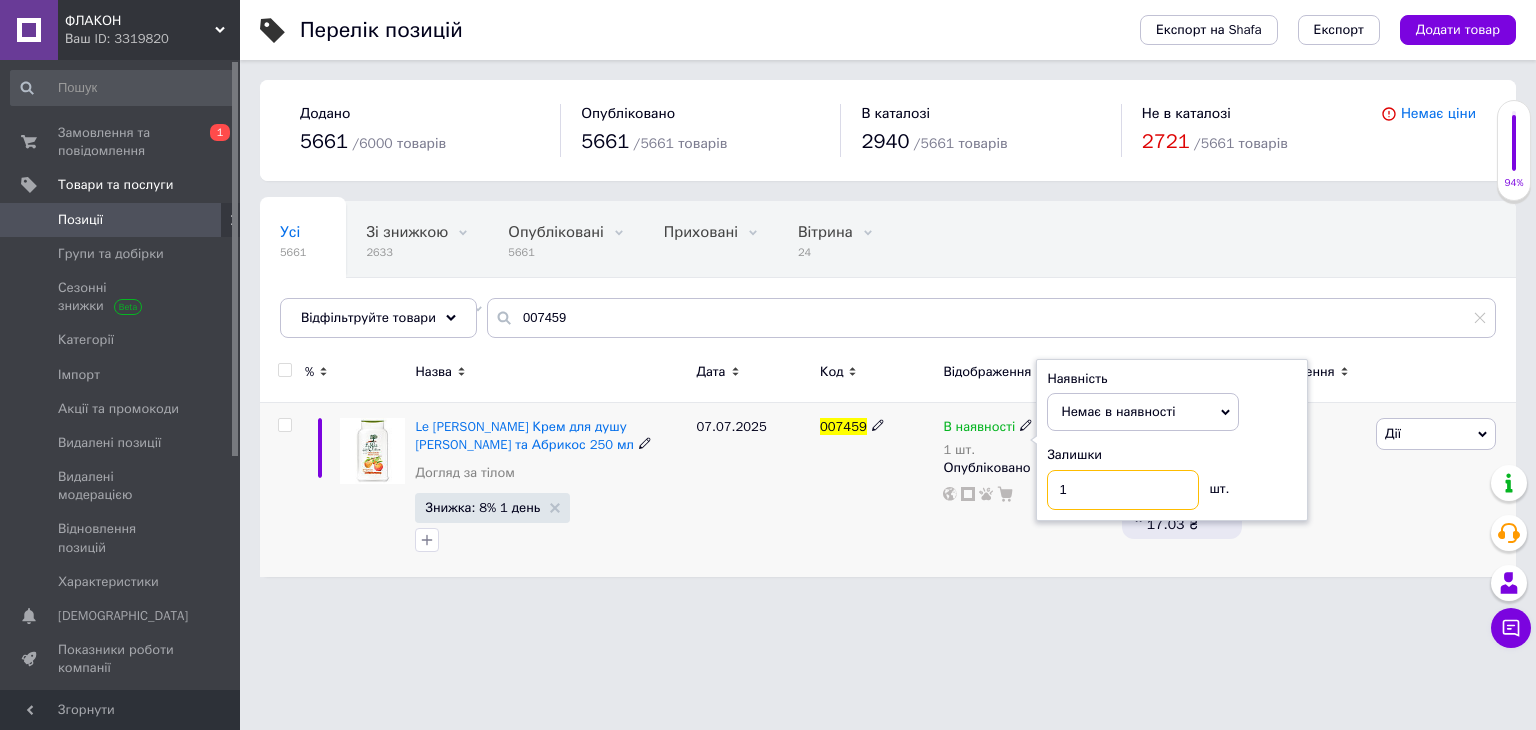 click on "1" at bounding box center [1123, 490] 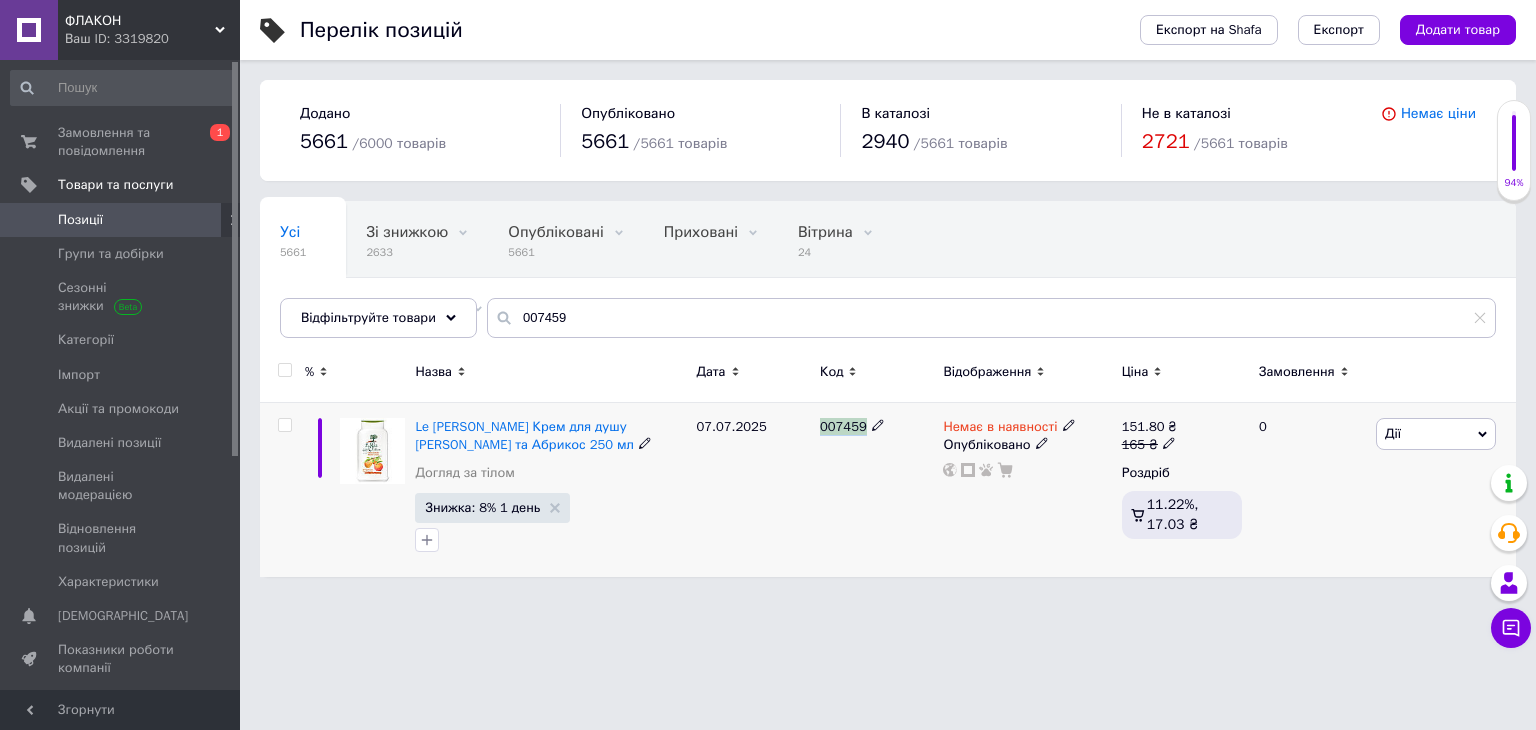 drag, startPoint x: 880, startPoint y: 457, endPoint x: 799, endPoint y: 449, distance: 81.394104 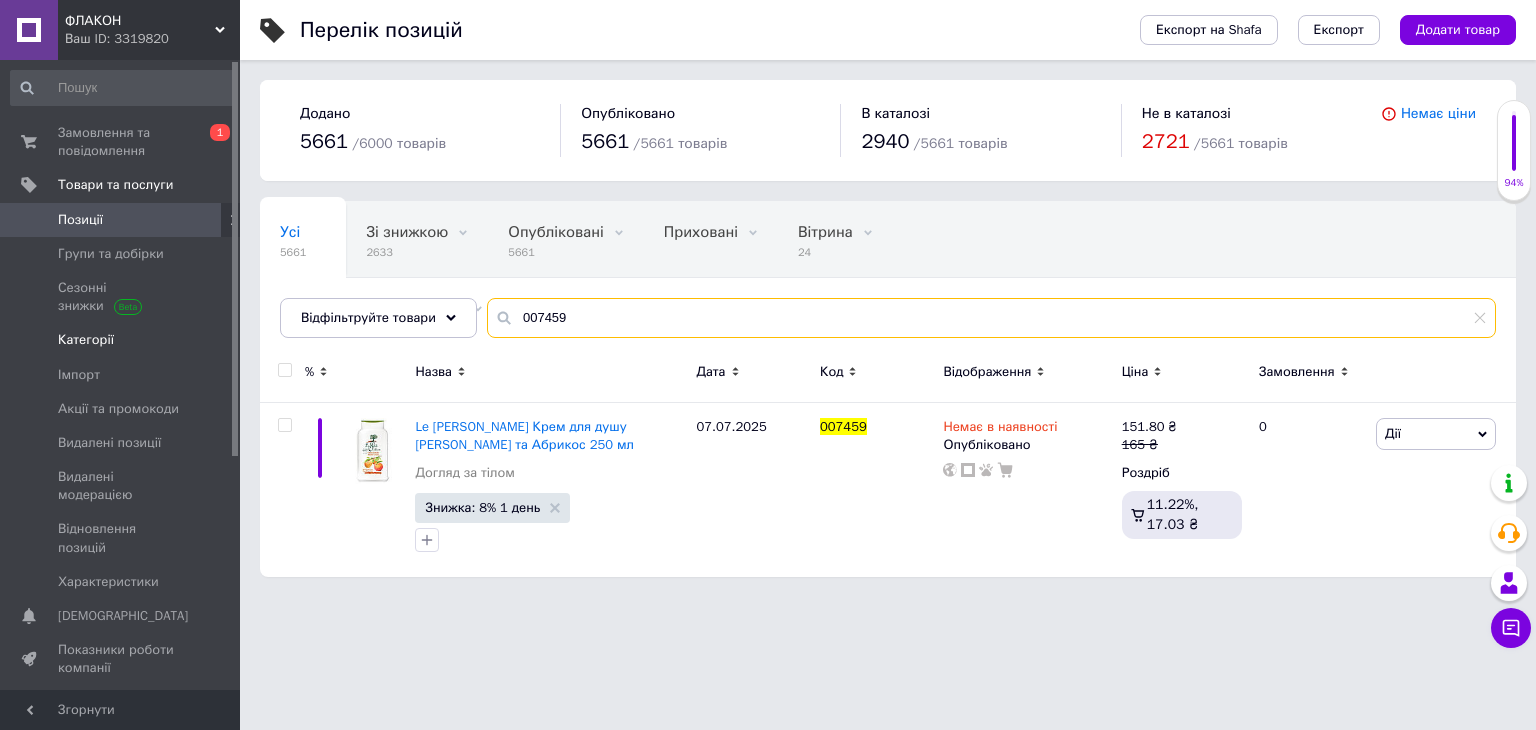 drag, startPoint x: 564, startPoint y: 312, endPoint x: 152, endPoint y: 337, distance: 412.7578 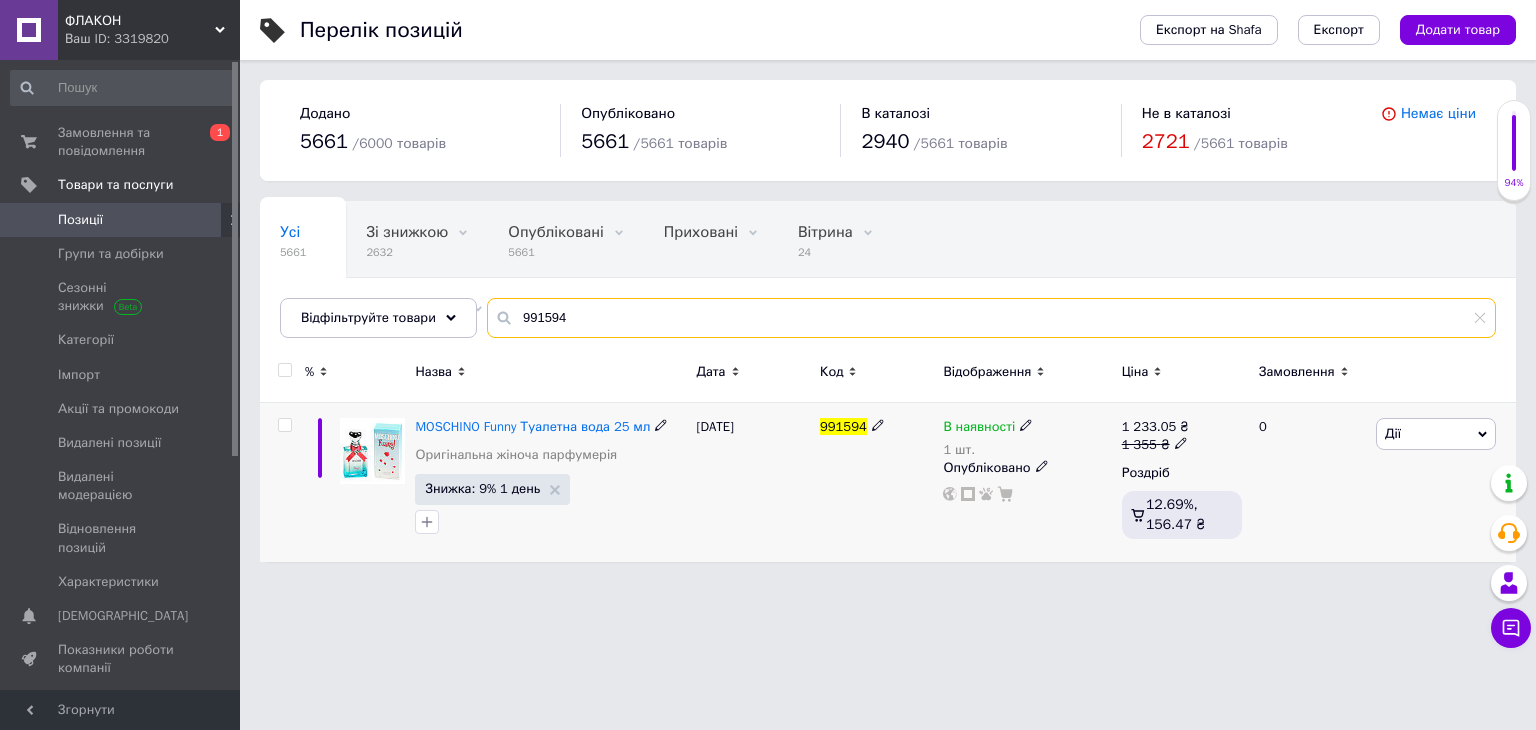 type on "991594" 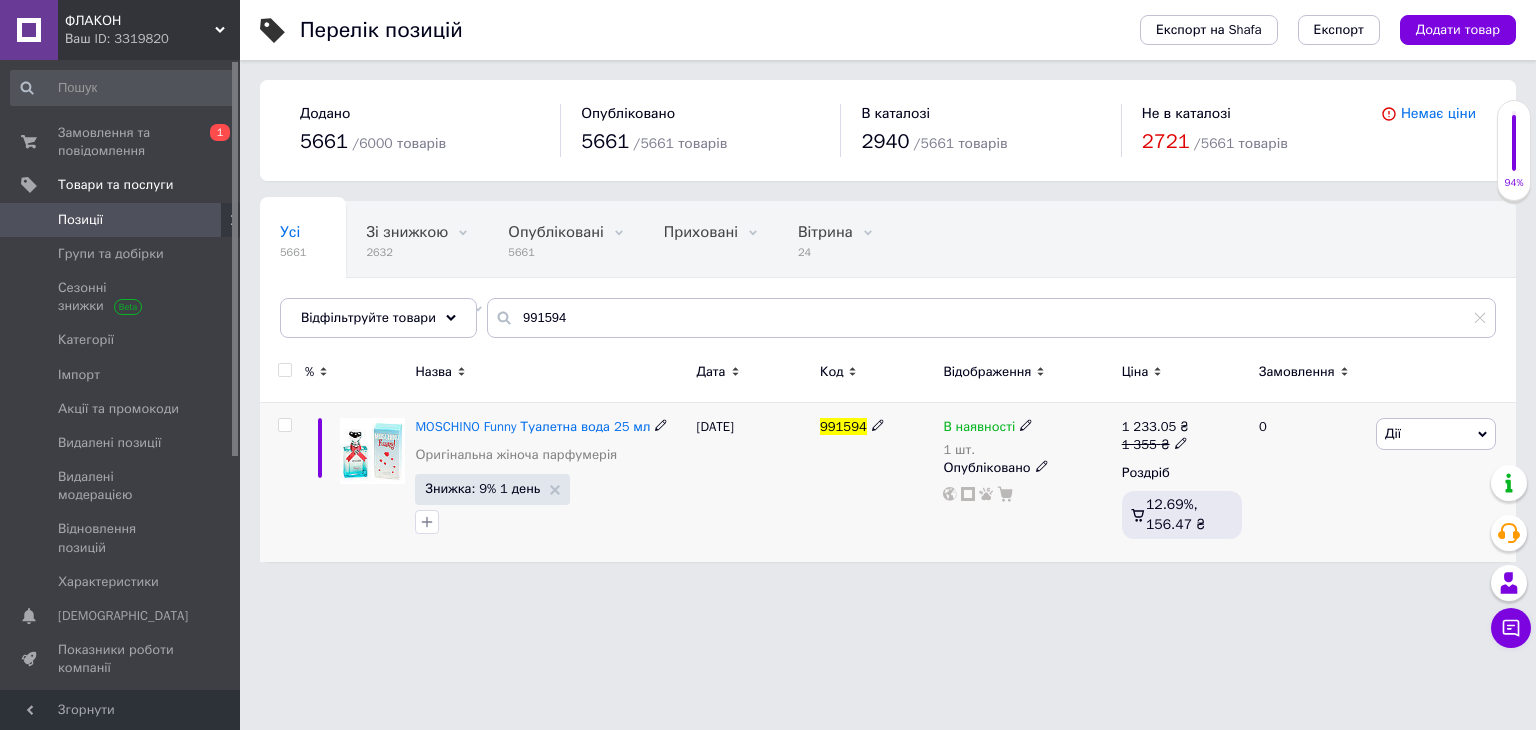 click on "В наявності" at bounding box center (979, 429) 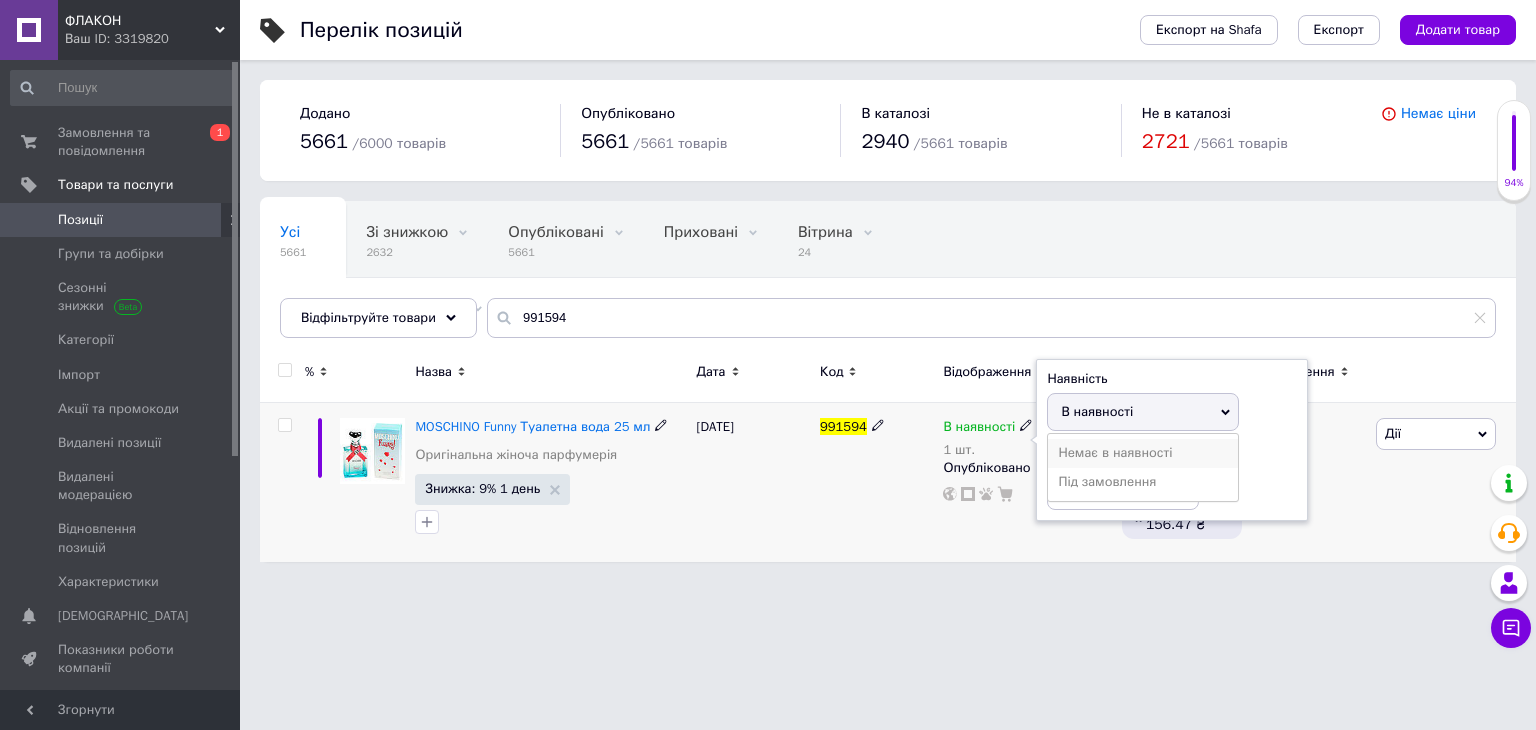 click on "Немає в наявності" at bounding box center (1143, 453) 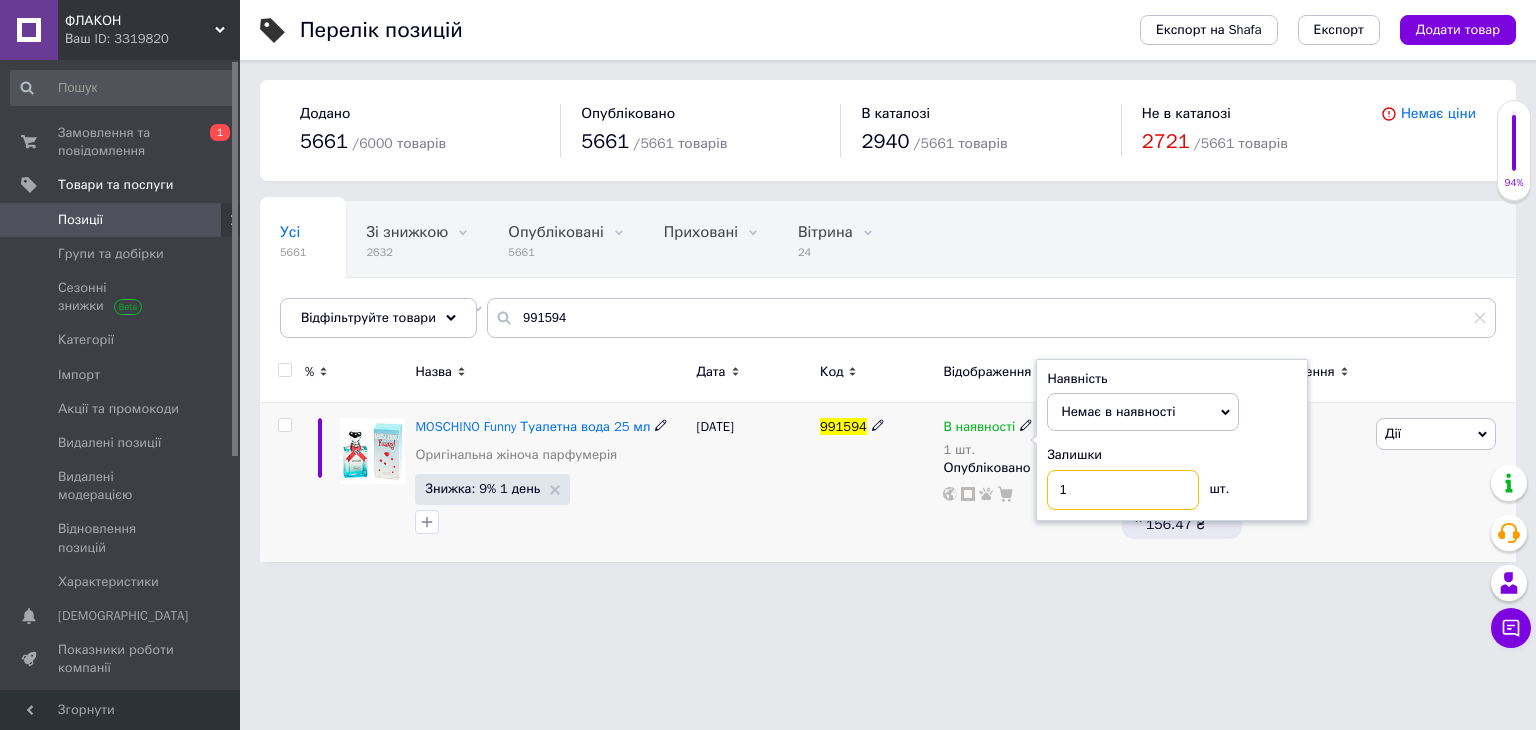 click on "1" at bounding box center (1123, 490) 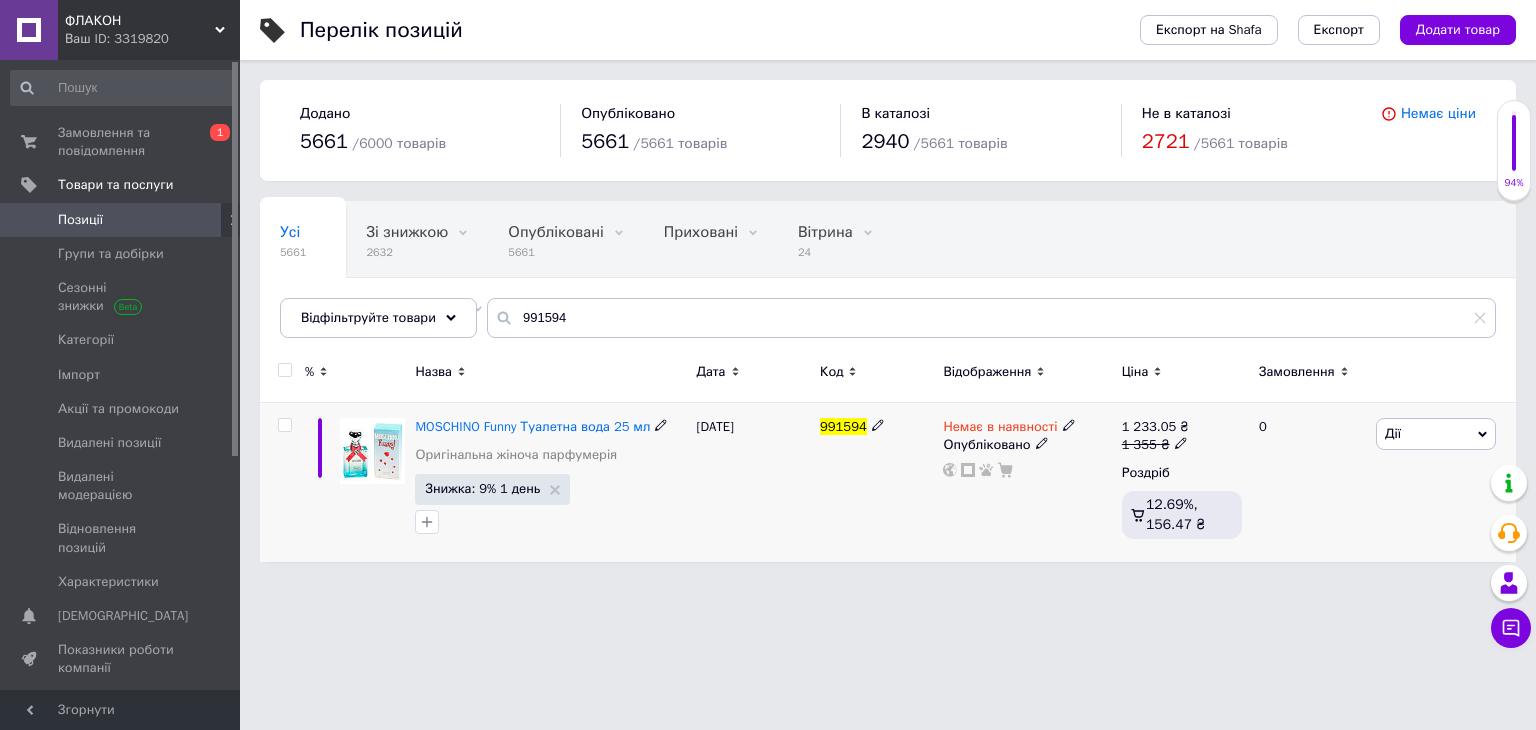 drag, startPoint x: 789, startPoint y: 433, endPoint x: 773, endPoint y: 433, distance: 16 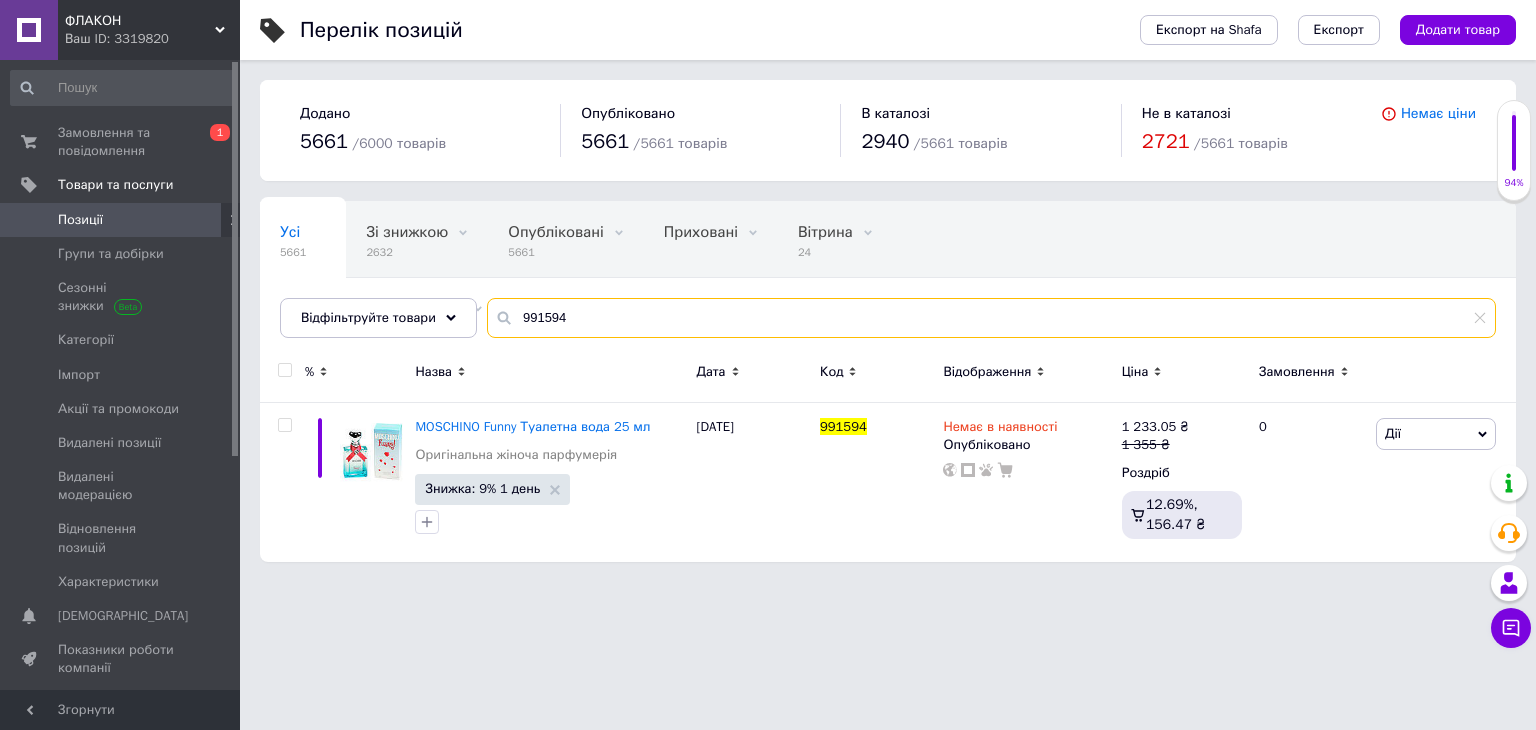 drag, startPoint x: 597, startPoint y: 320, endPoint x: 287, endPoint y: 243, distance: 319.4198 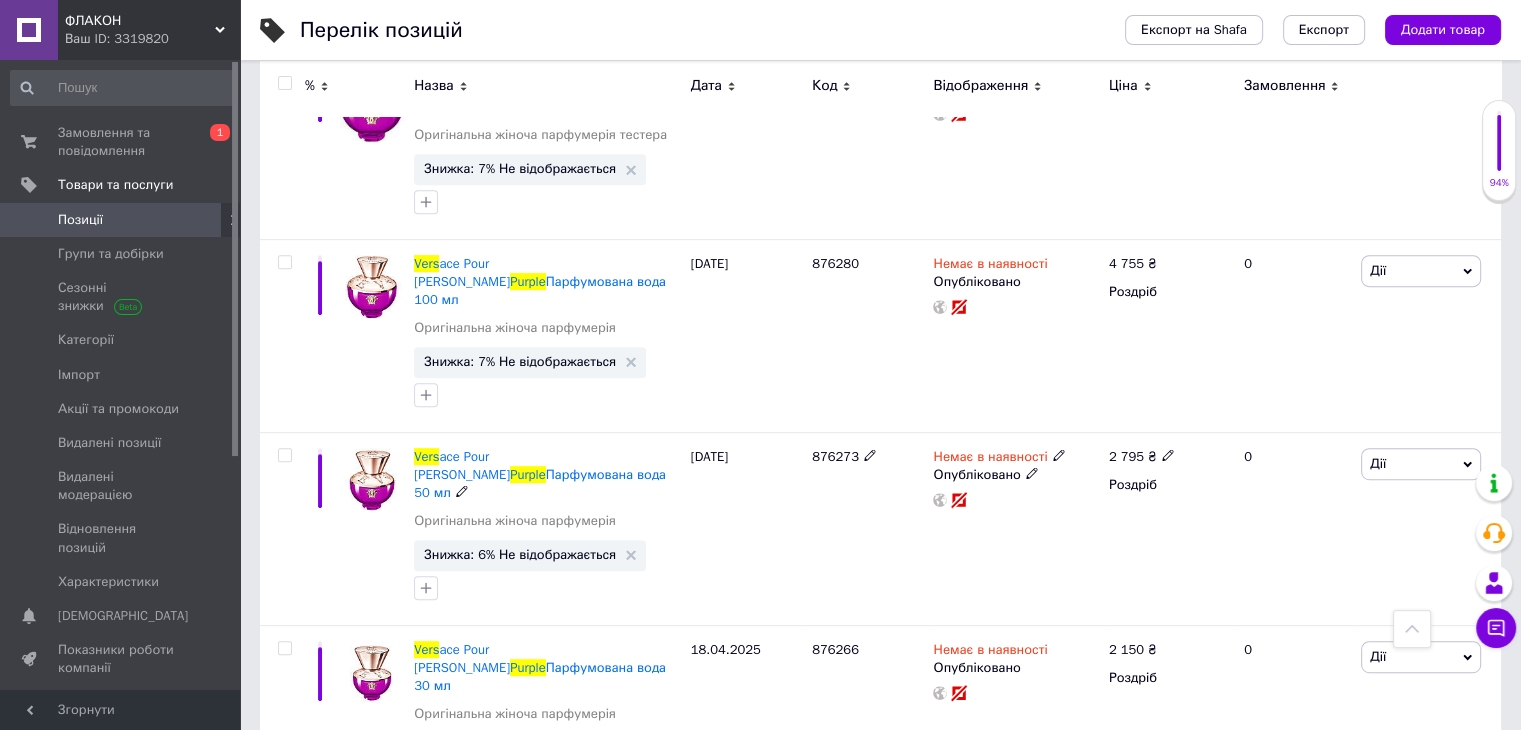 scroll, scrollTop: 1300, scrollLeft: 0, axis: vertical 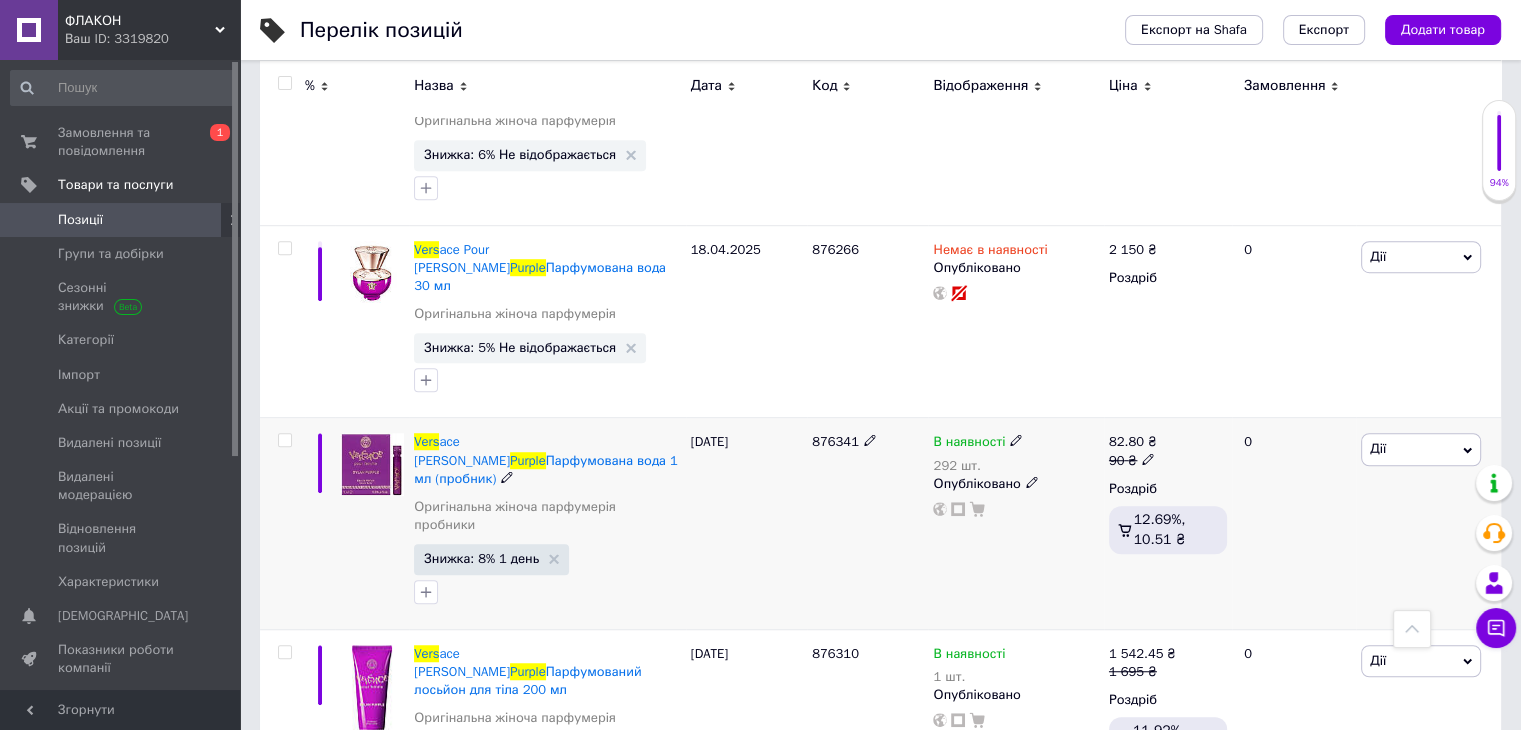 type on "purple vers" 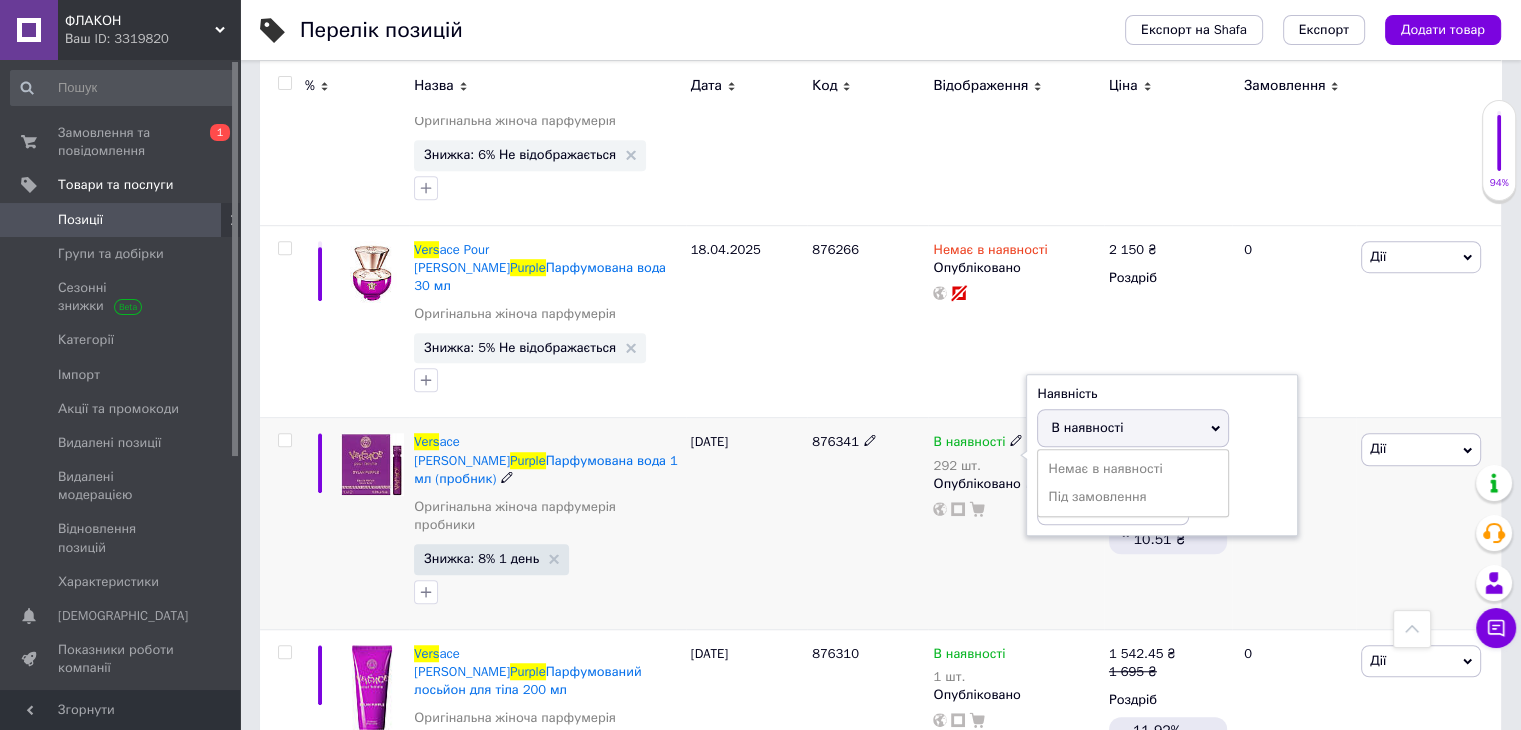 click on "Залишки" at bounding box center (1162, 471) 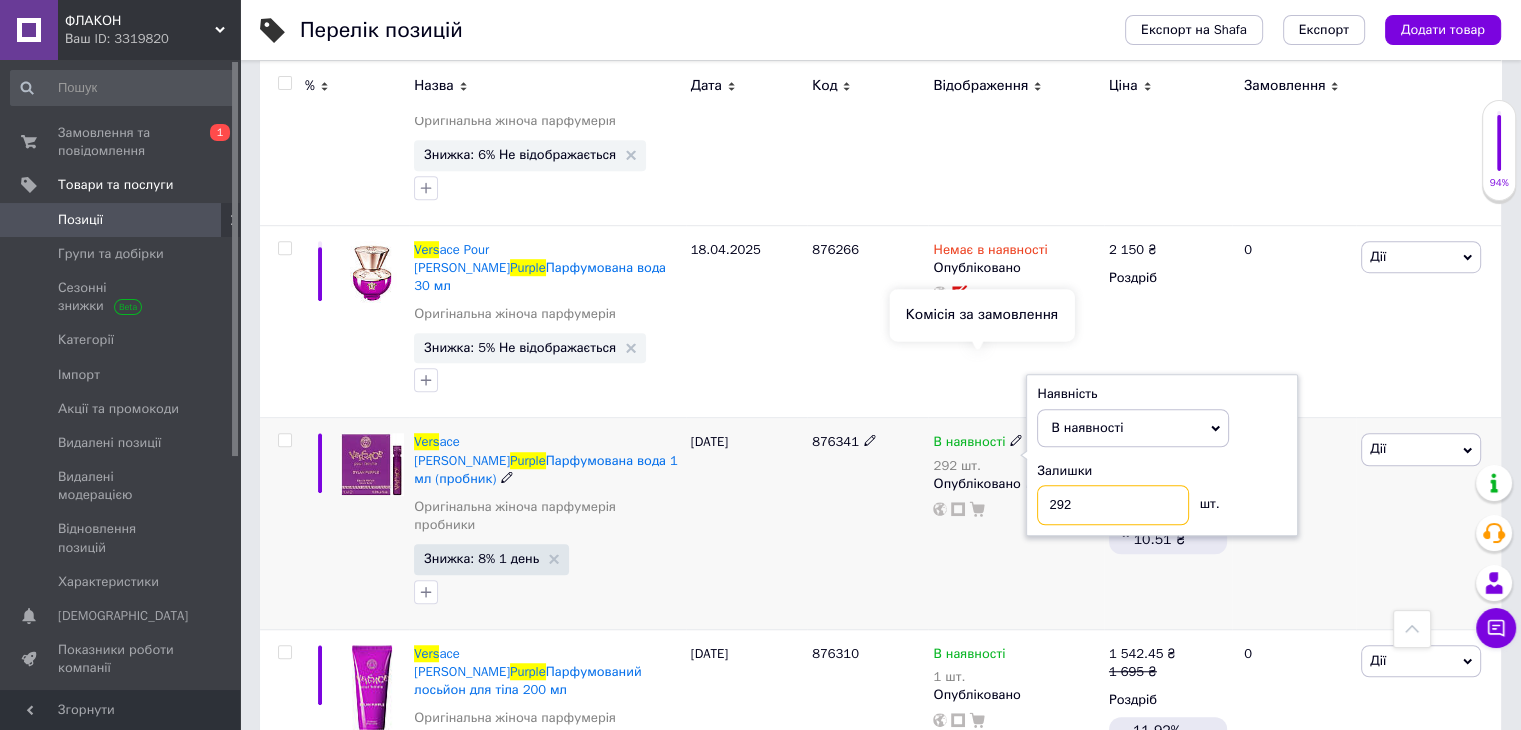 drag, startPoint x: 988, startPoint y: 361, endPoint x: 964, endPoint y: 361, distance: 24 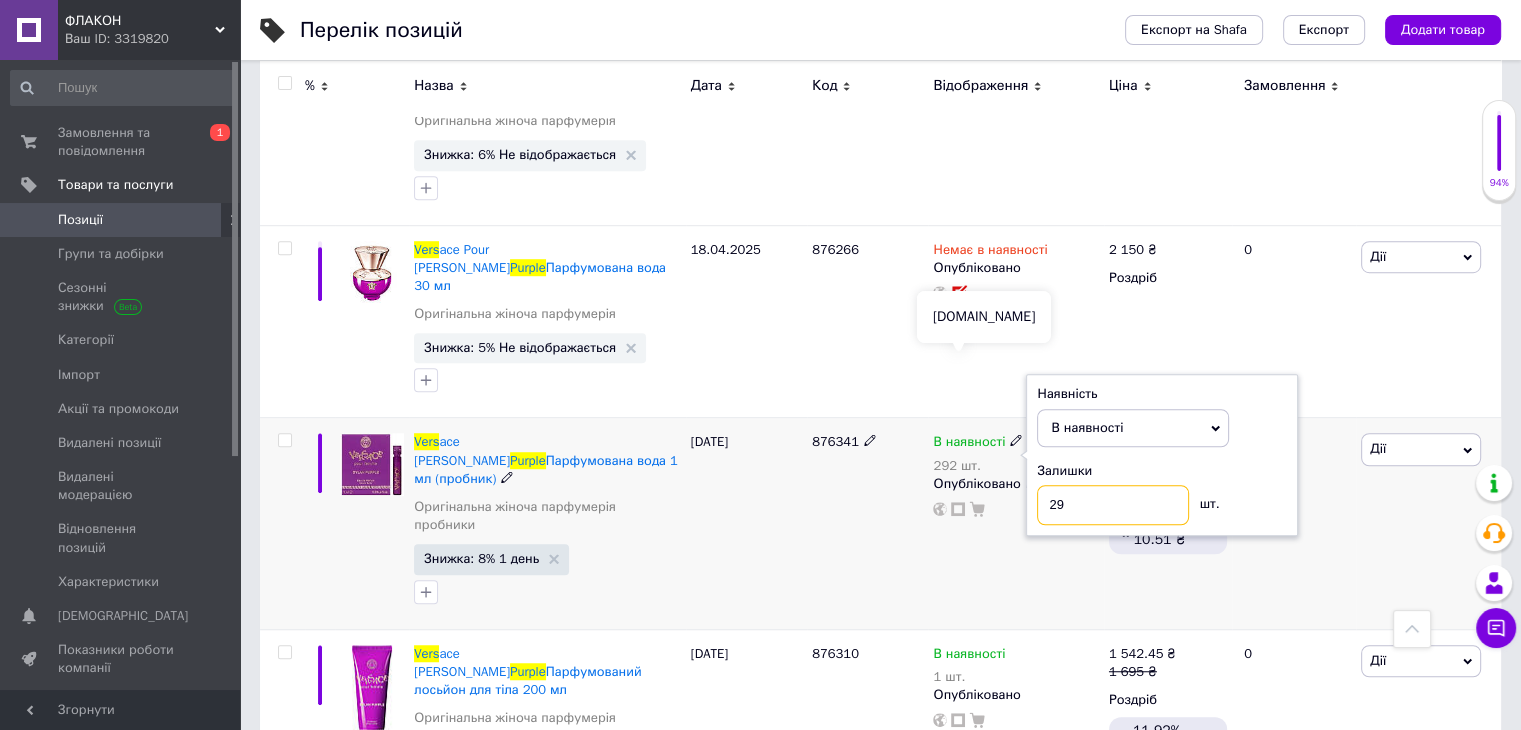 type on "290" 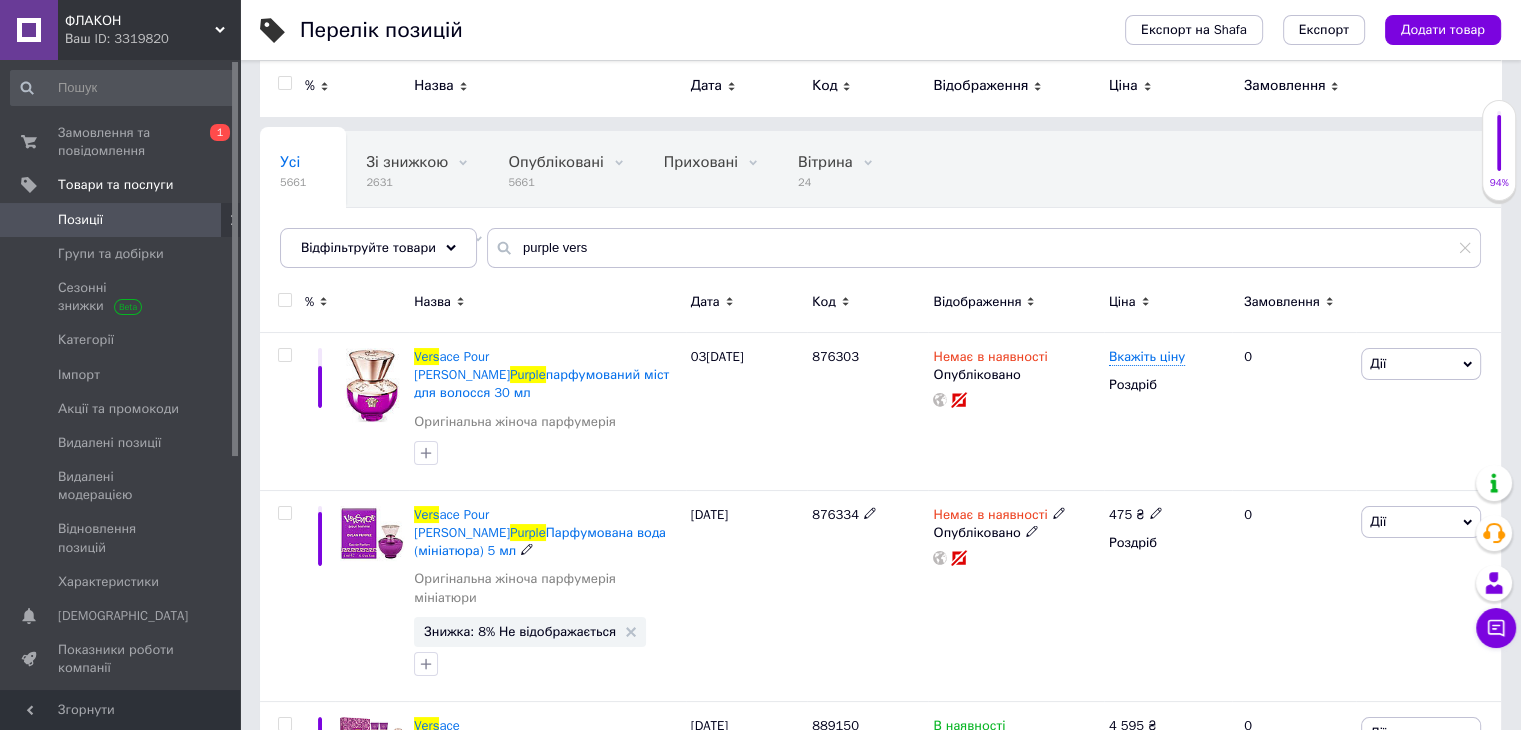 scroll, scrollTop: 0, scrollLeft: 0, axis: both 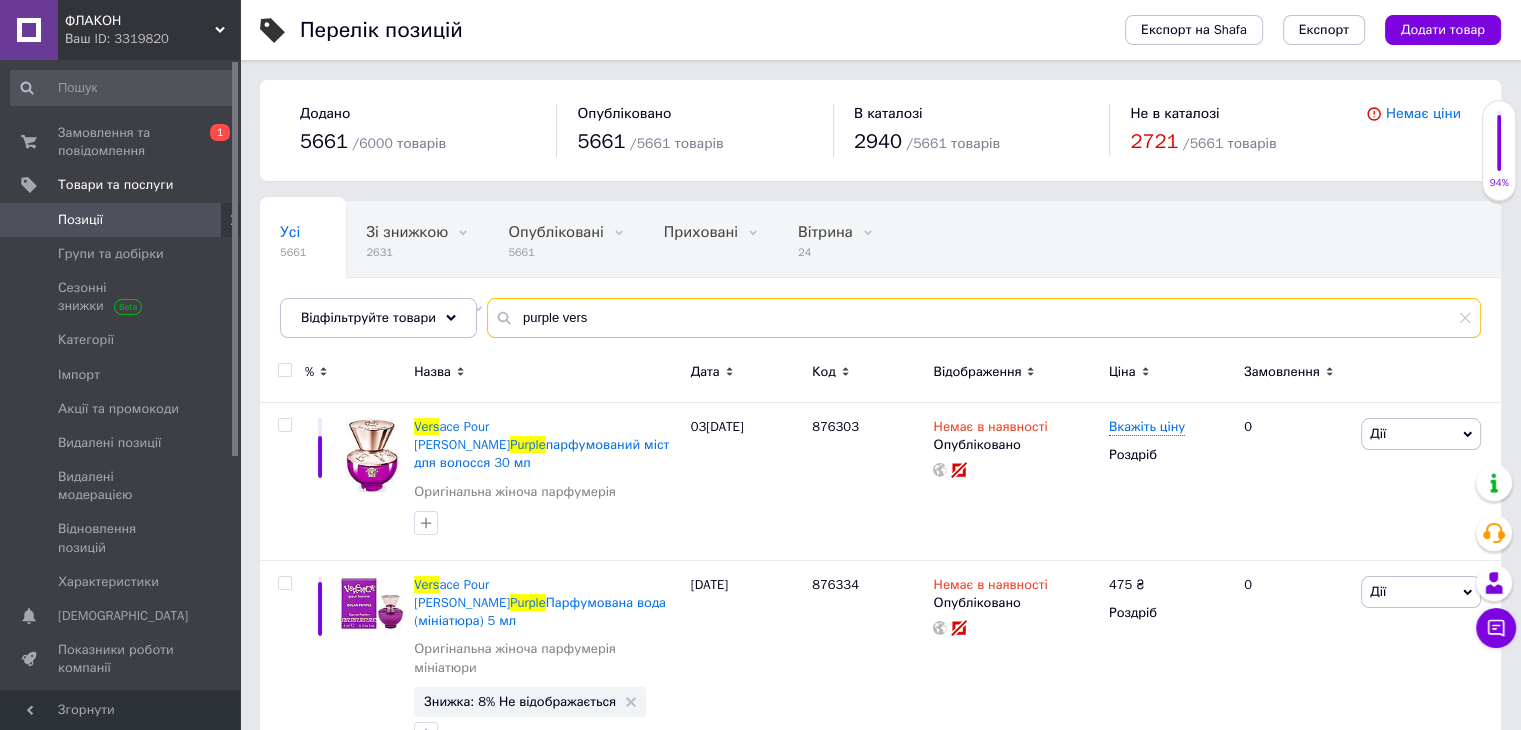 click on "purple vers" at bounding box center (984, 318) 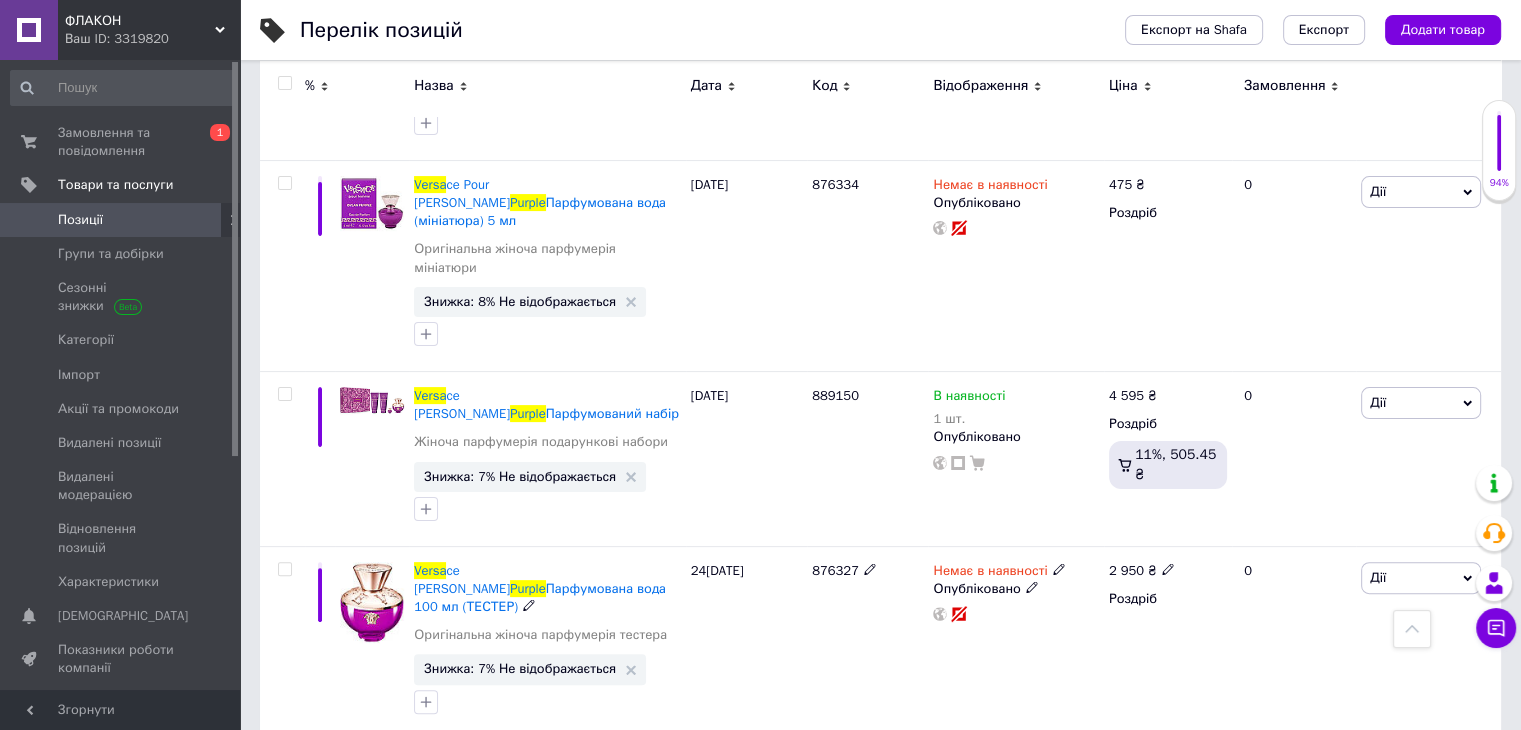 scroll, scrollTop: 0, scrollLeft: 0, axis: both 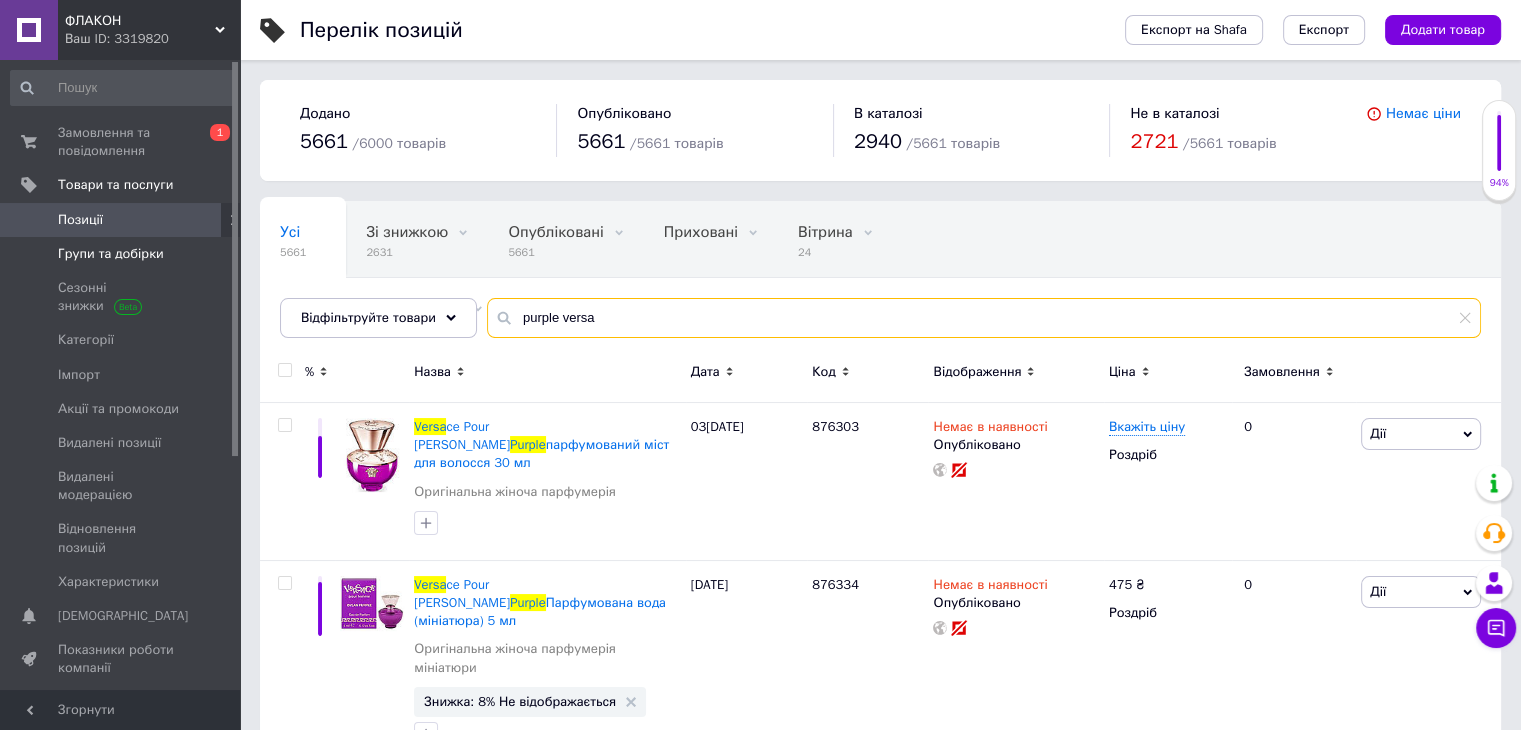drag, startPoint x: 664, startPoint y: 297, endPoint x: 78, endPoint y: 241, distance: 588.6697 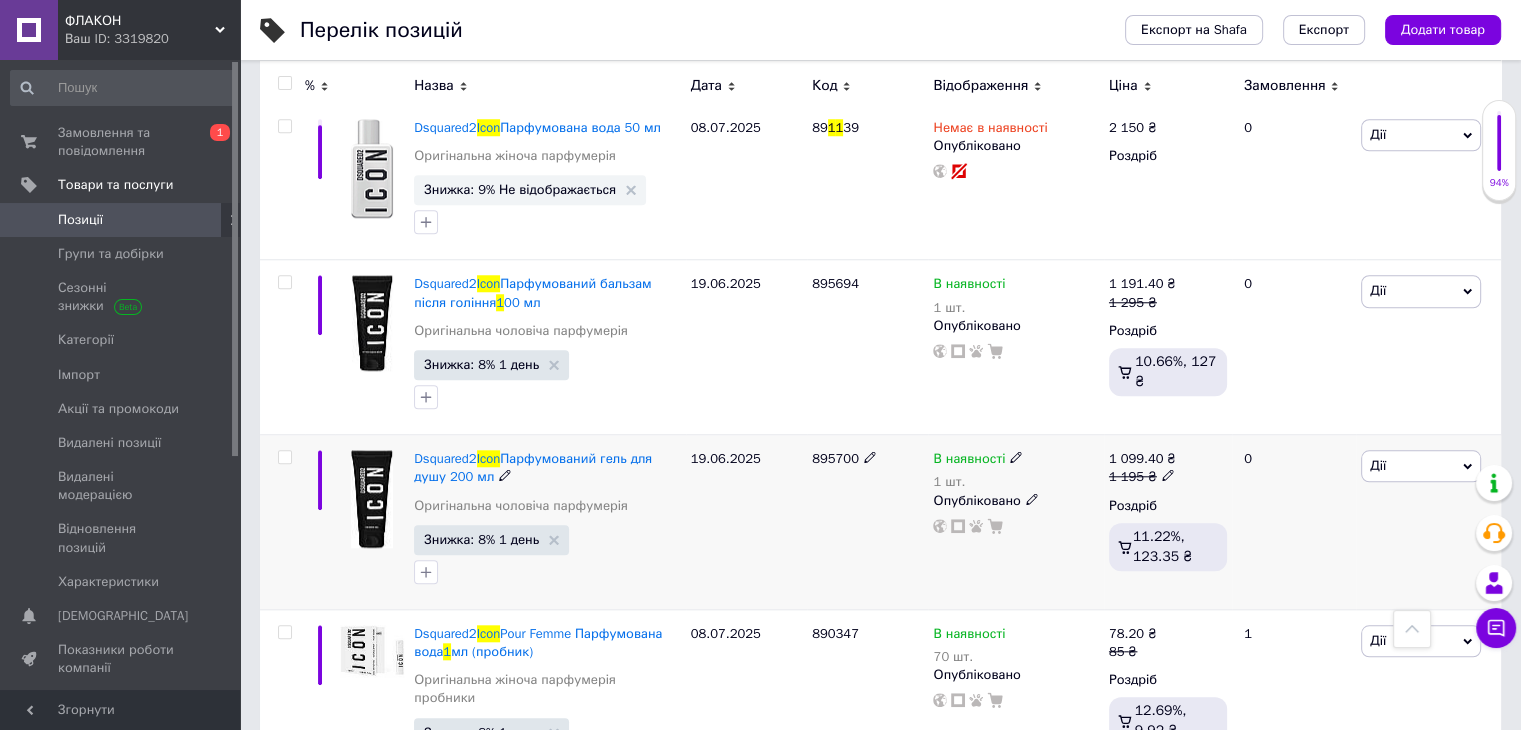 scroll, scrollTop: 1800, scrollLeft: 0, axis: vertical 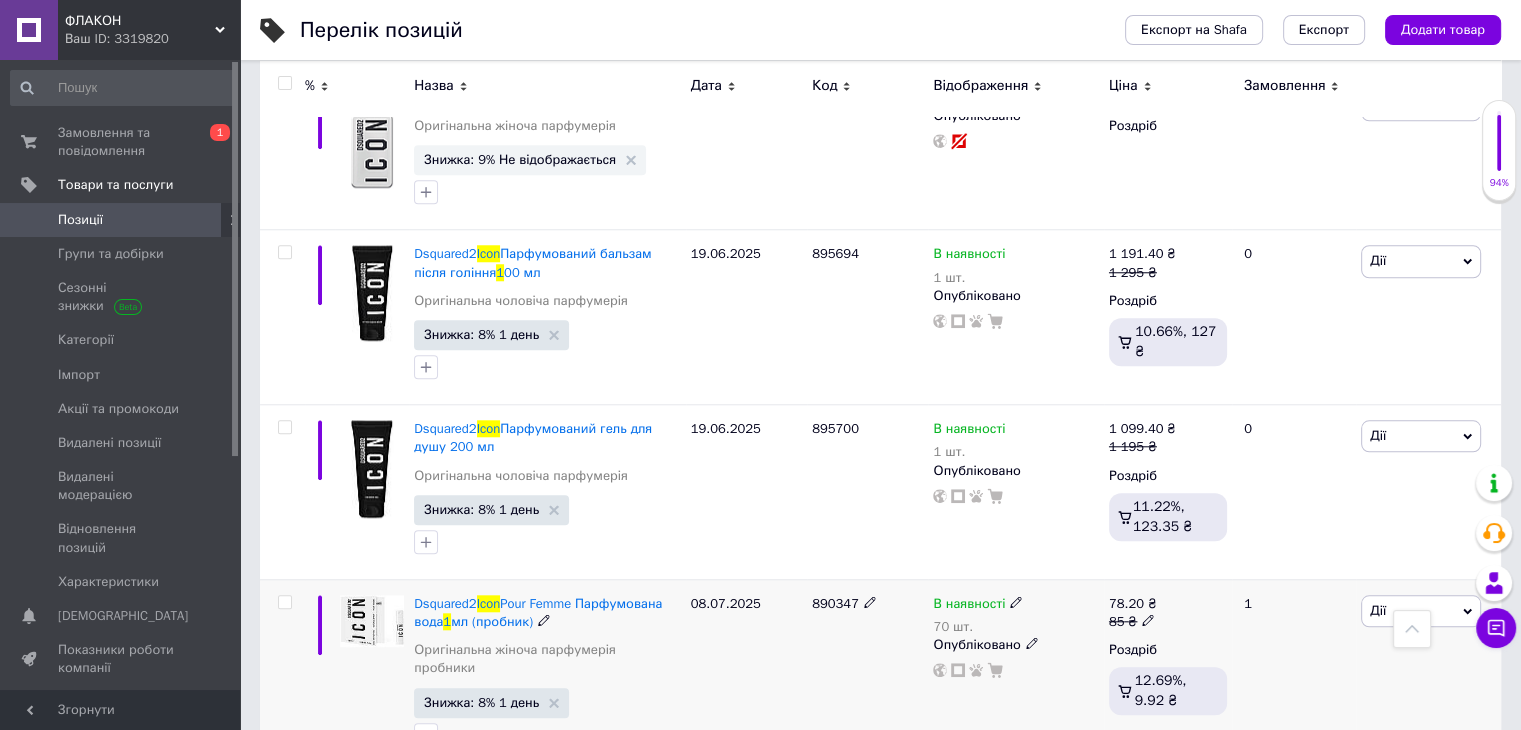 type on "icon 1" 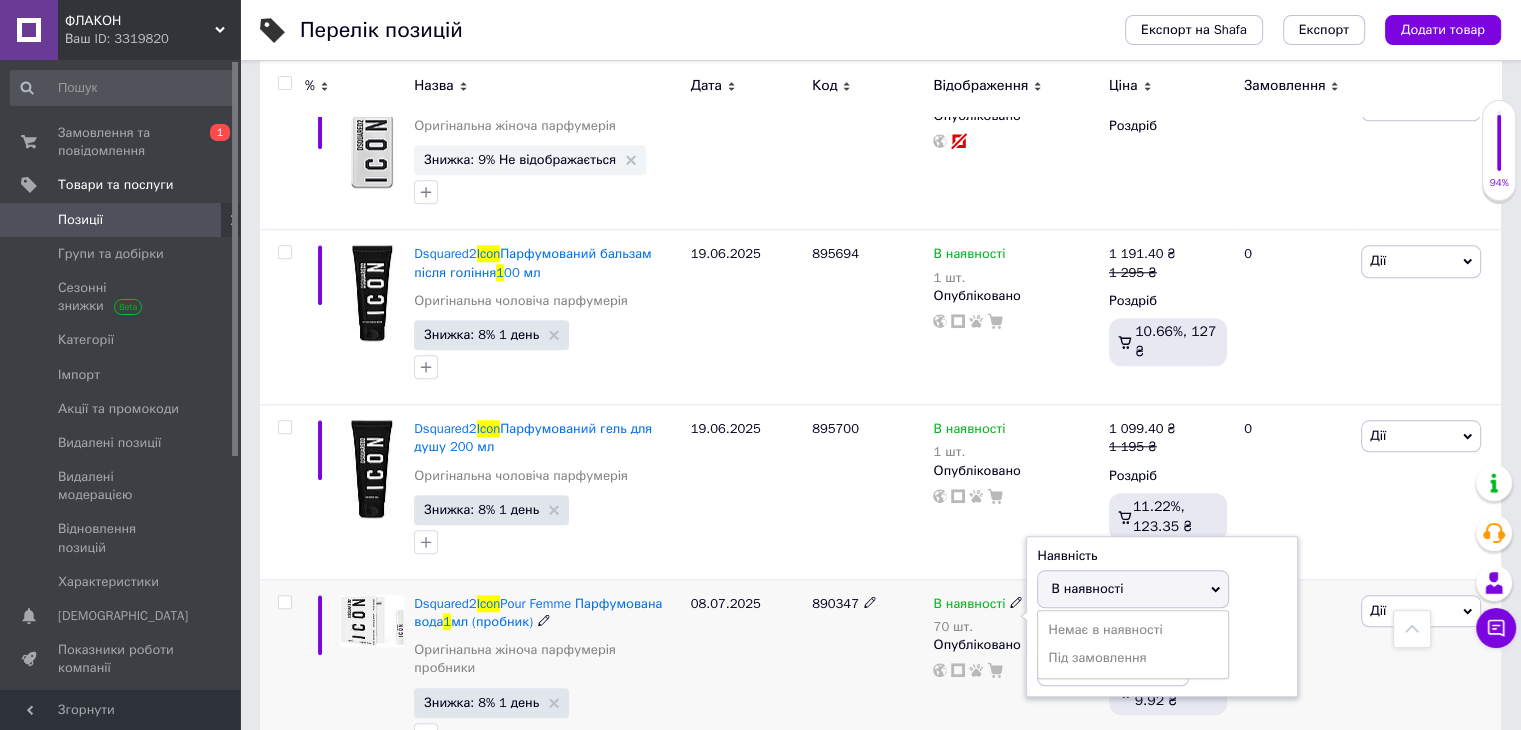 click on "Наявність В наявності Немає в наявності Під замовлення Залишки 70 шт." at bounding box center (1162, 617) 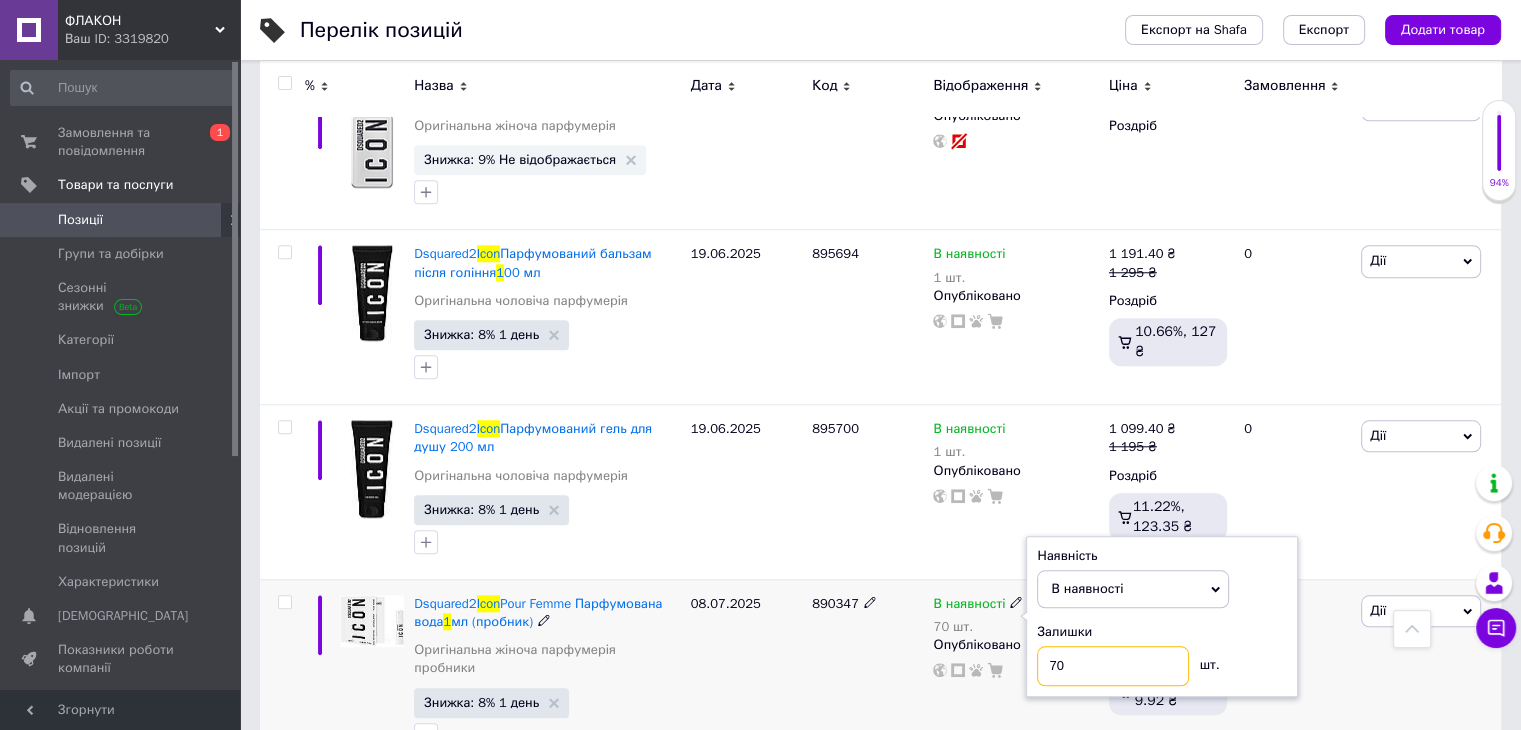 click on "Dsquared2  Icon  Pour Femme Парфумована вода  1  мл (пробник) Оригінальна жіноча парфумерія пробники Знижка: 8% 1 день [DATE] 890347 В наявності 70 шт. Наявність В наявності Немає в наявності Під замовлення Залишки 70 шт. Опубліковано 78.20   ₴ 85   ₴ Роздріб 12.69%, 9.92 ₴ 1 Дії Редагувати Підняти на початок групи Копіювати Знижка Подарунок Супутні Приховати Ярлик Додати на вітрину Додати в кампанію Каталог ProSale Видалити" at bounding box center (880, 675) 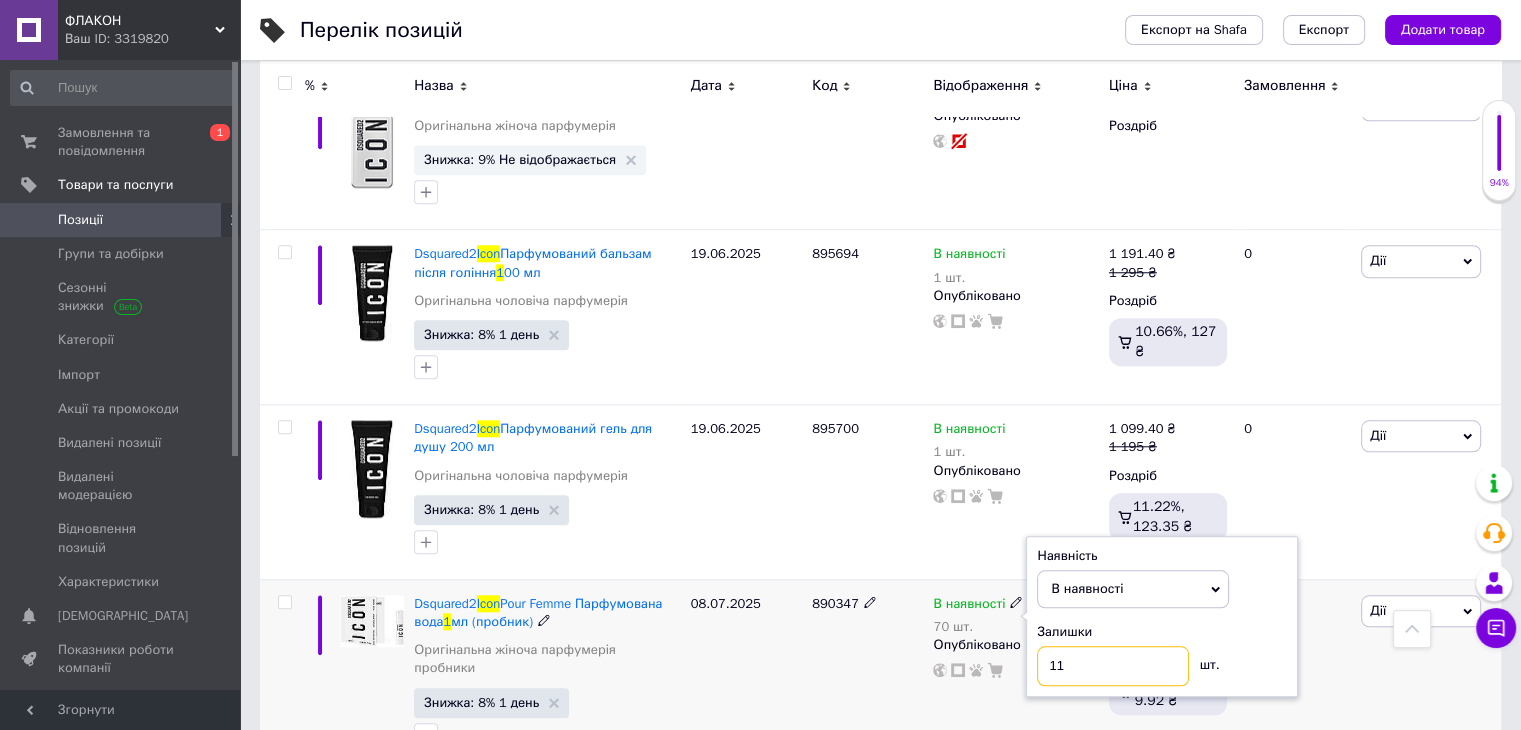 type on "119" 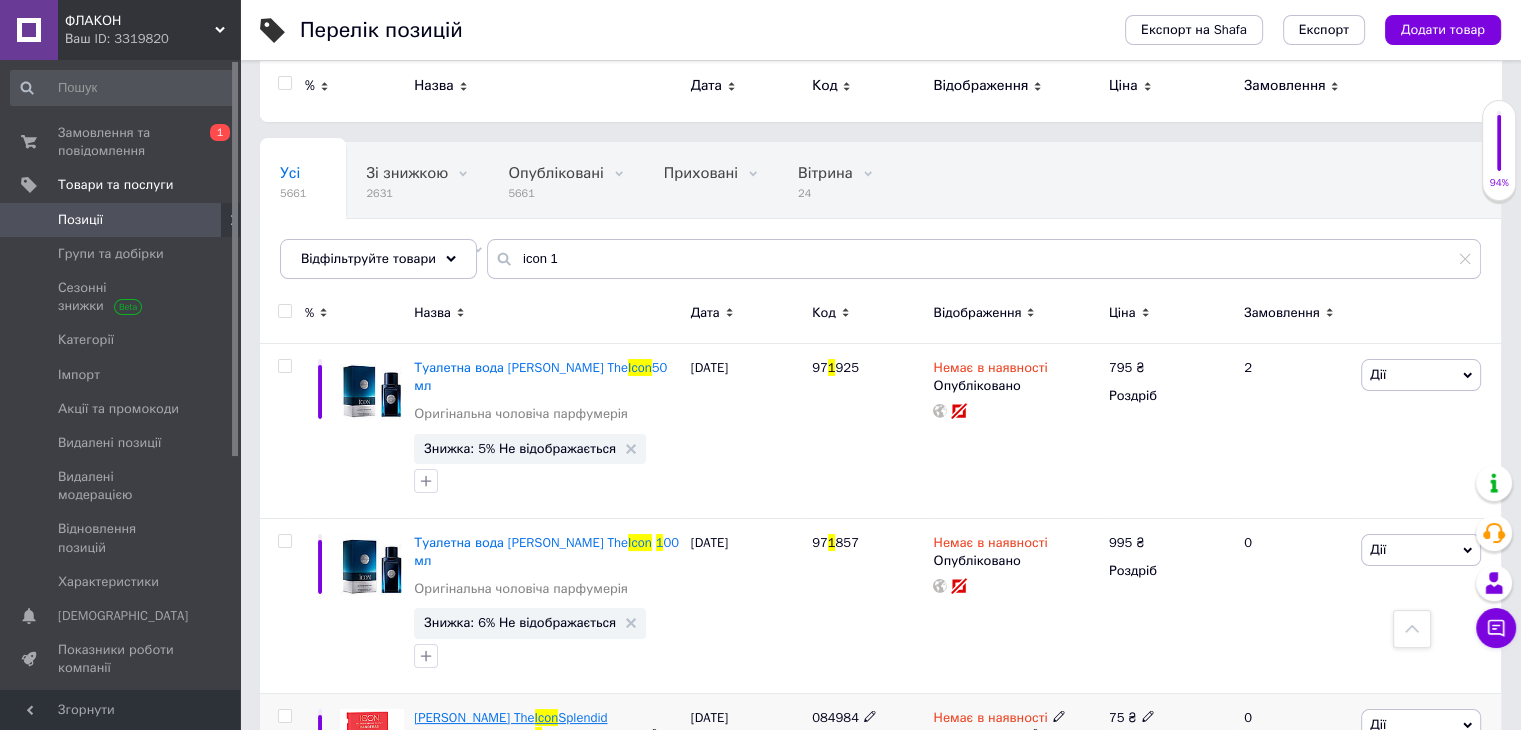 scroll, scrollTop: 0, scrollLeft: 0, axis: both 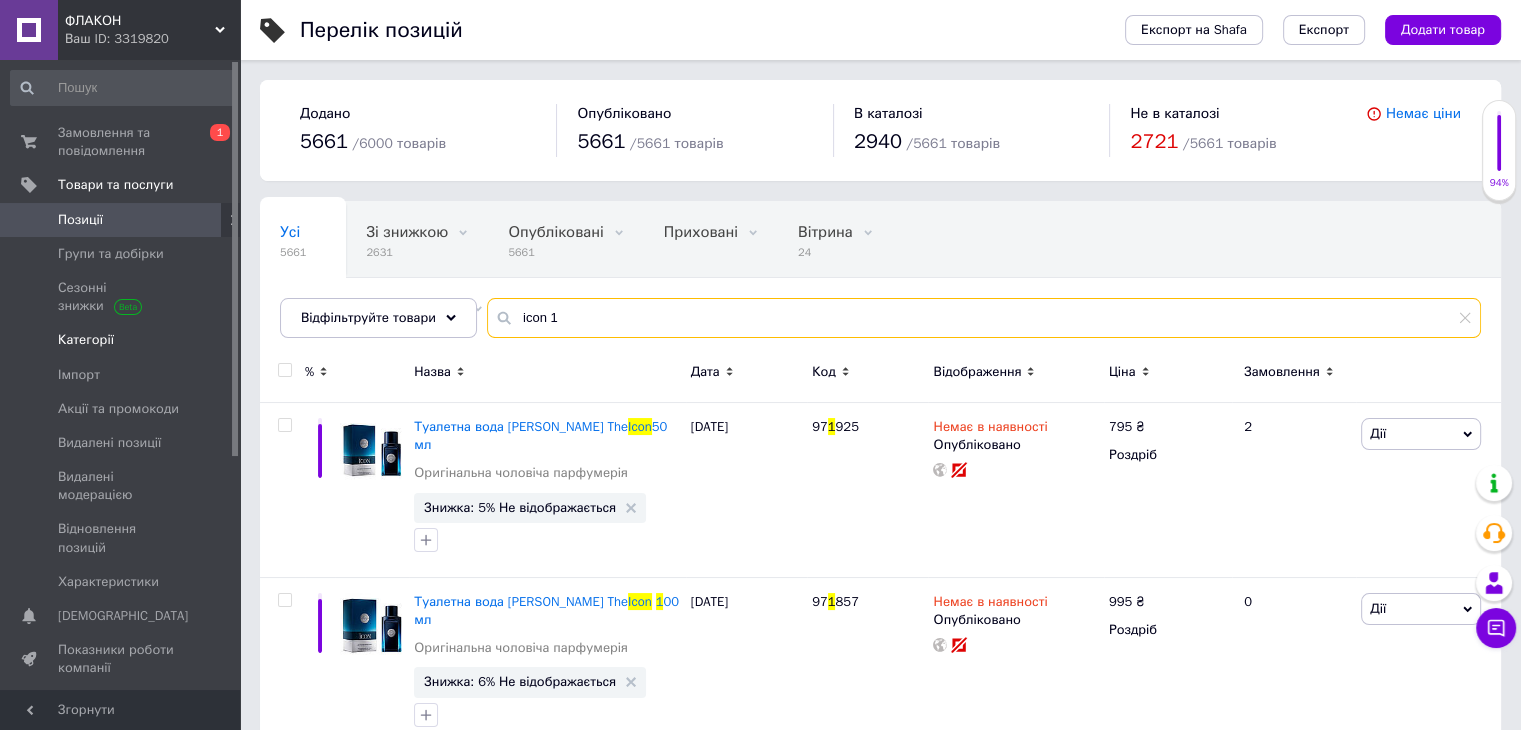 drag, startPoint x: 586, startPoint y: 326, endPoint x: 106, endPoint y: 323, distance: 480.00937 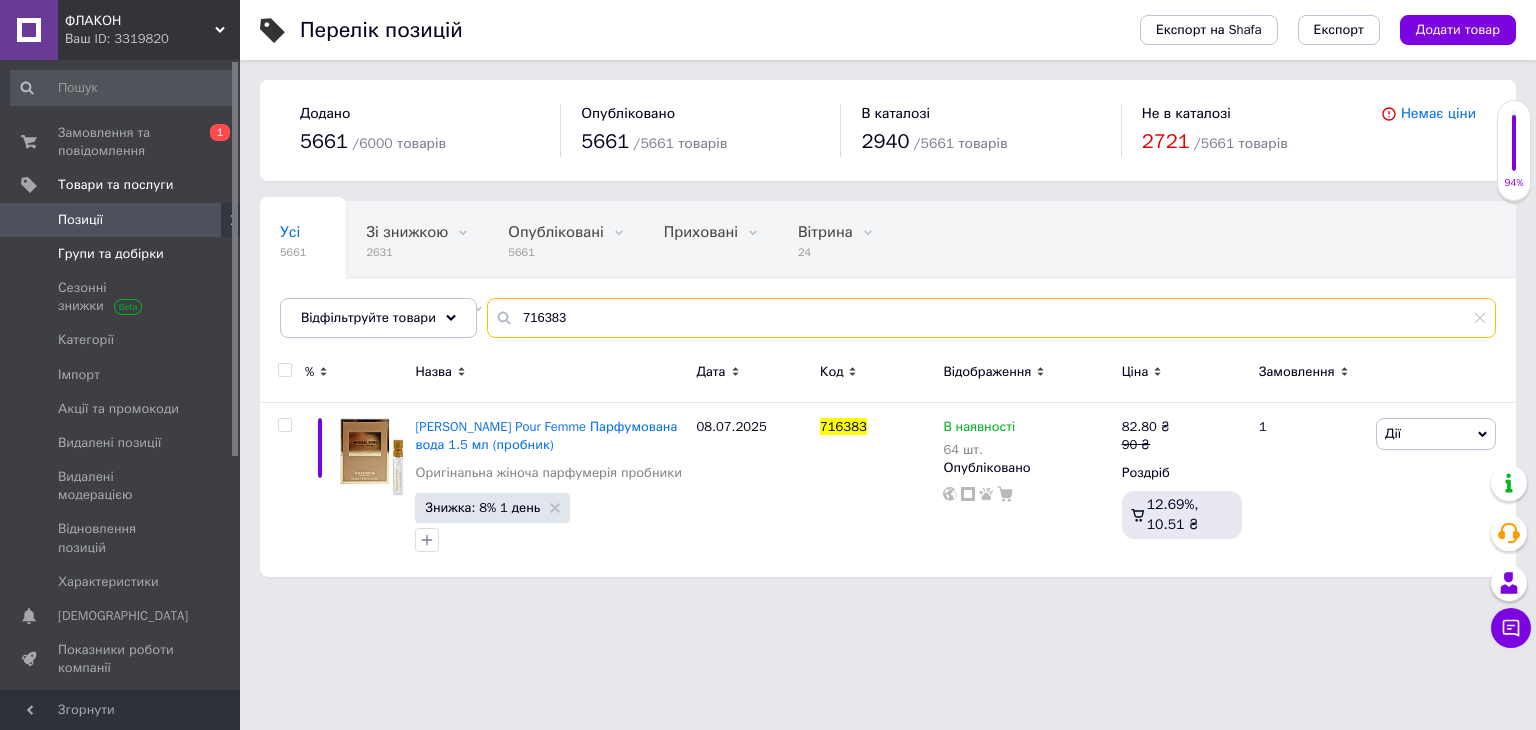 click on "ФЛАКОН Ваш ID: 3319820 Сайт ФЛАКОН Кабінет покупця Перевірити стан системи Сторінка на порталі Довідка Вийти Замовлення та повідомлення 0 1 Товари та послуги Позиції Групи та добірки Сезонні знижки Категорії Імпорт Акції та промокоди Видалені позиції Видалені модерацією Відновлення позицій Характеристики Сповіщення 0 0 Показники роботи компанії Панель управління Відгуки Покупці Каталог ProSale Аналітика Інструменти веб-майстра та SEO Управління сайтом Гаманець компанії [PERSON_NAME] Тарифи та рахунки Prom мікс 6 000 Згорнути
Експорт 5661   /" at bounding box center [768, 298] 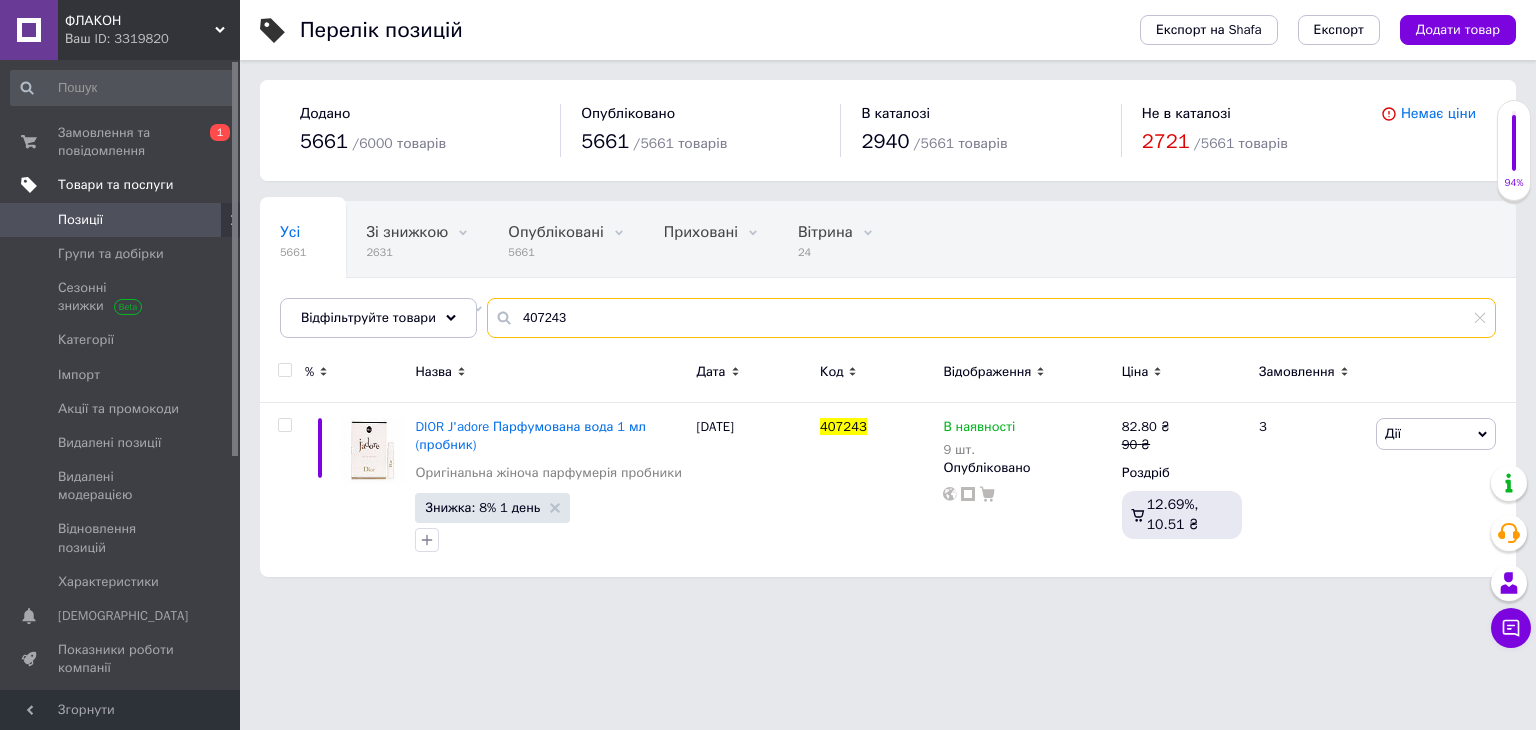drag, startPoint x: 617, startPoint y: 321, endPoint x: 0, endPoint y: 185, distance: 631.8109 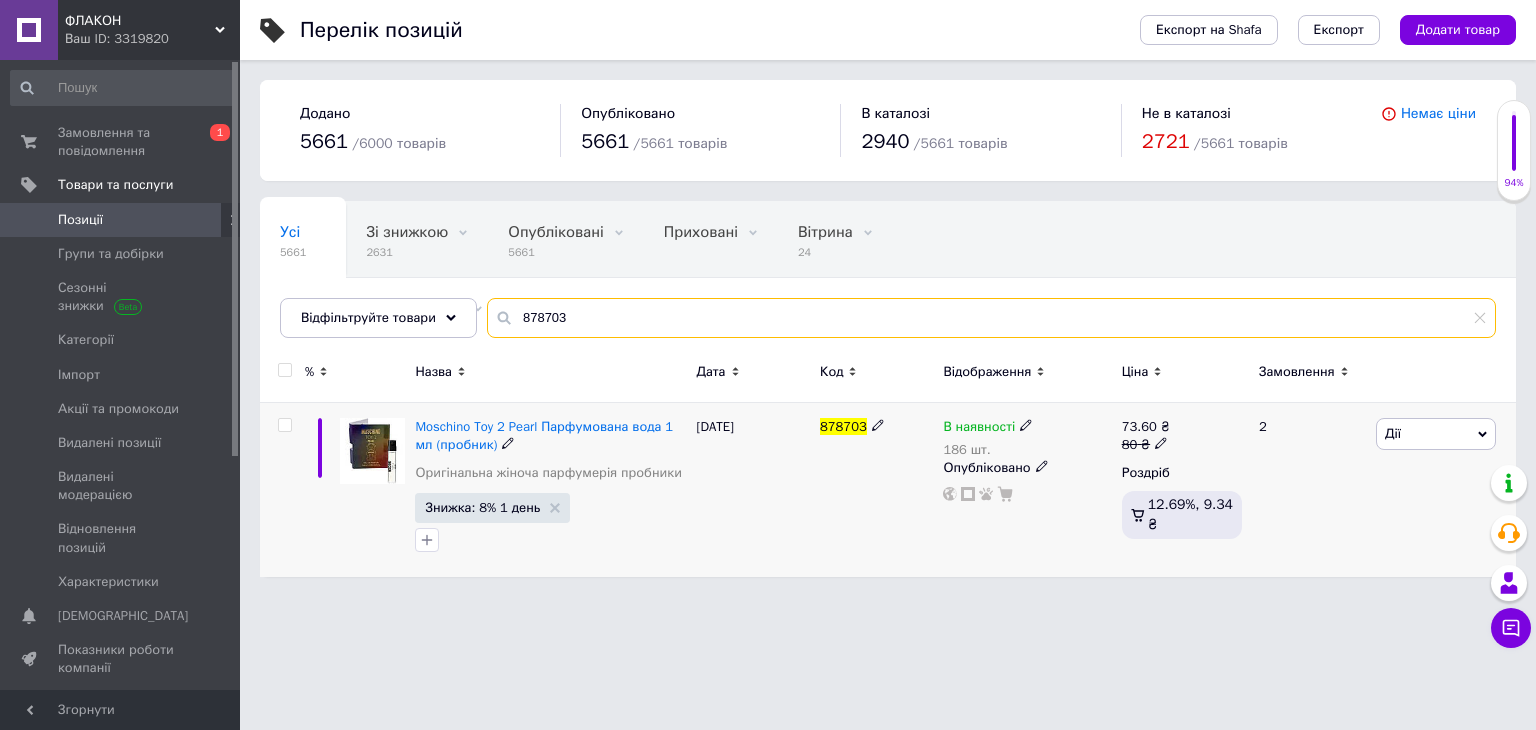 type on "878703" 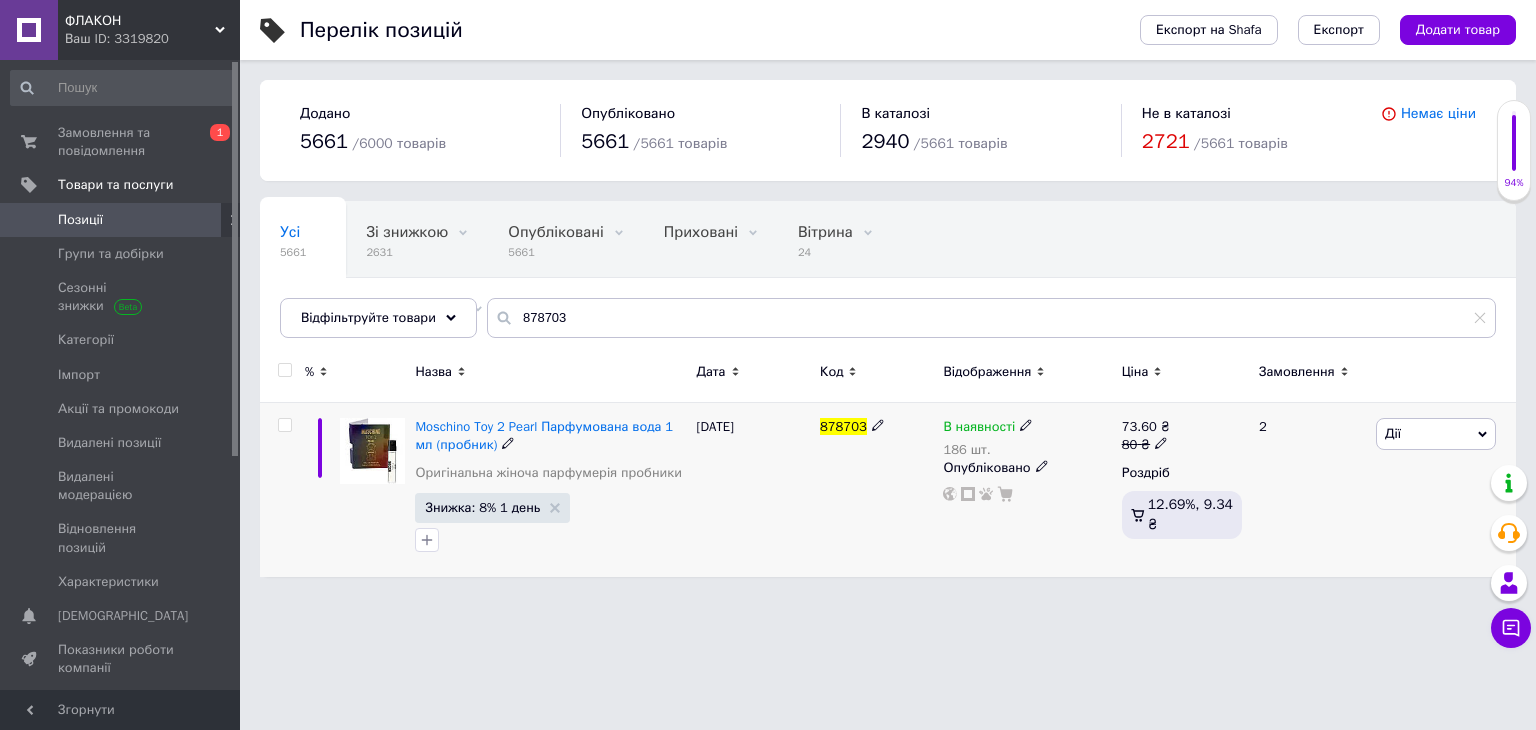 drag, startPoint x: 988, startPoint y: 414, endPoint x: 1057, endPoint y: 433, distance: 71.568146 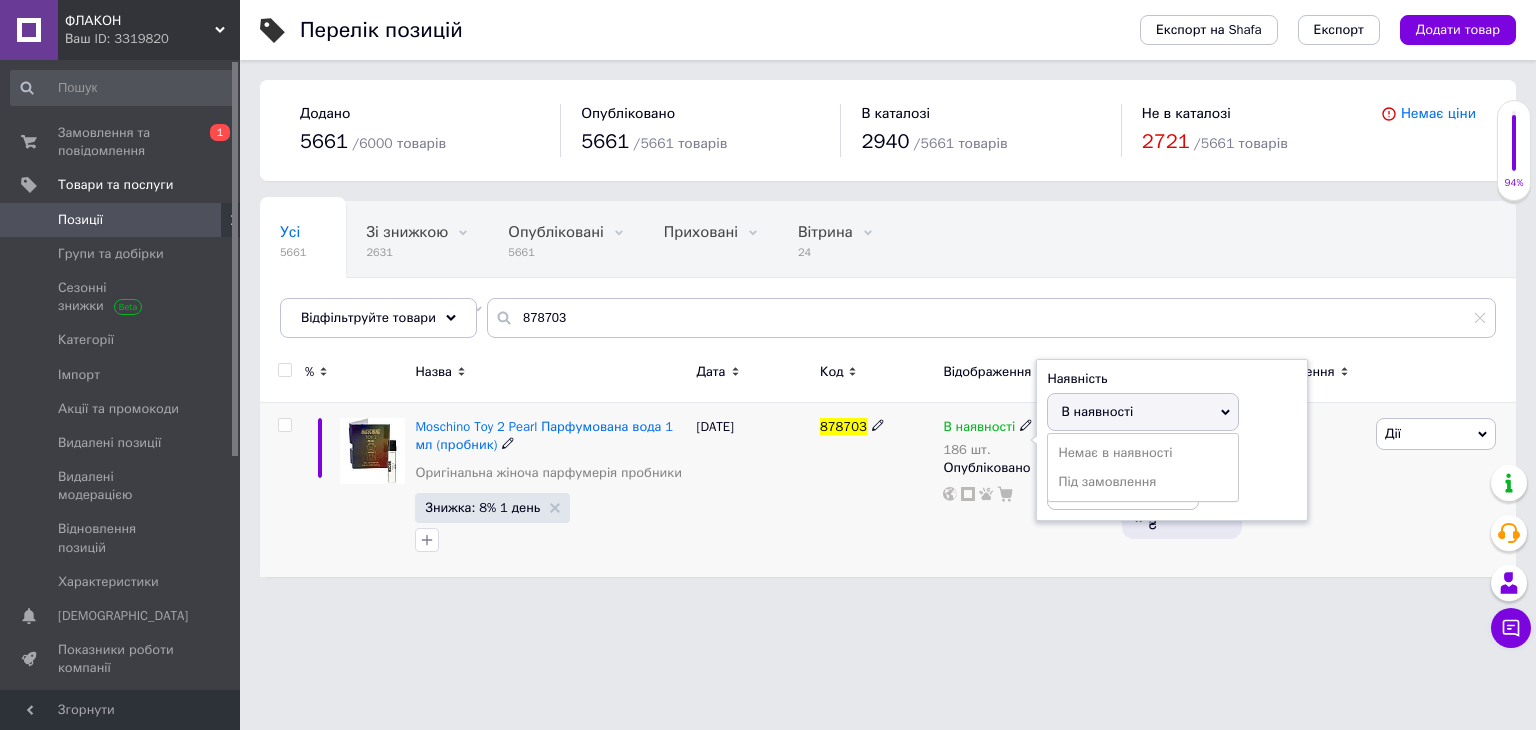 click on "Наявність В наявності Немає в наявності Під замовлення Залишки 186 шт." at bounding box center (1172, 440) 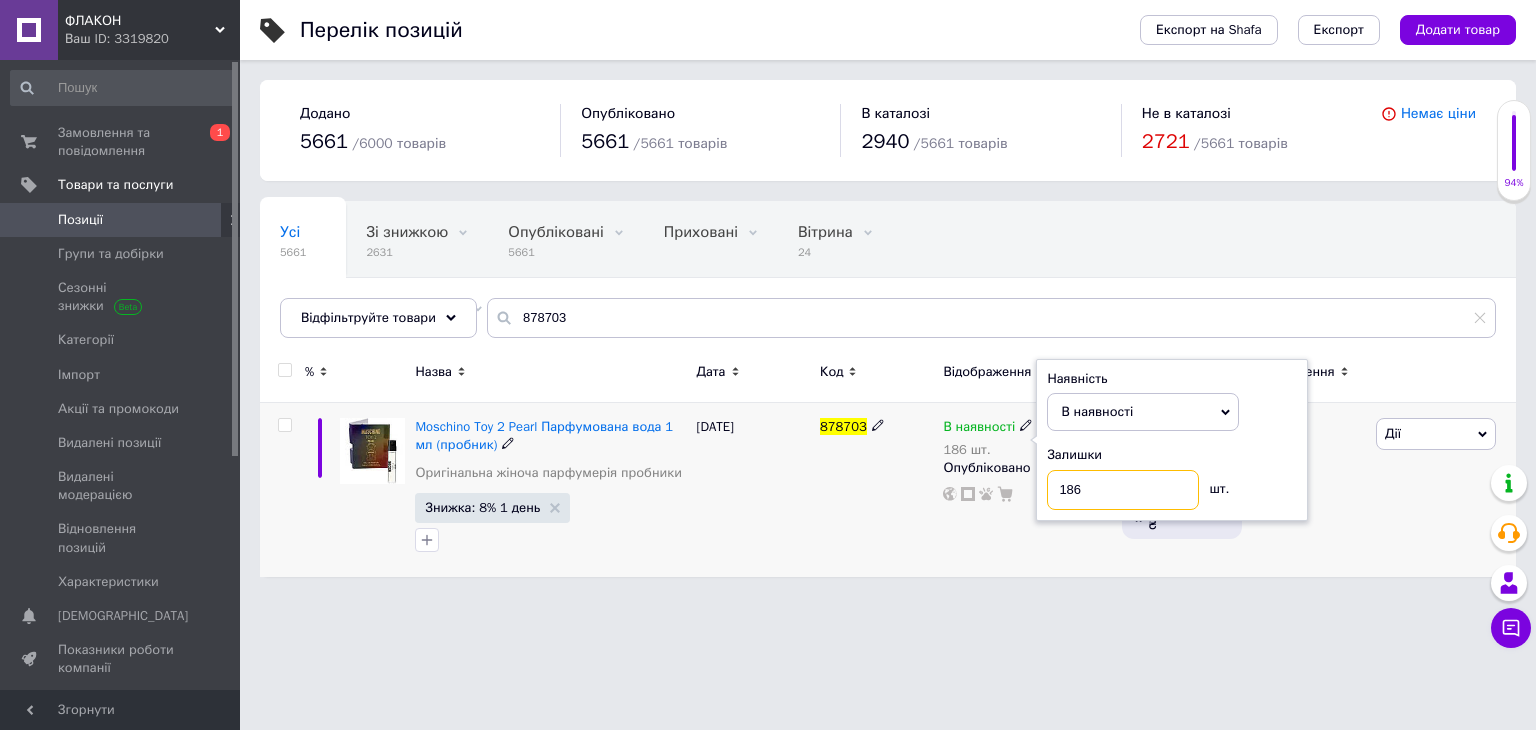 drag, startPoint x: 1138, startPoint y: 491, endPoint x: 976, endPoint y: 484, distance: 162.15117 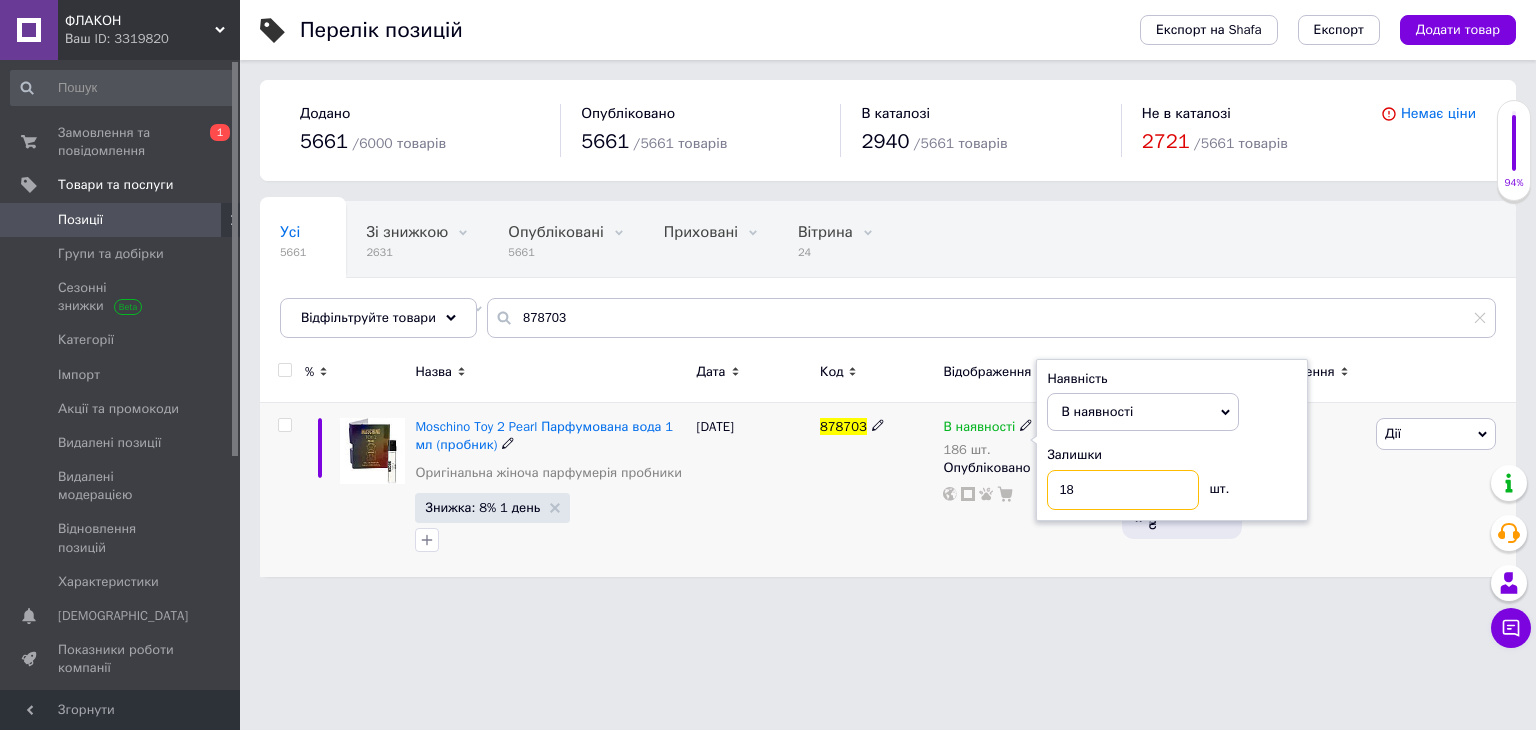 type on "184" 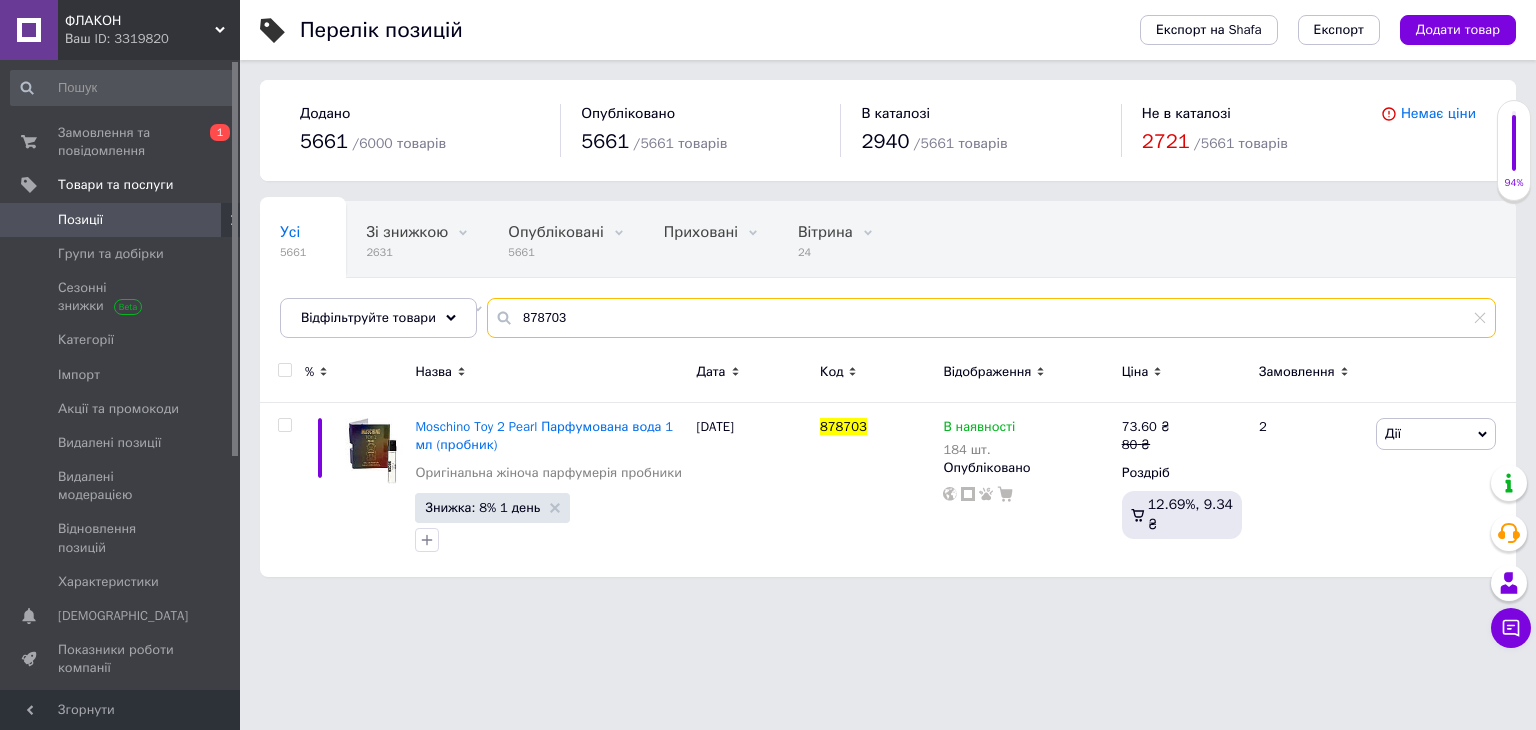 drag, startPoint x: 625, startPoint y: 308, endPoint x: 0, endPoint y: 232, distance: 629.6038 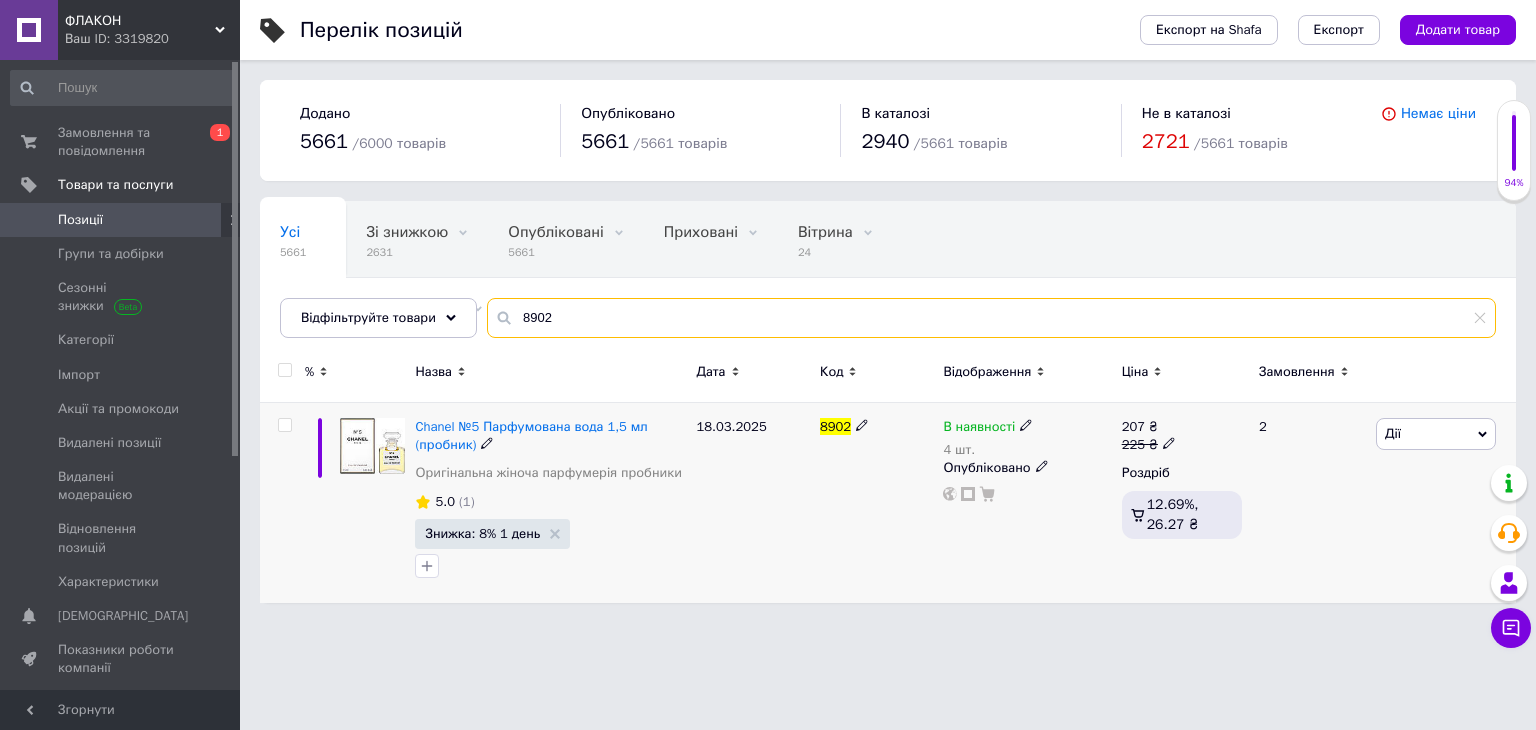 type on "8902" 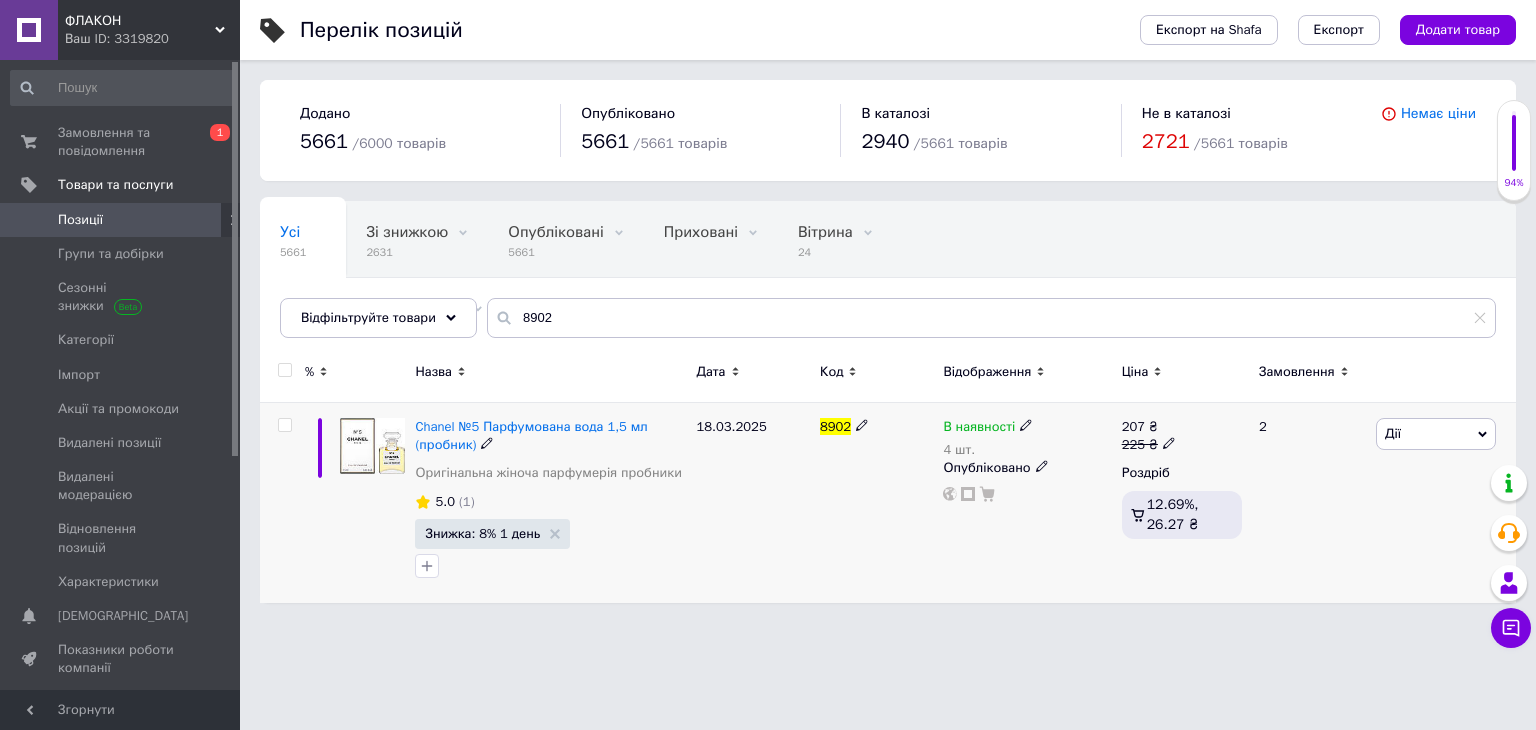 click on "В наявності" at bounding box center [979, 429] 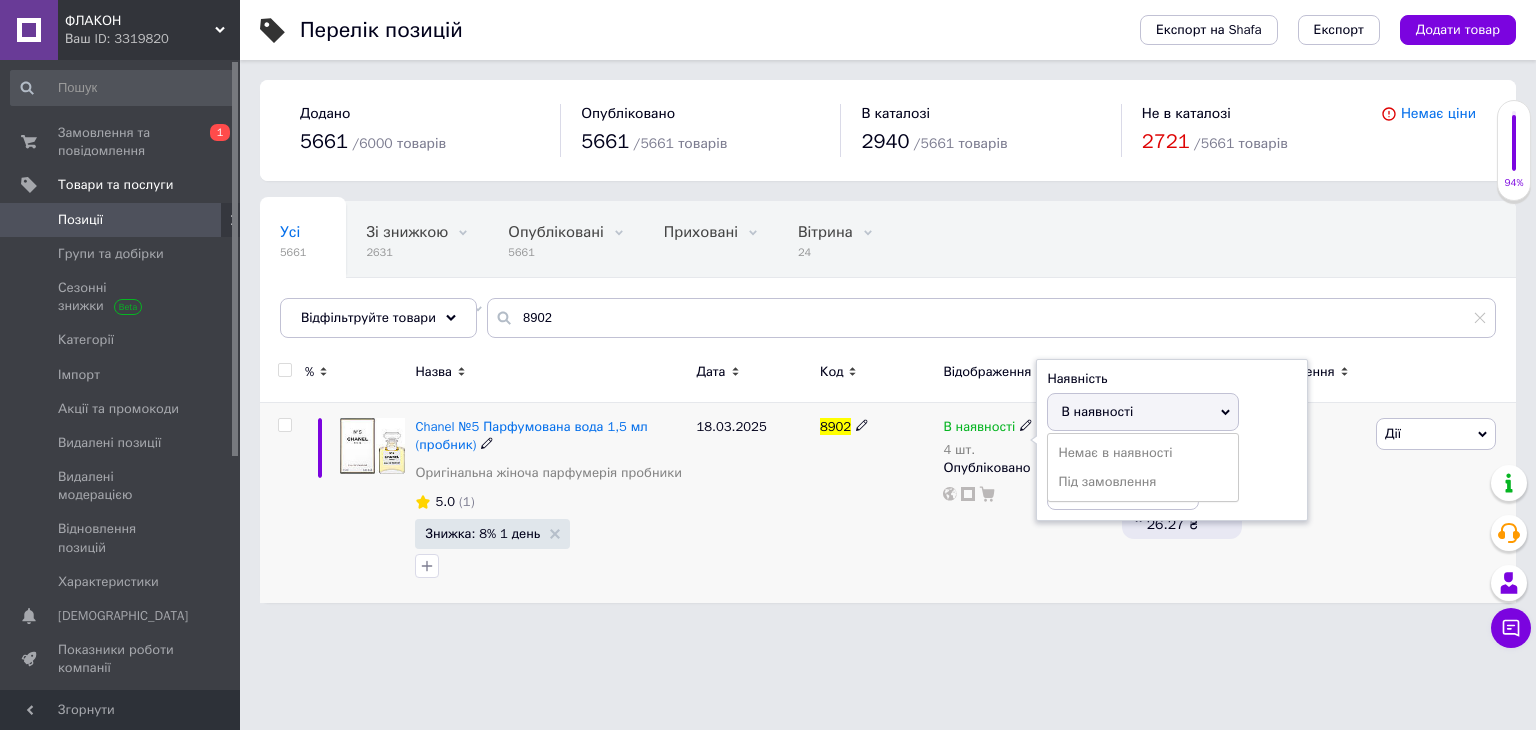 drag, startPoint x: 1282, startPoint y: 455, endPoint x: 1264, endPoint y: 466, distance: 21.095022 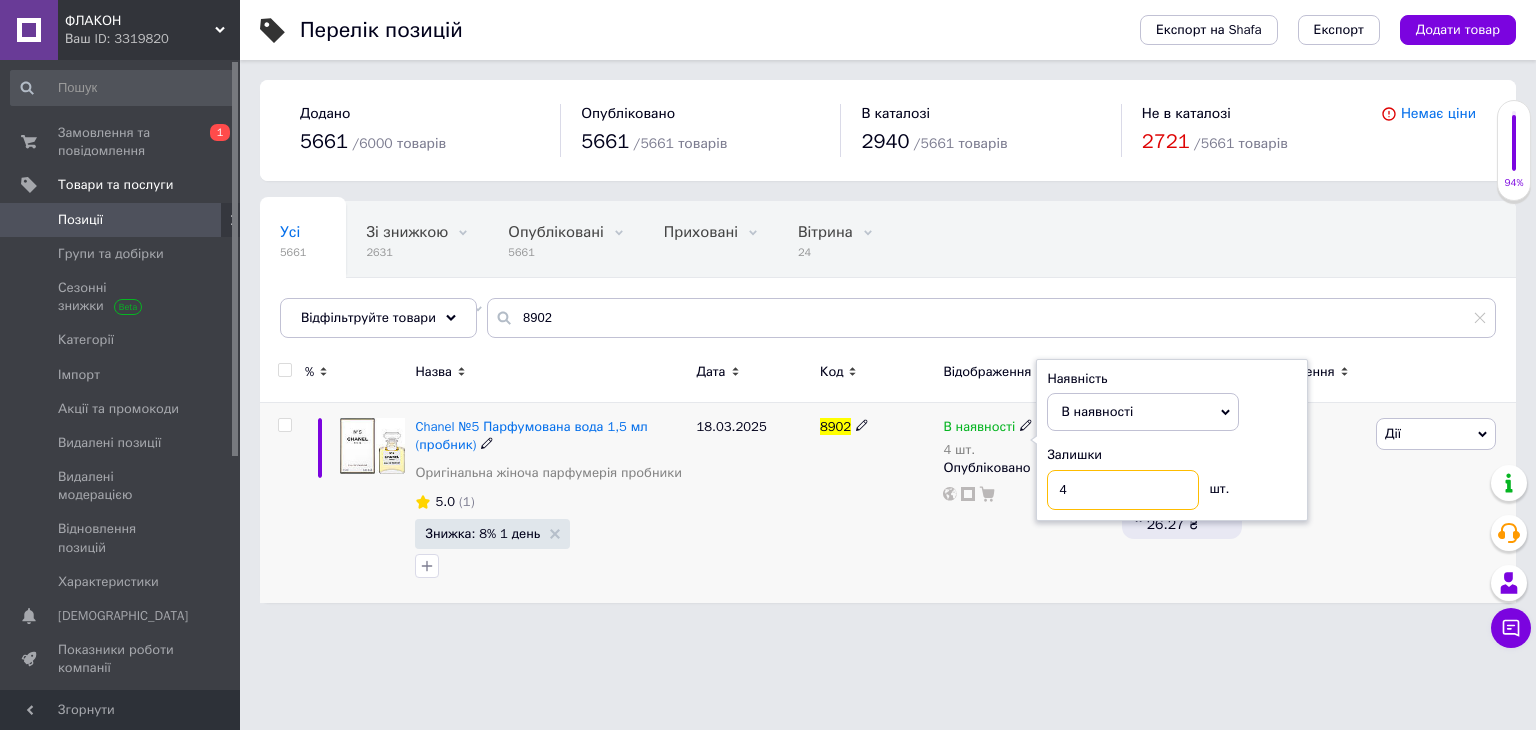 drag, startPoint x: 992, startPoint y: 492, endPoint x: 956, endPoint y: 508, distance: 39.39543 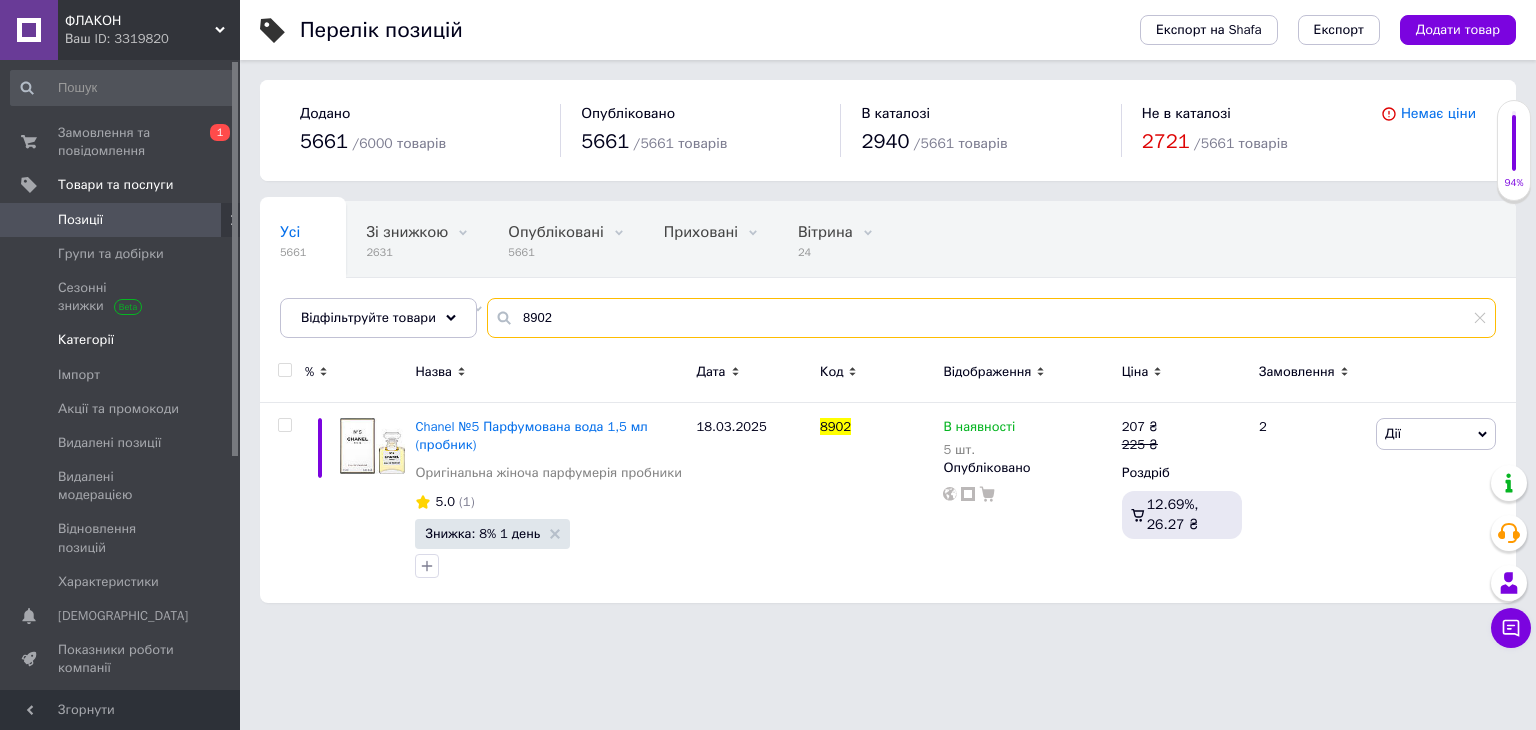 click on "ФЛАКОН Ваш ID: 3319820 Сайт ФЛАКОН Кабінет покупця Перевірити стан системи Сторінка на порталі Довідка Вийти Замовлення та повідомлення 0 1 Товари та послуги Позиції Групи та добірки Сезонні знижки Категорії Імпорт Акції та промокоди Видалені позиції Видалені модерацією Відновлення позицій Характеристики Сповіщення 0 0 Показники роботи компанії Панель управління Відгуки Покупці Каталог ProSale Аналітика Інструменти веб-майстра та SEO Управління сайтом Гаманець компанії [PERSON_NAME] Тарифи та рахунки Prom мікс 6 000 Згорнути
Експорт 5661   /" at bounding box center [768, 311] 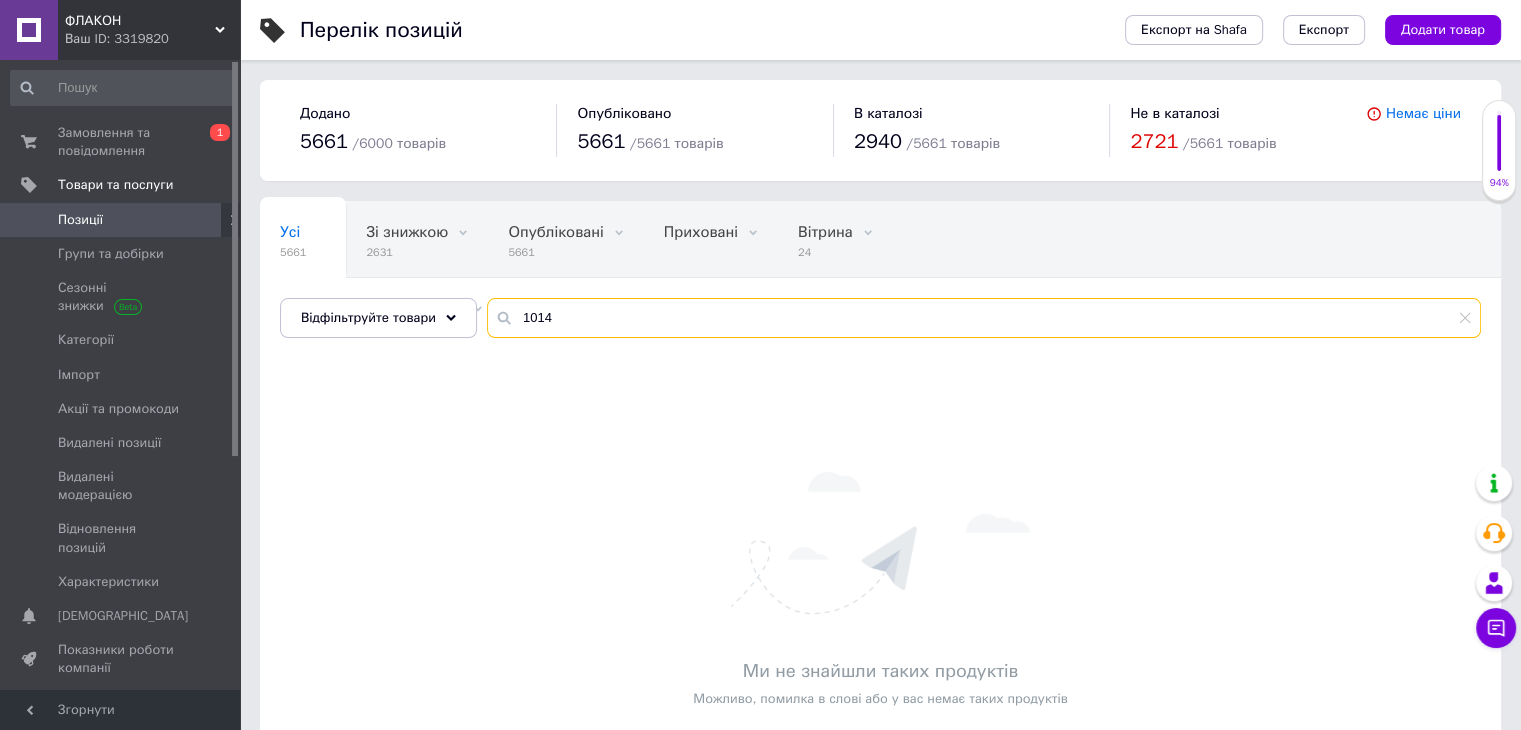 drag, startPoint x: 577, startPoint y: 317, endPoint x: 129, endPoint y: 233, distance: 455.80698 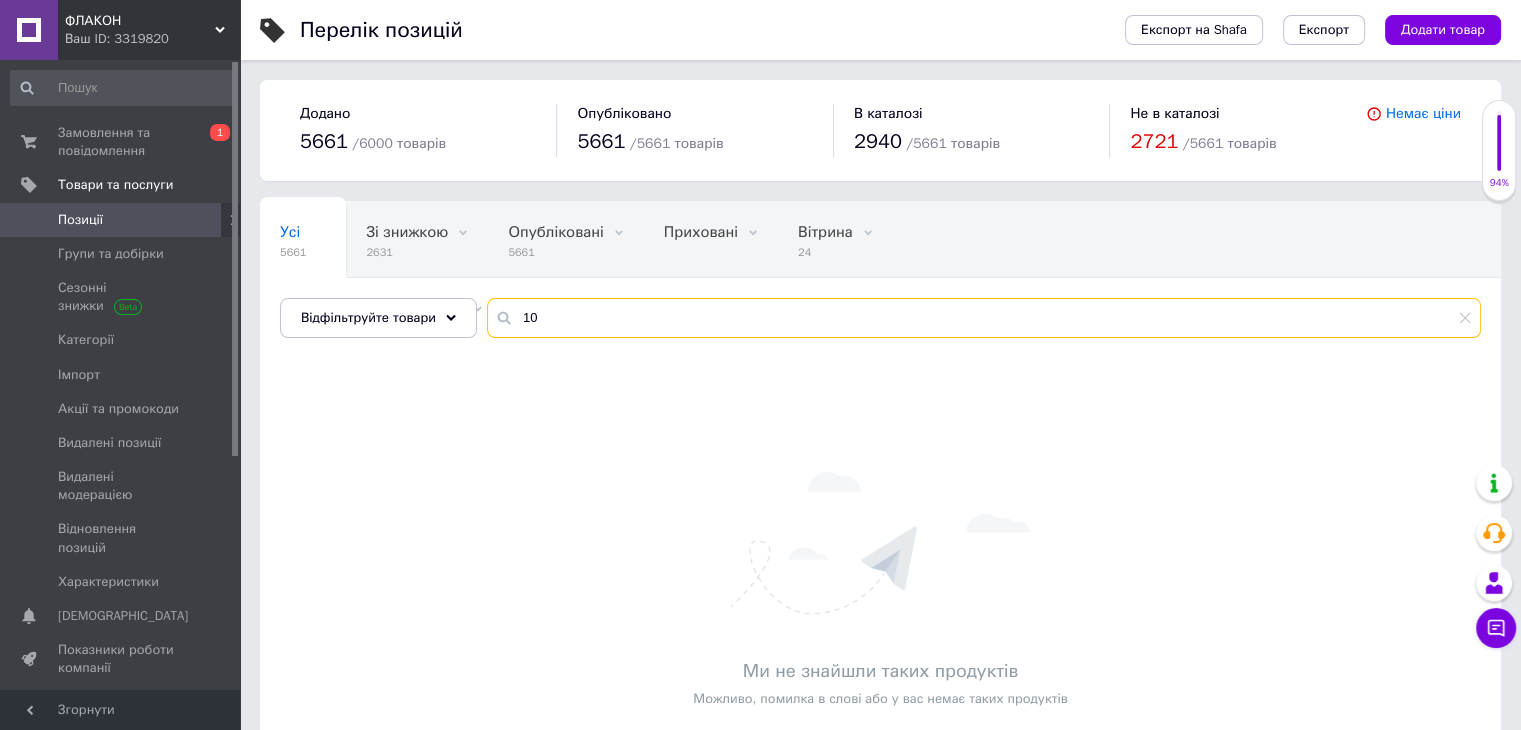 type on "1" 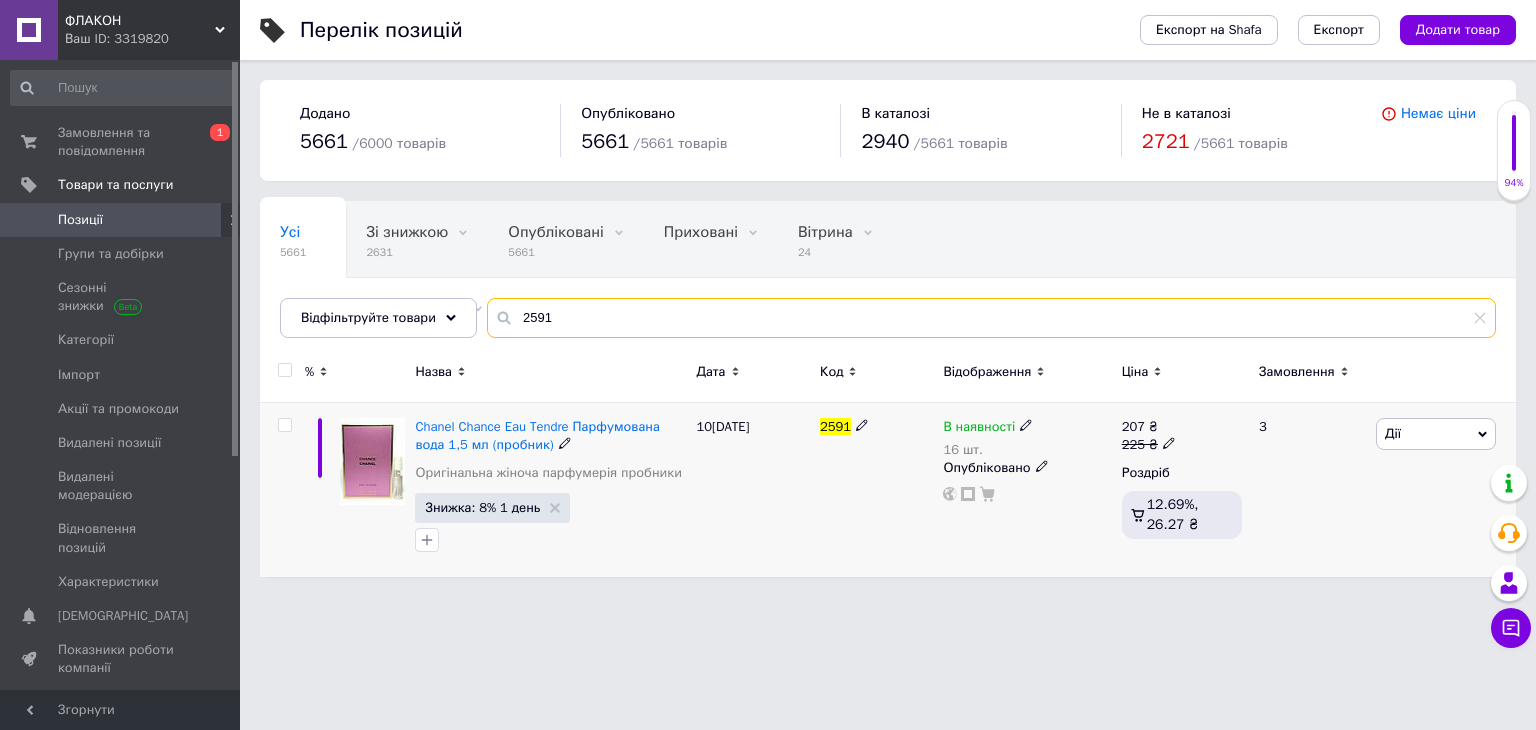 type on "2591" 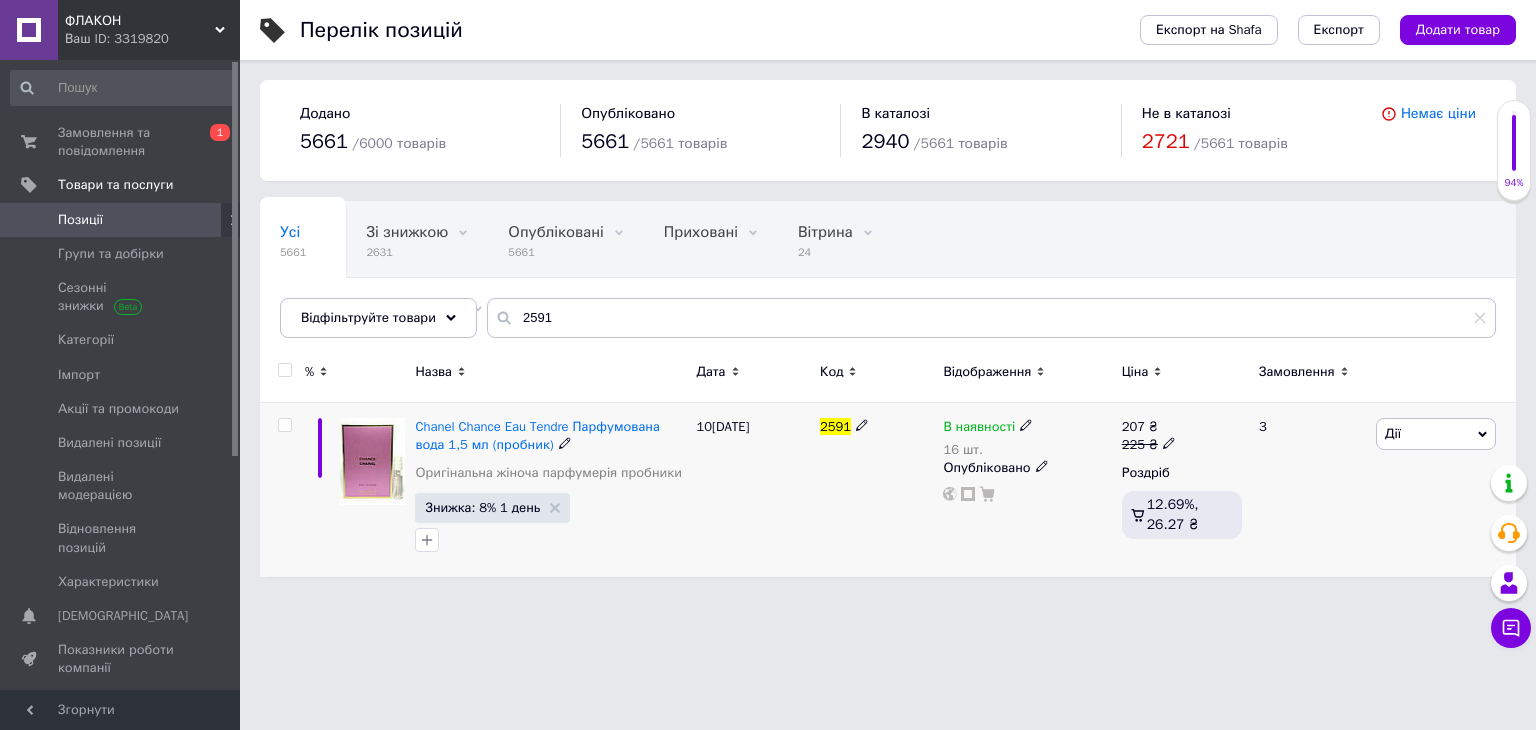 click on "В наявності" at bounding box center (979, 429) 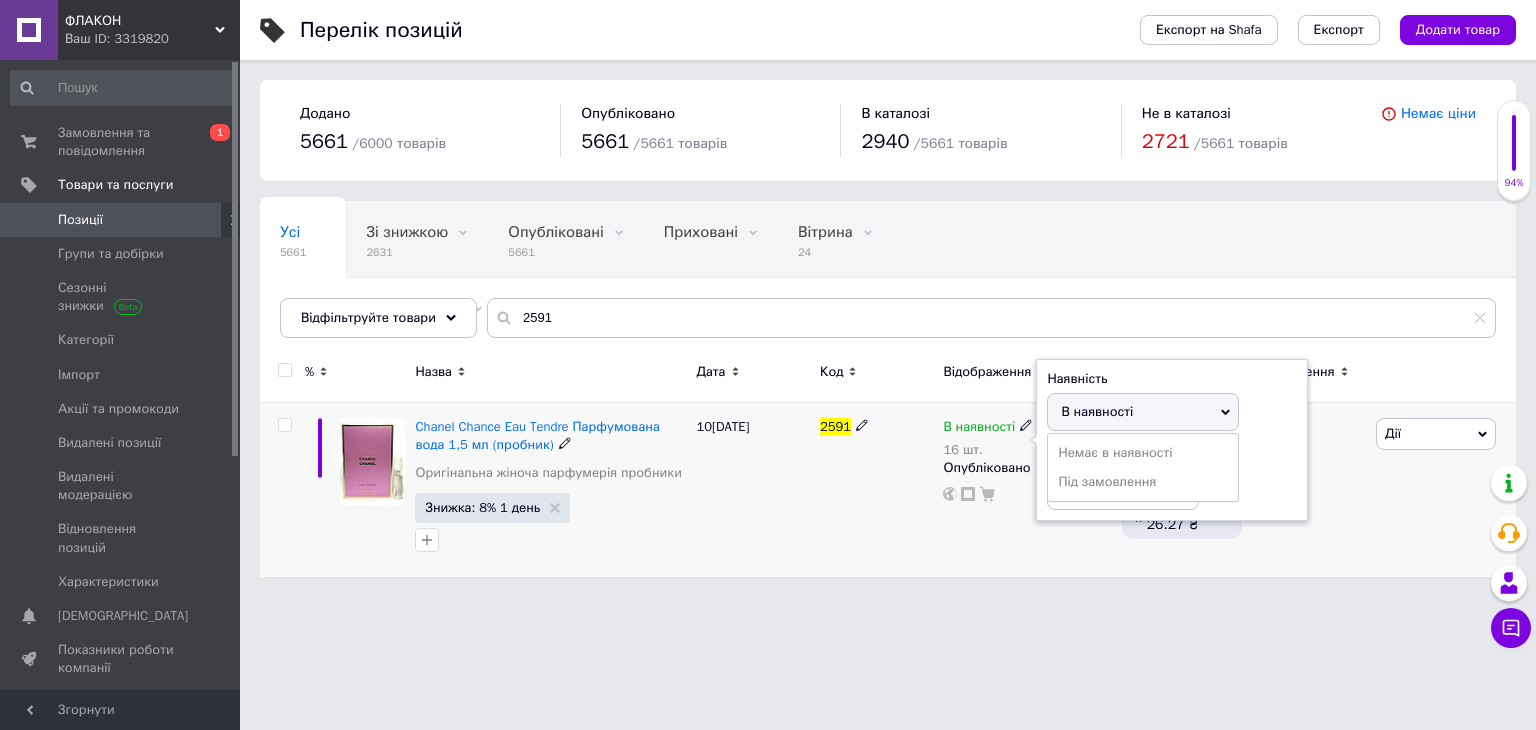 click on "Немає в наявності Під замовлення" at bounding box center (1143, 467) 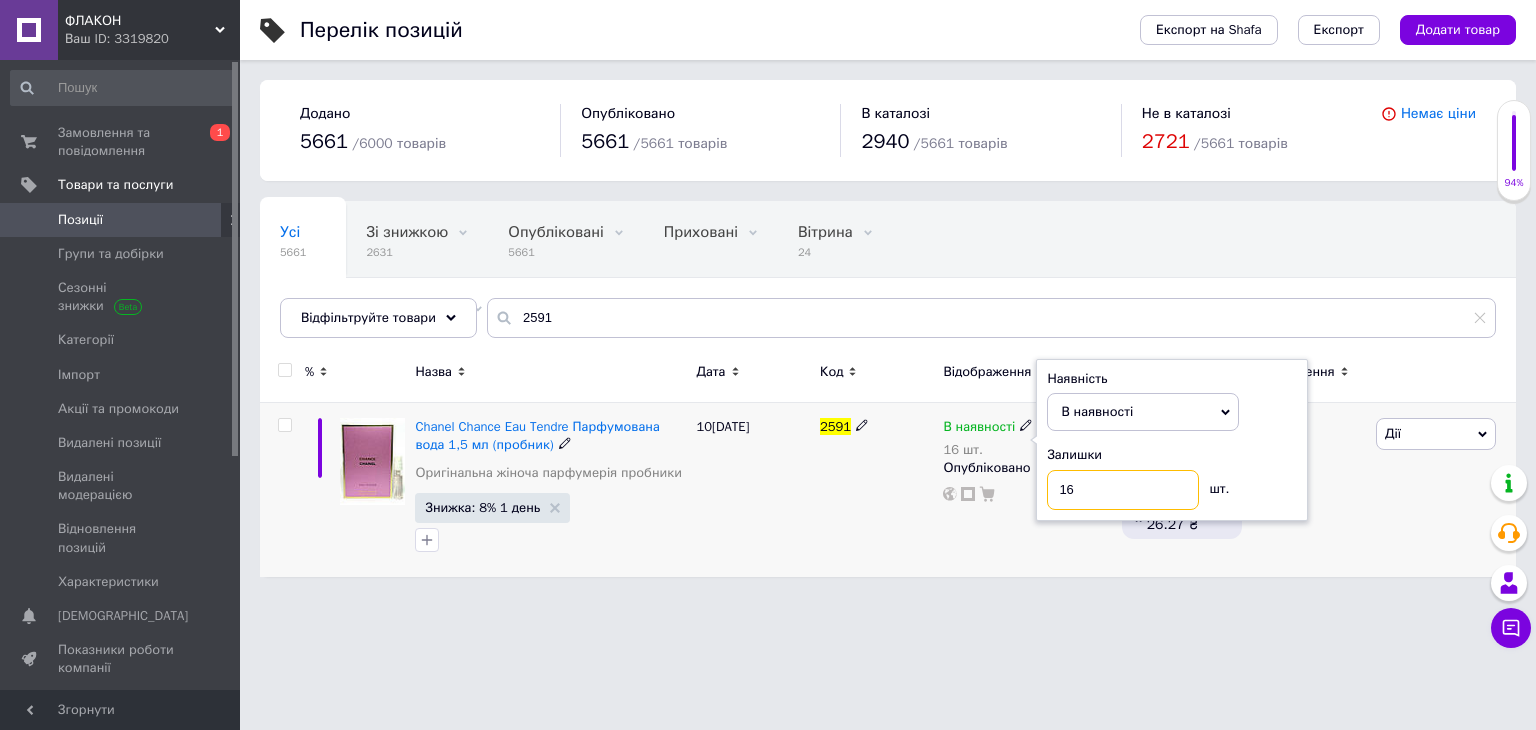 drag, startPoint x: 1106, startPoint y: 476, endPoint x: 796, endPoint y: 517, distance: 312.69952 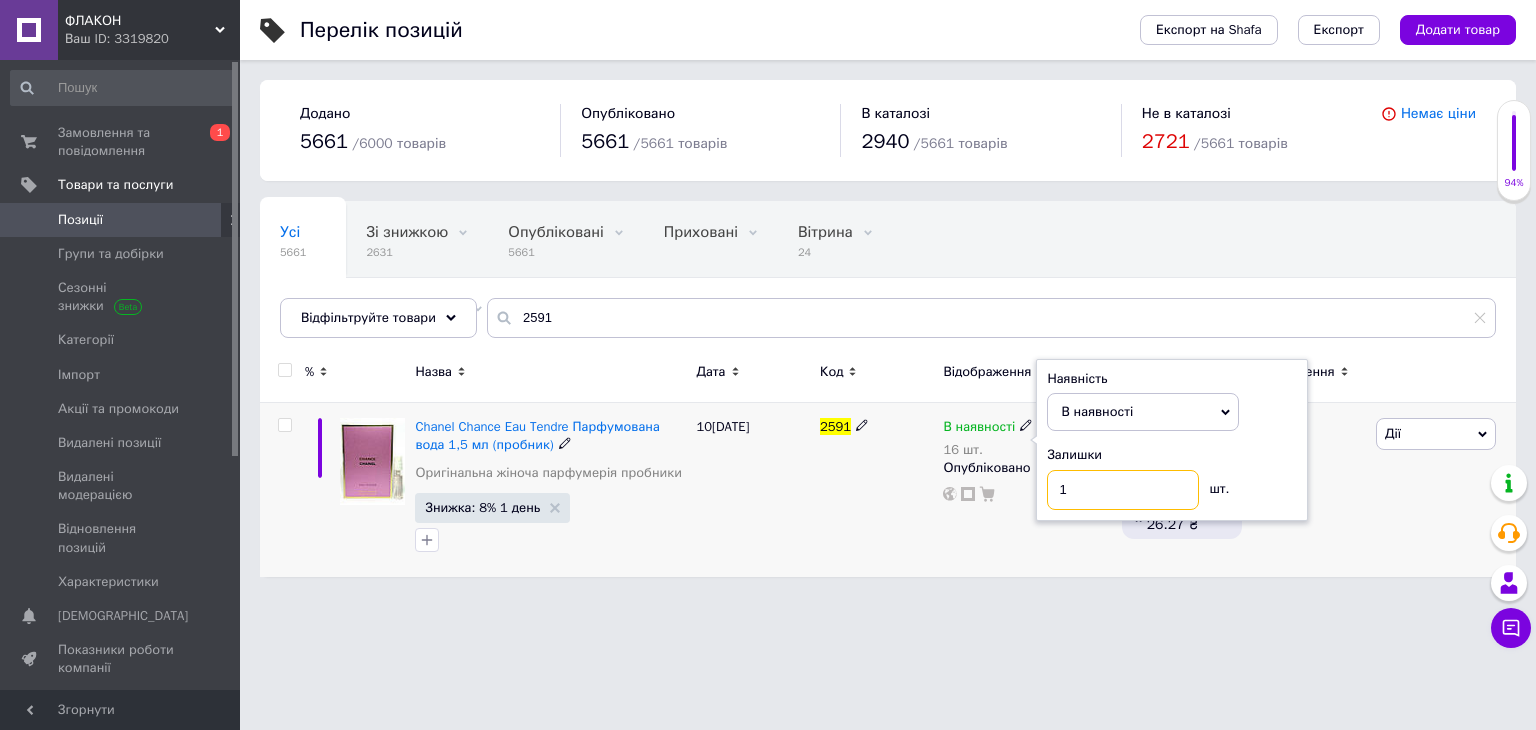 type on "17" 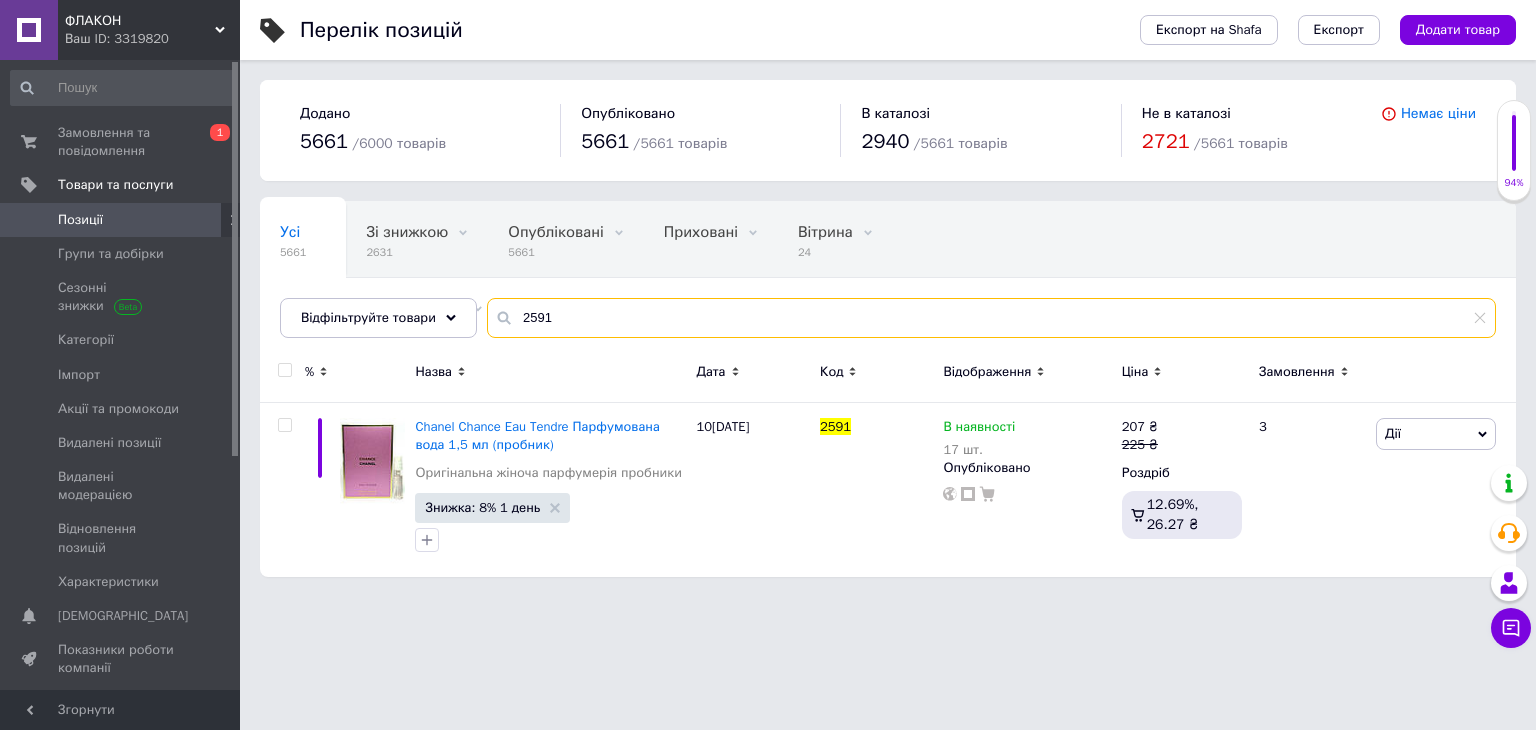 drag, startPoint x: 575, startPoint y: 317, endPoint x: 282, endPoint y: 279, distance: 295.4539 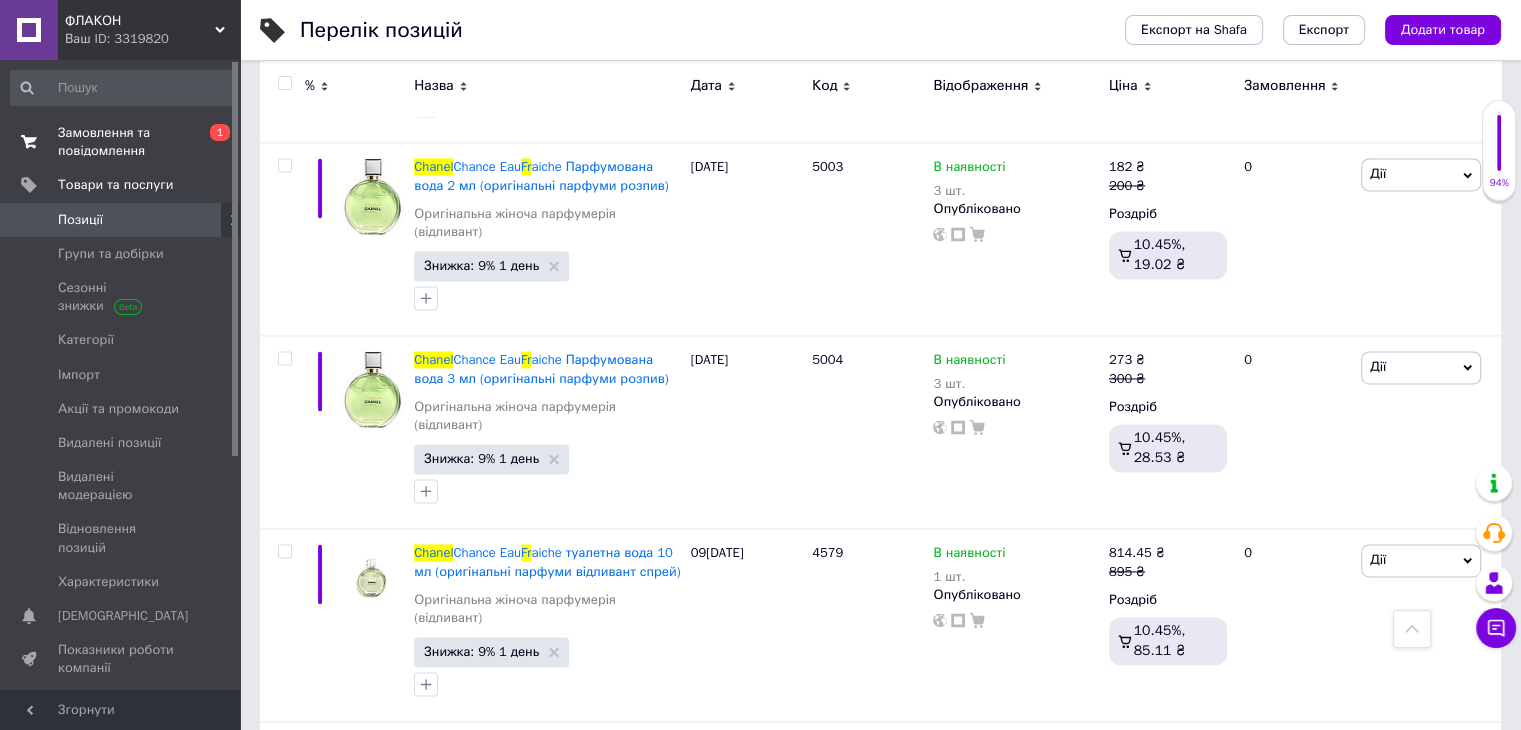 scroll, scrollTop: 2871, scrollLeft: 0, axis: vertical 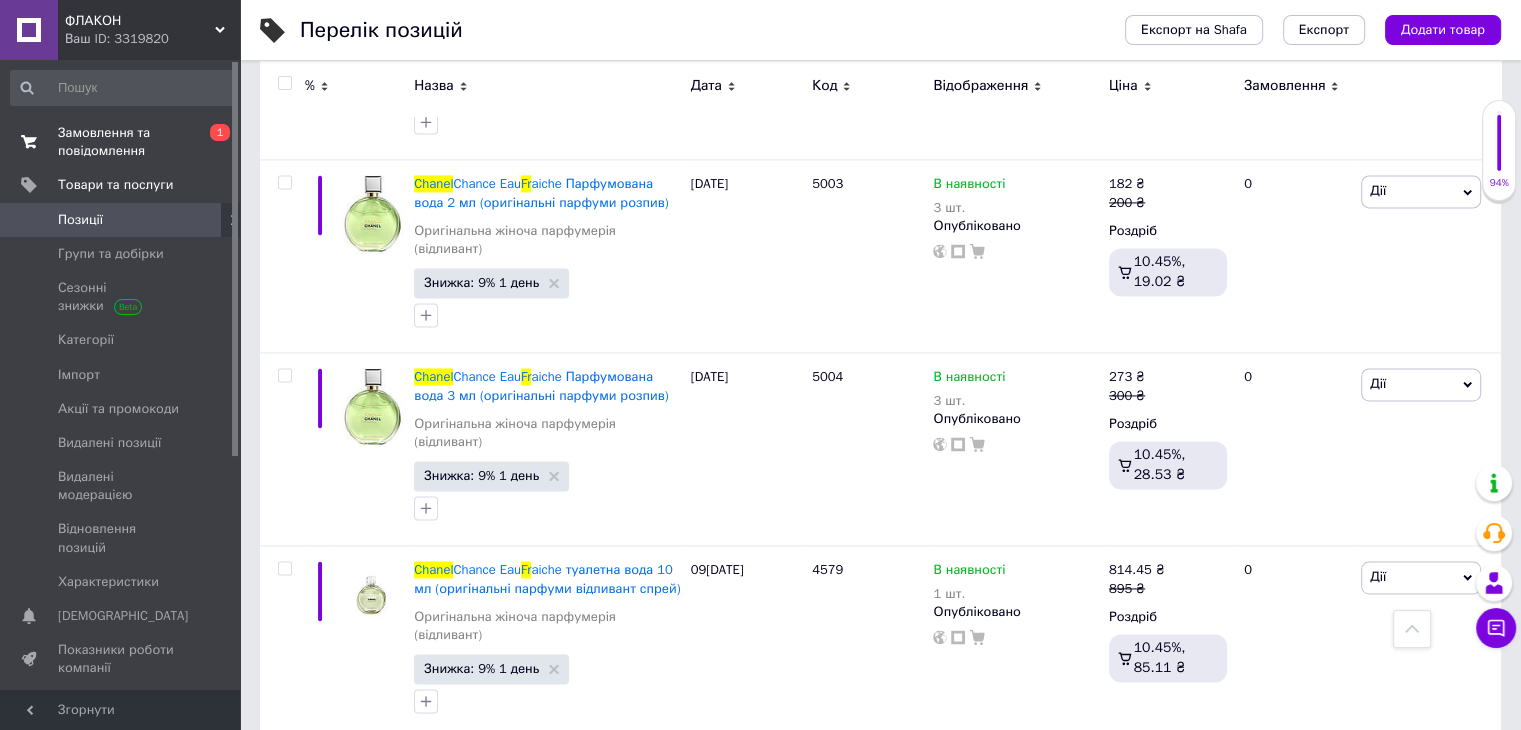 type on "chanel fr" 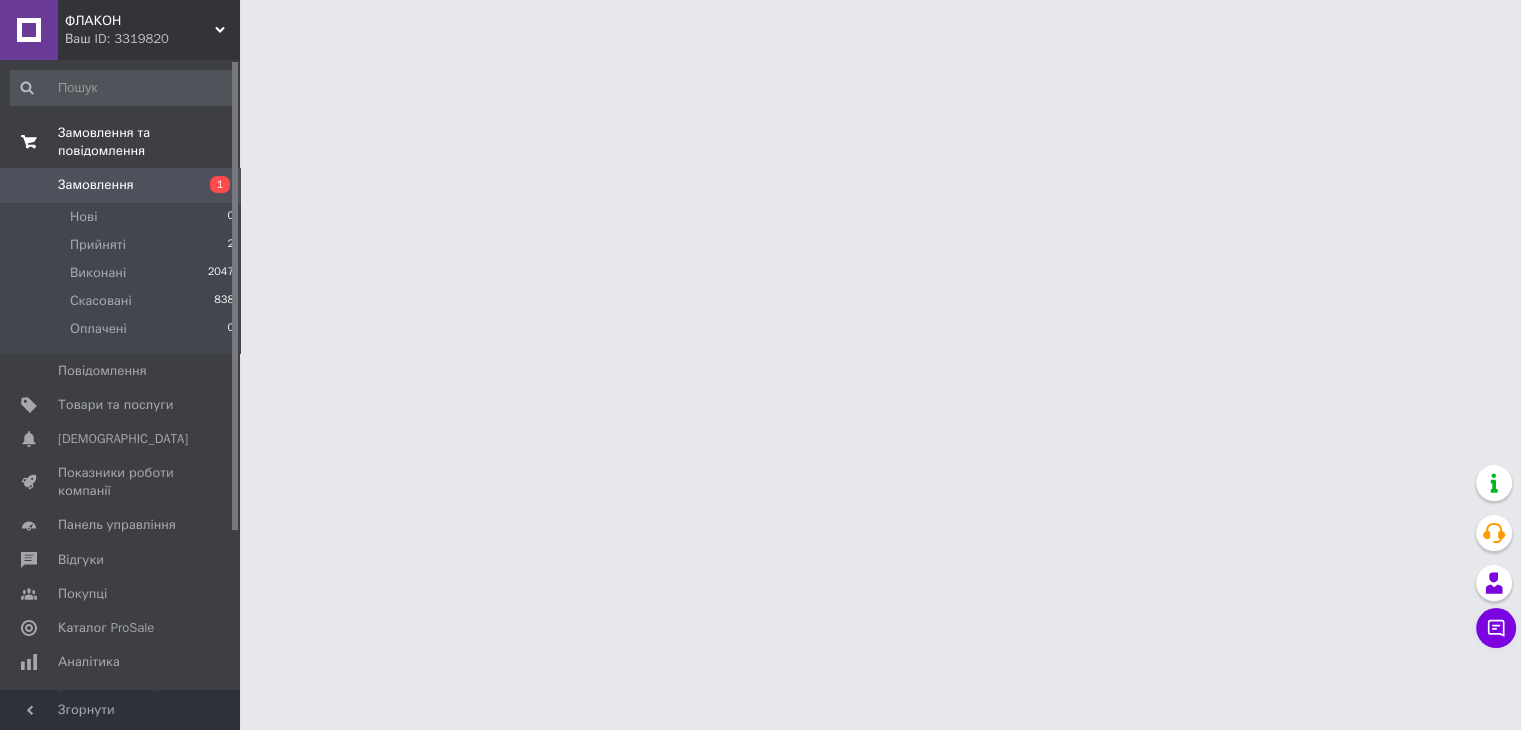 scroll, scrollTop: 0, scrollLeft: 0, axis: both 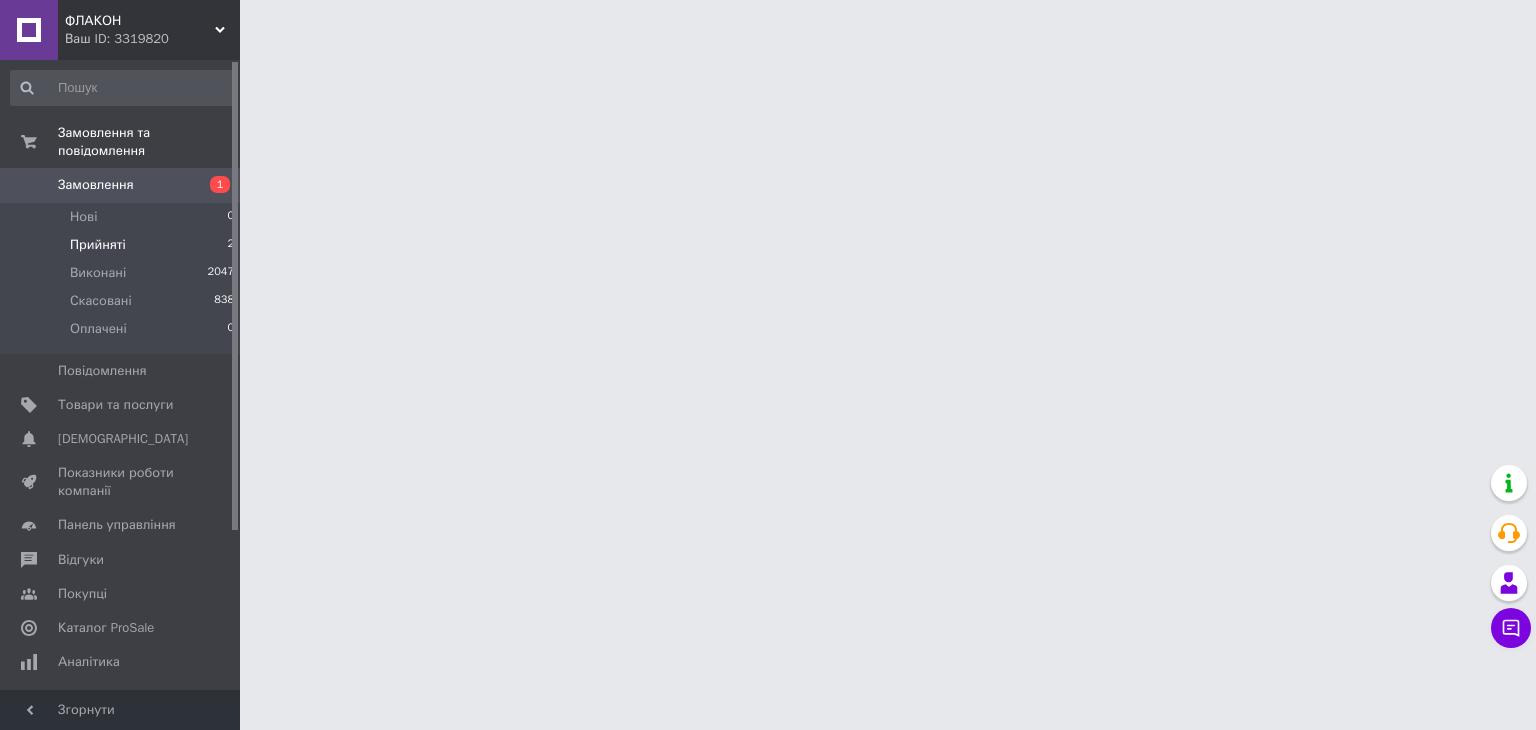 click on "Прийняті" at bounding box center (98, 245) 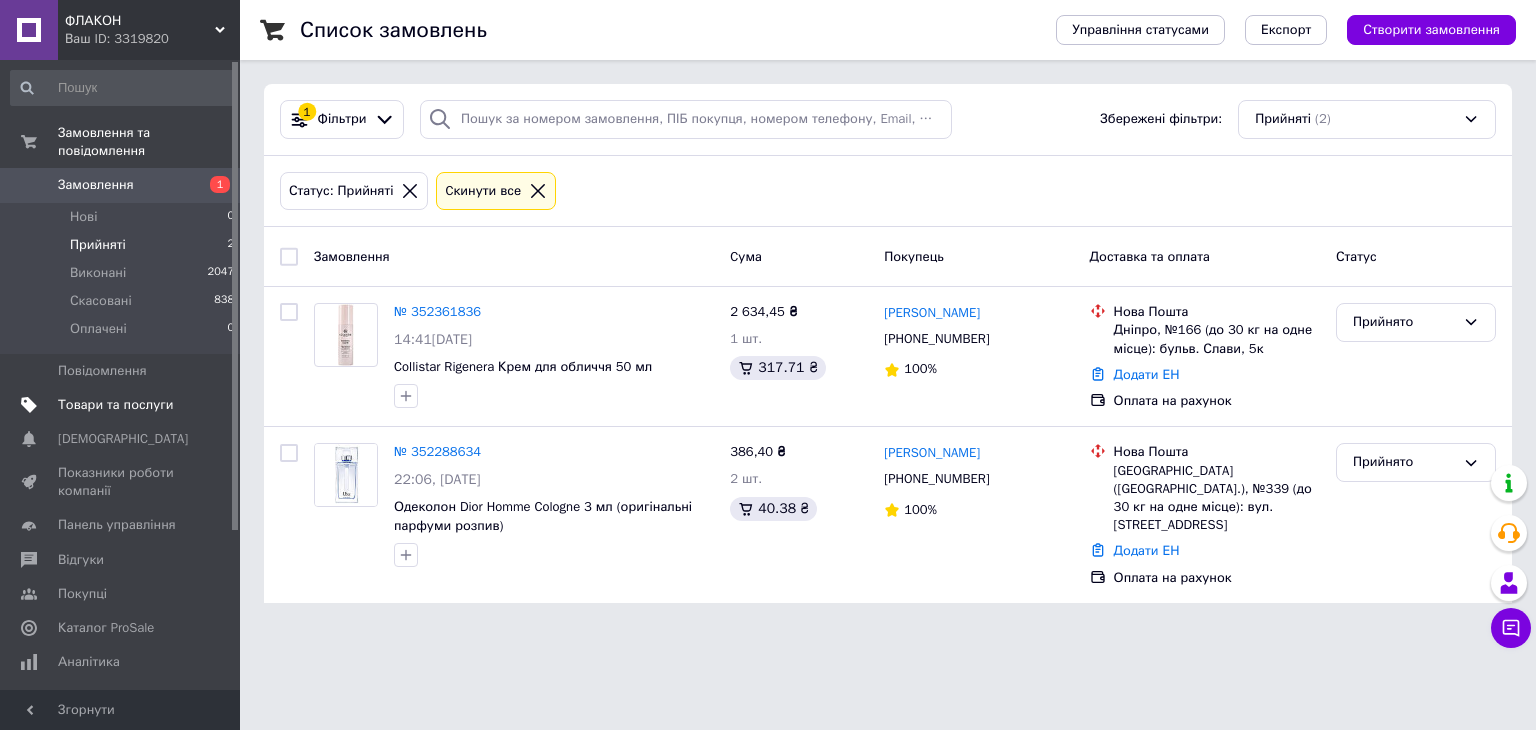 click on "Товари та послуги" at bounding box center [115, 405] 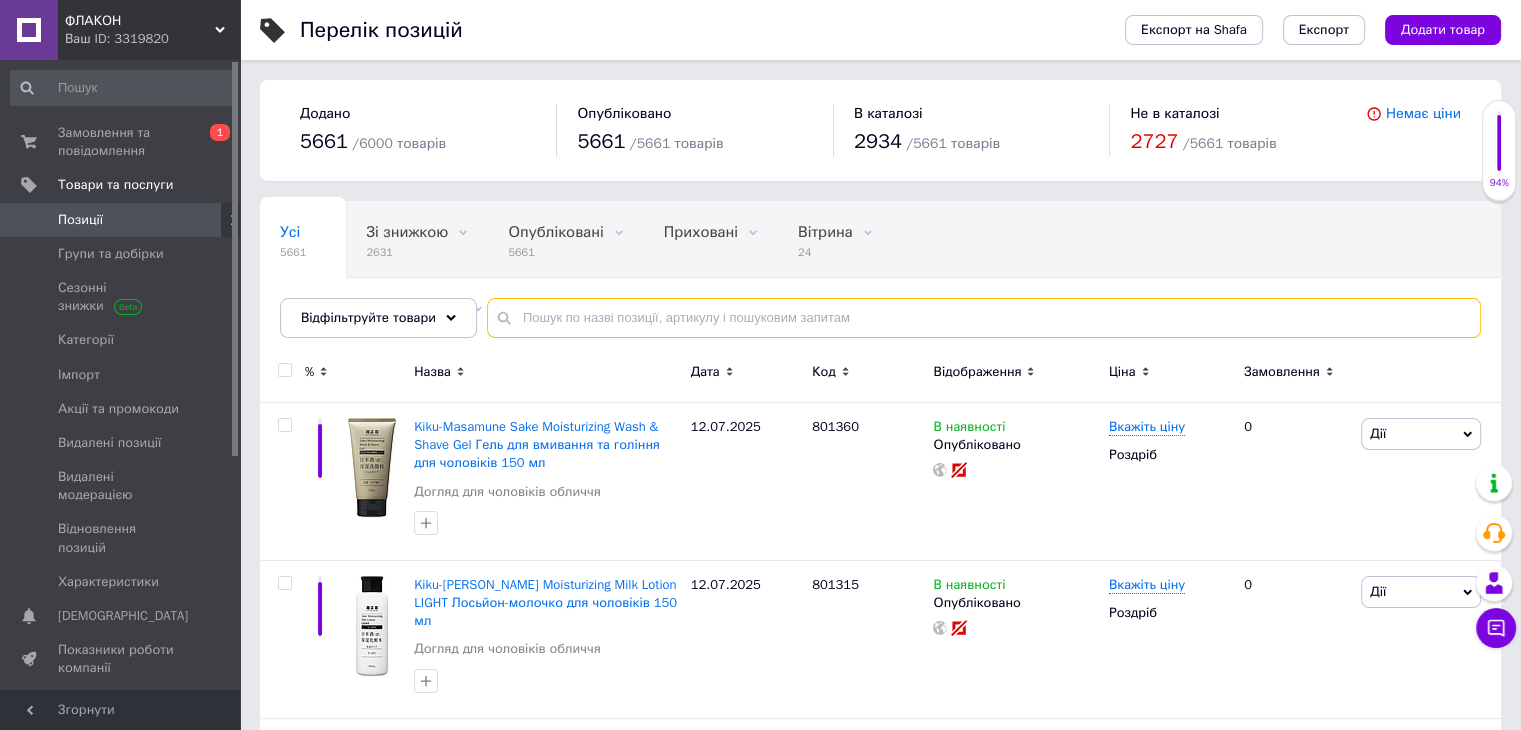 click at bounding box center [984, 318] 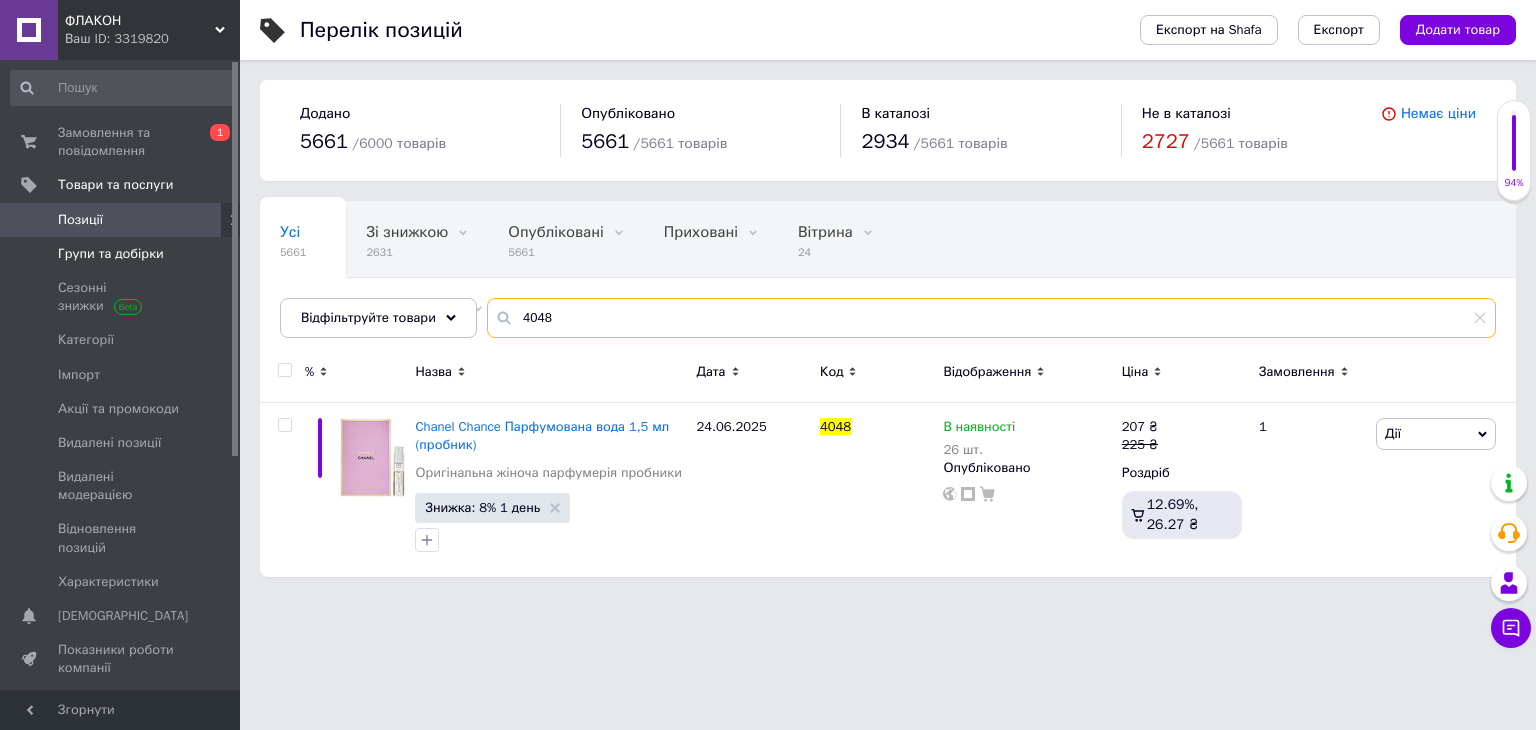 drag, startPoint x: 565, startPoint y: 320, endPoint x: 228, endPoint y: 265, distance: 341.45865 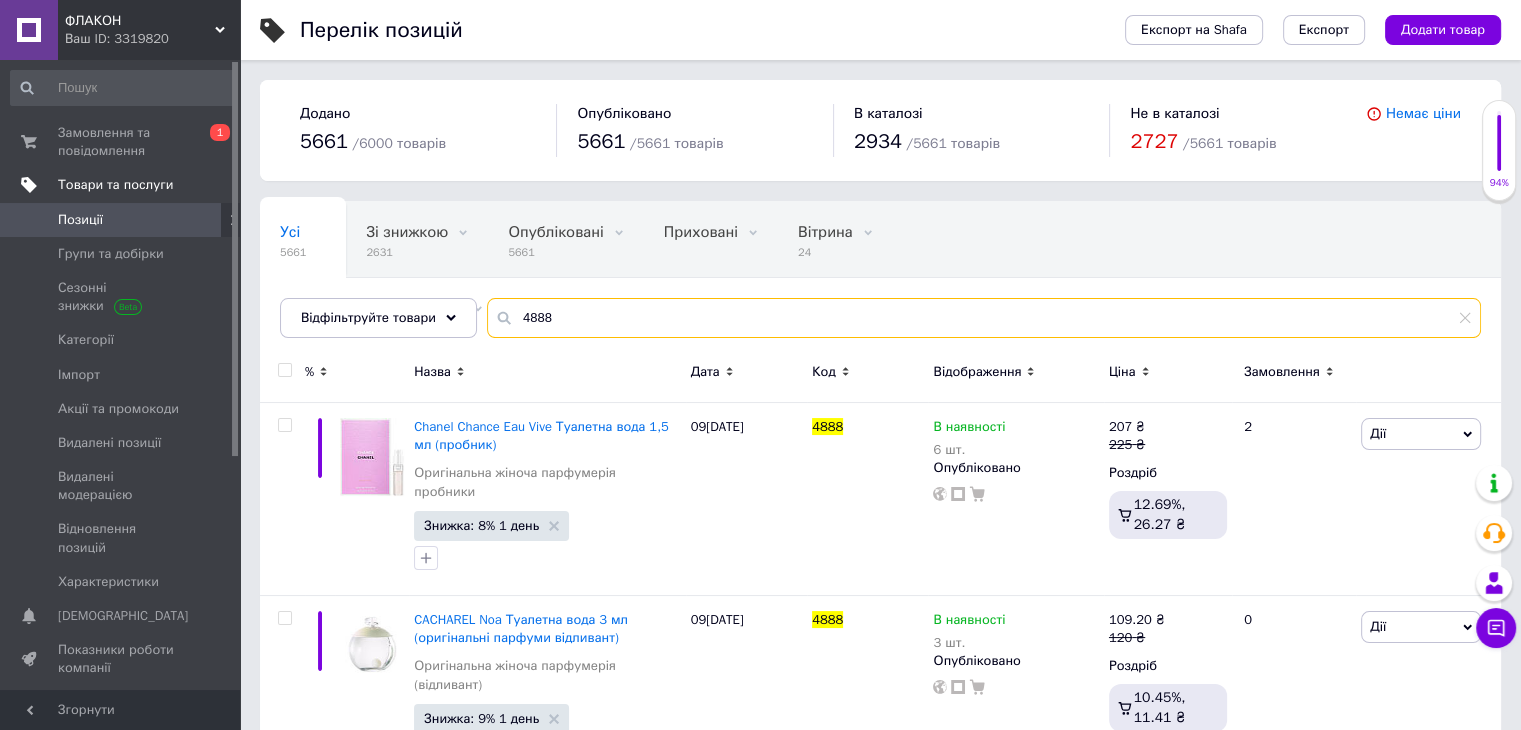 drag, startPoint x: 612, startPoint y: 328, endPoint x: 0, endPoint y: 188, distance: 627.8089 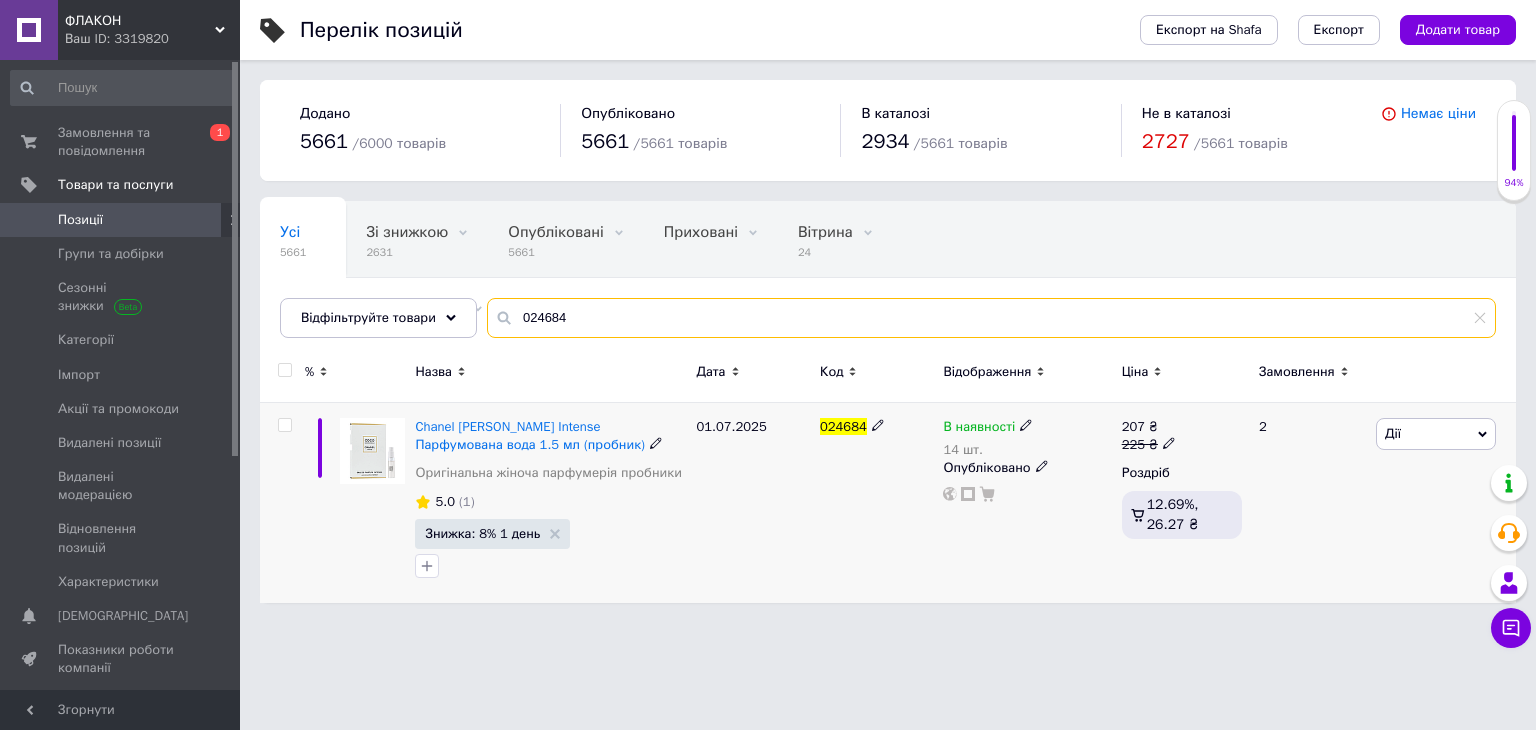 type on "024684" 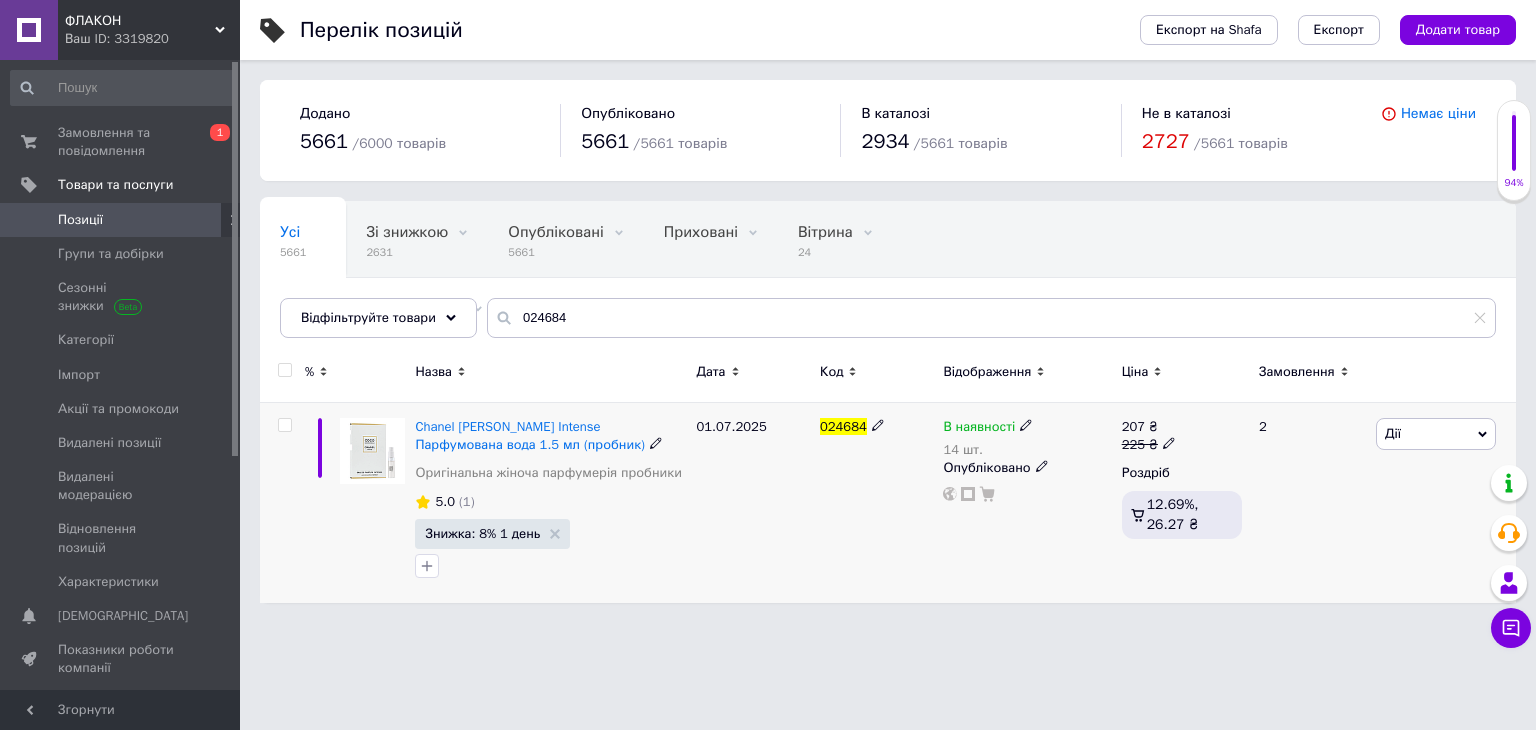 drag, startPoint x: 974, startPoint y: 422, endPoint x: 1021, endPoint y: 438, distance: 49.648766 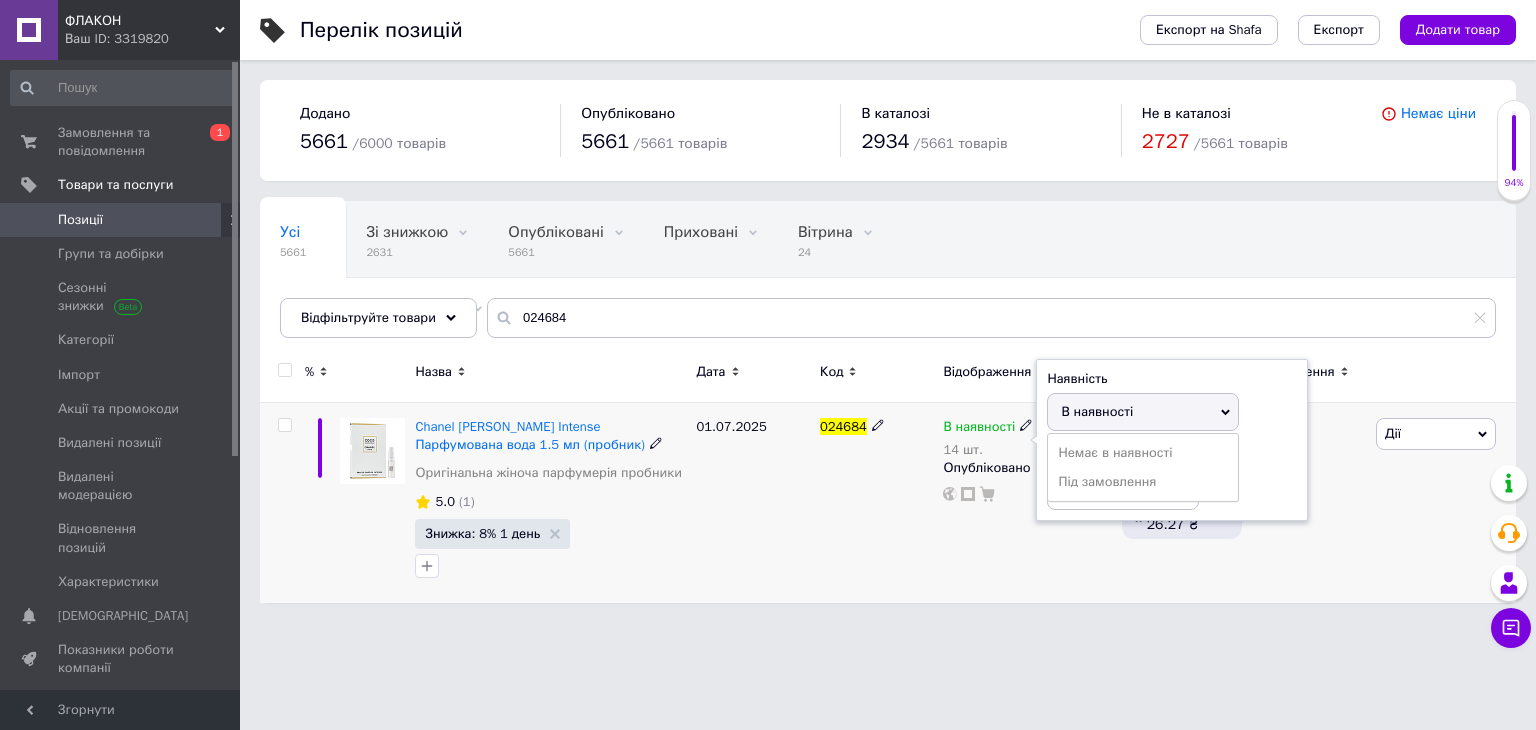 drag, startPoint x: 1279, startPoint y: 473, endPoint x: 1133, endPoint y: 477, distance: 146.05478 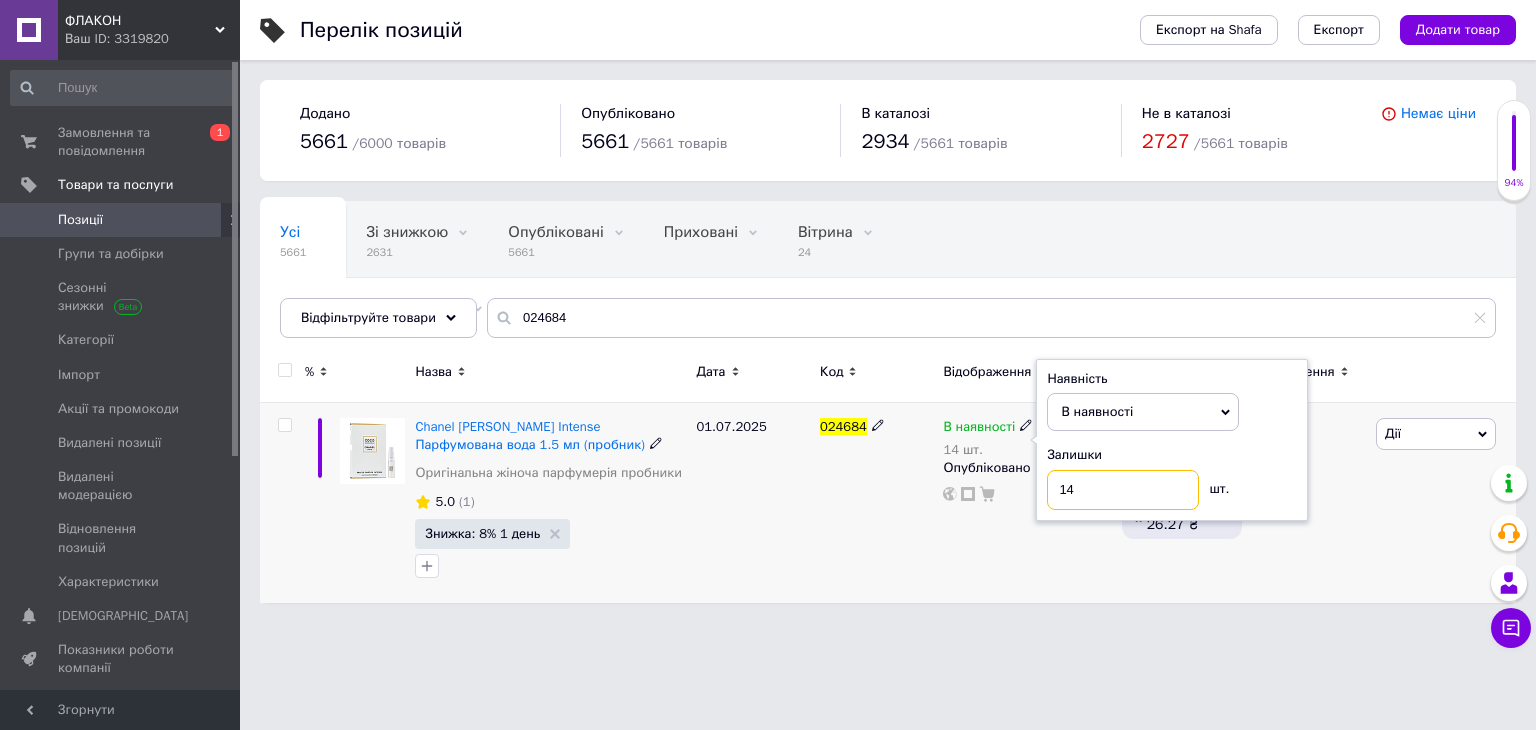 drag, startPoint x: 1110, startPoint y: 469, endPoint x: 966, endPoint y: 464, distance: 144.08678 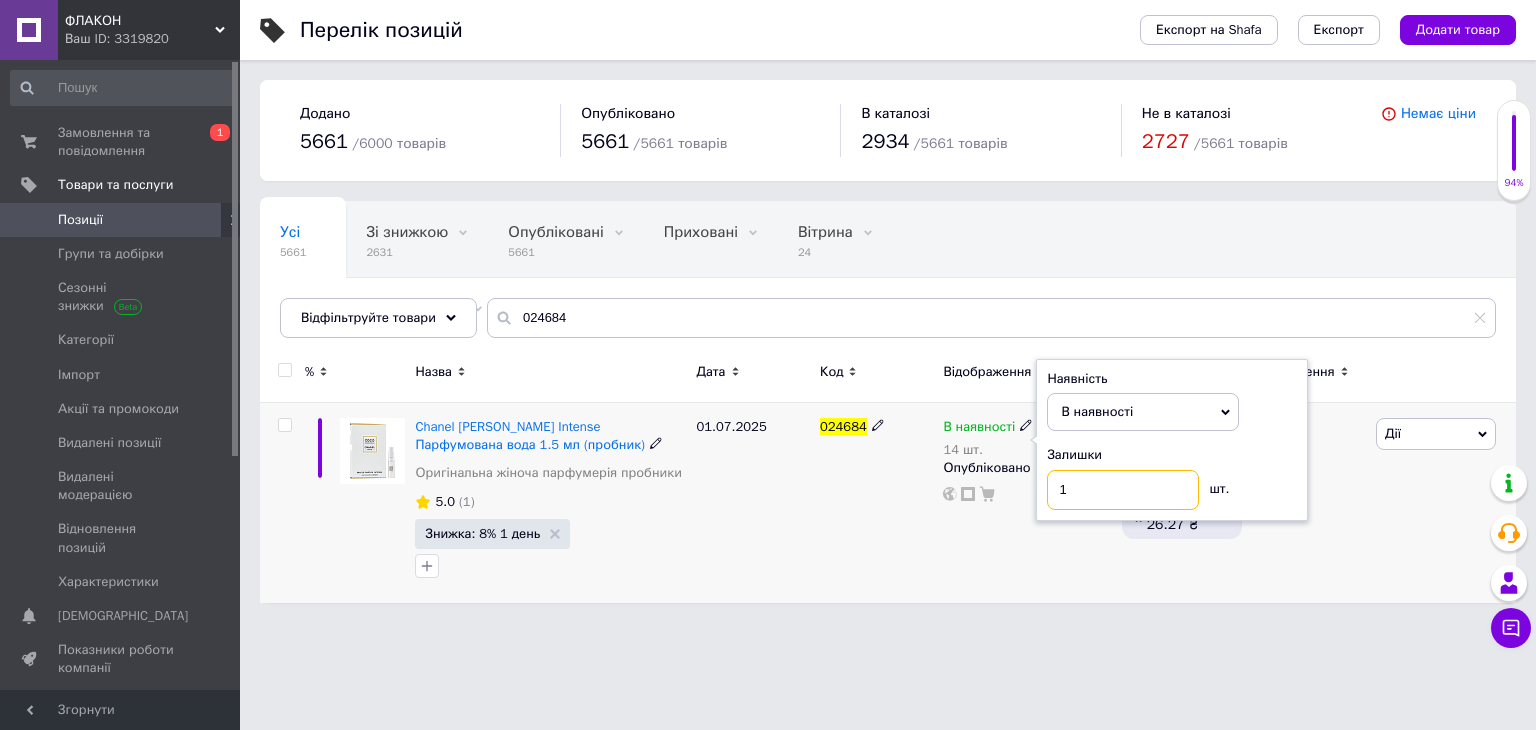 type on "13" 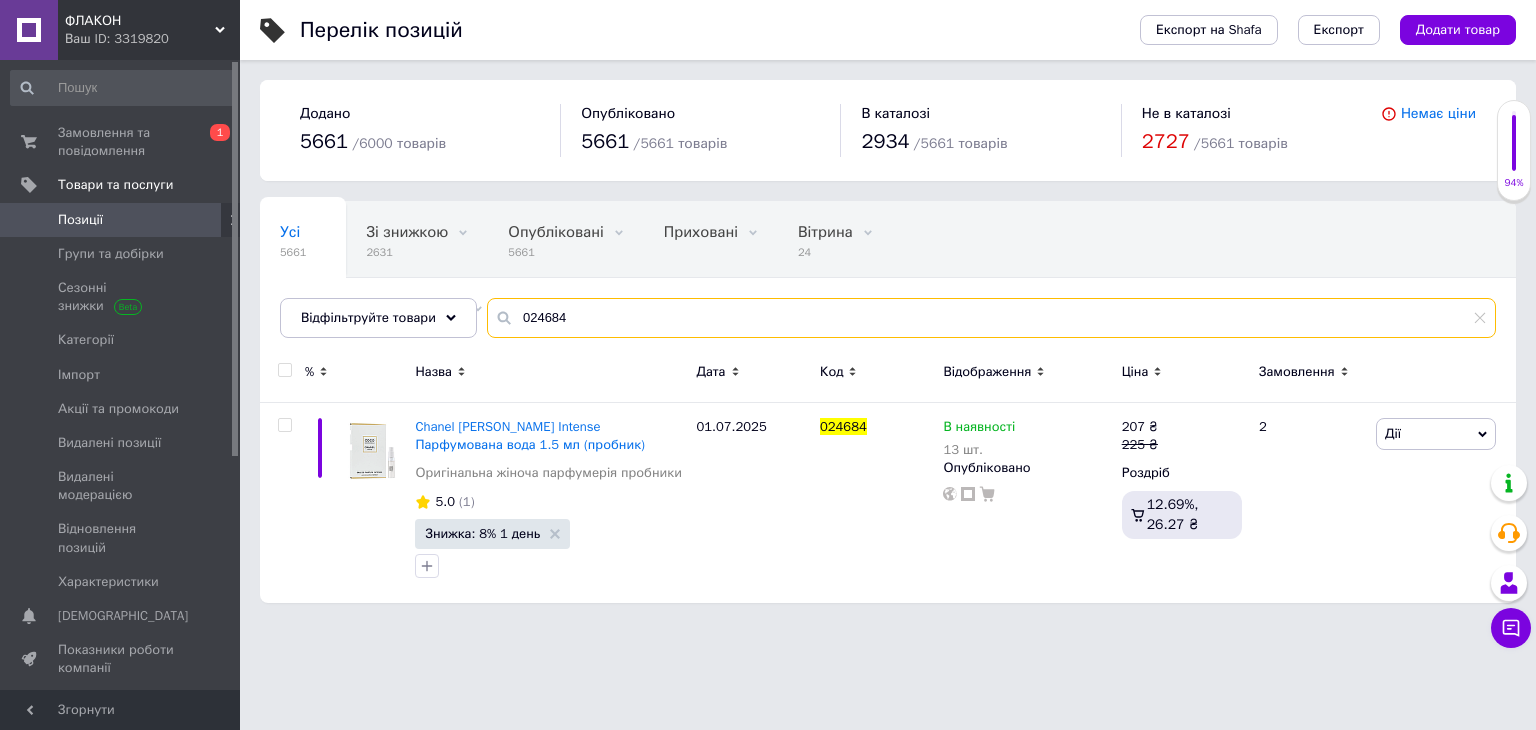 drag, startPoint x: 672, startPoint y: 321, endPoint x: 316, endPoint y: 175, distance: 384.77527 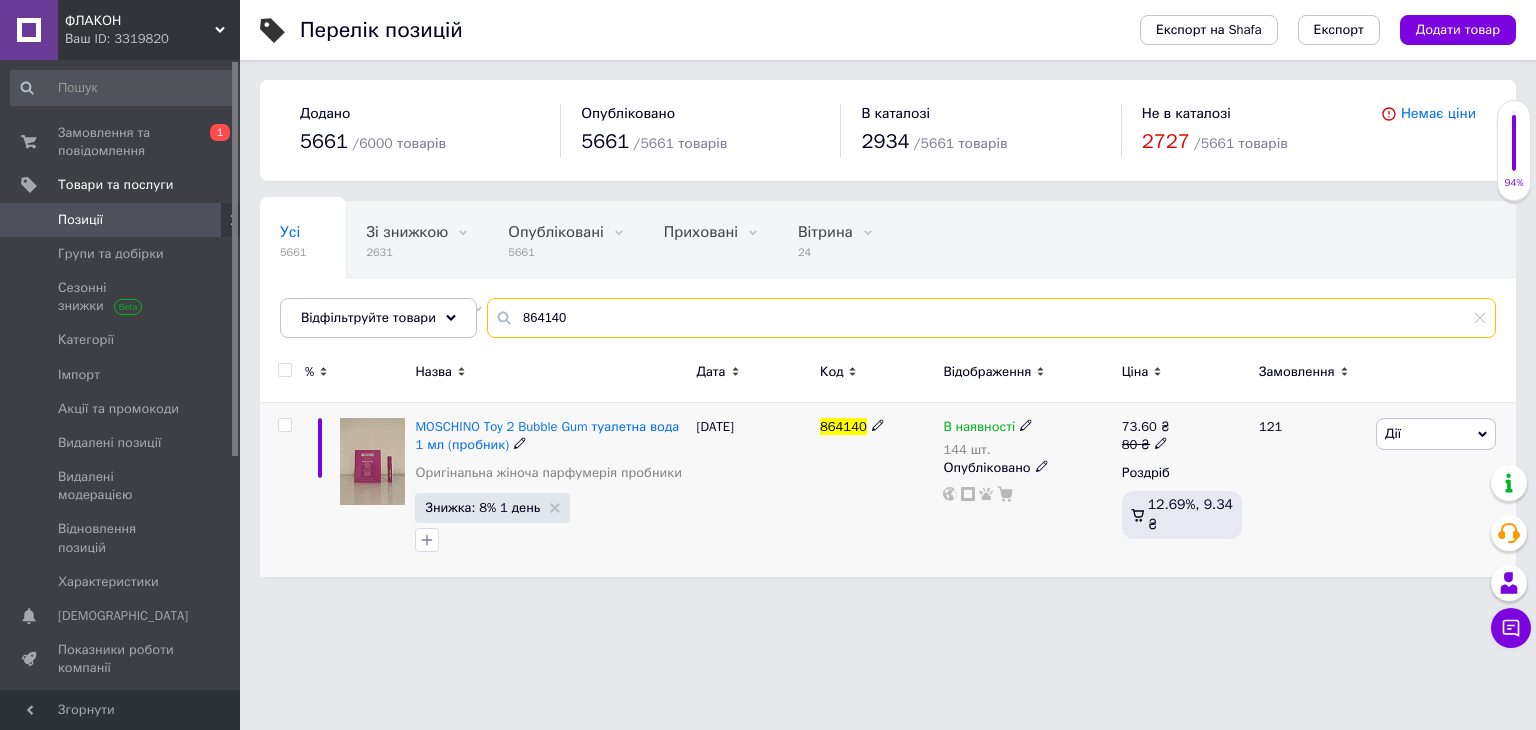 type on "864140" 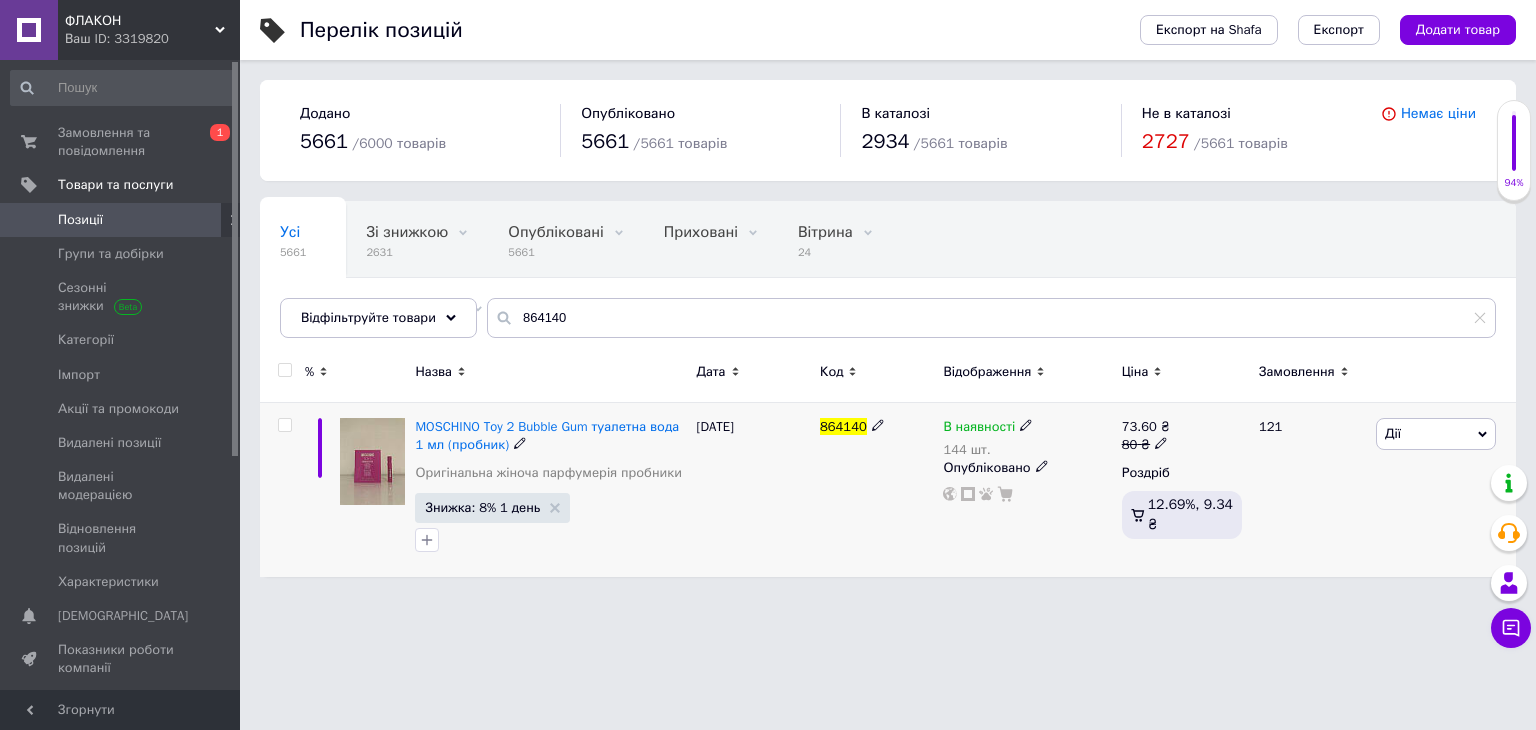 click on "В наявності" at bounding box center [979, 429] 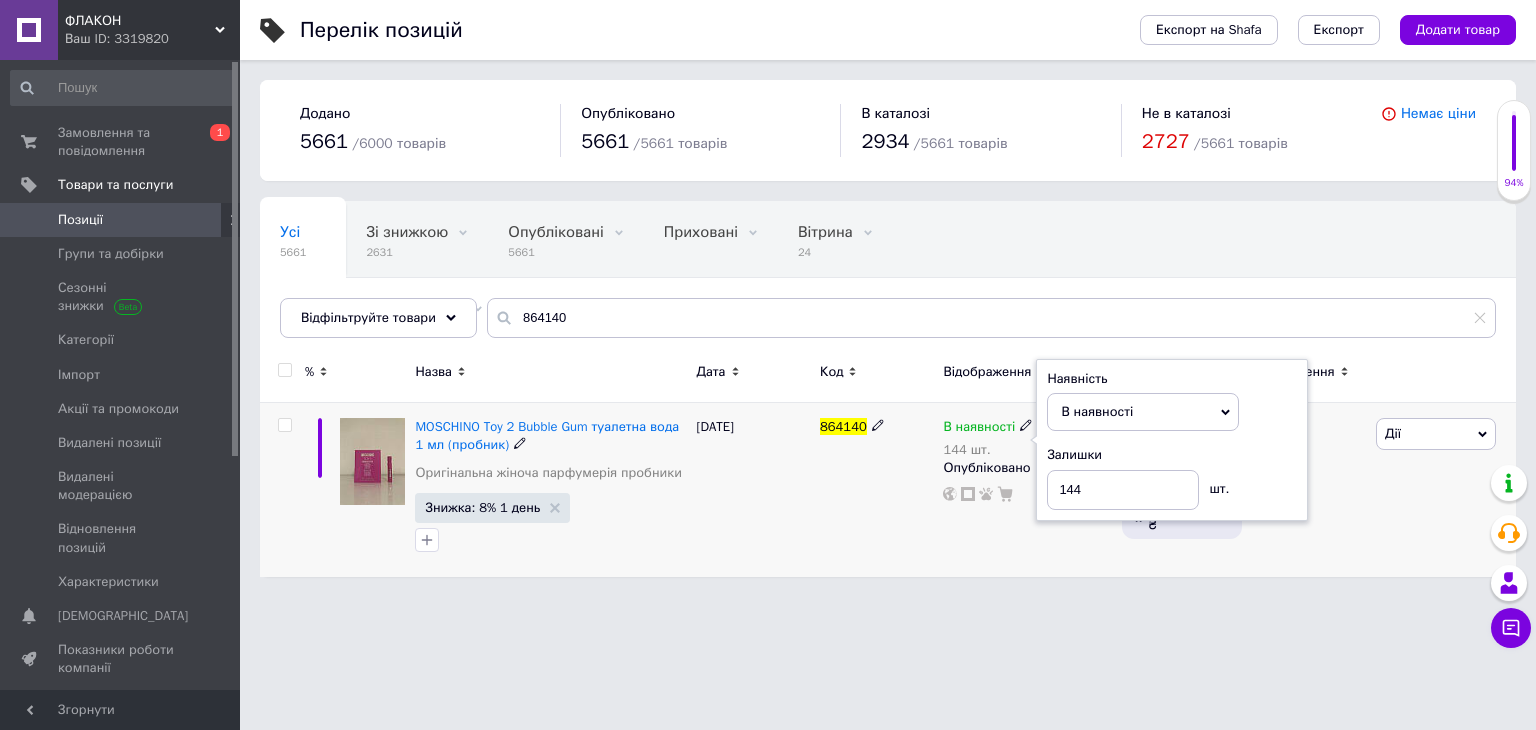 click on "Залишки 144 шт." at bounding box center (1172, 477) 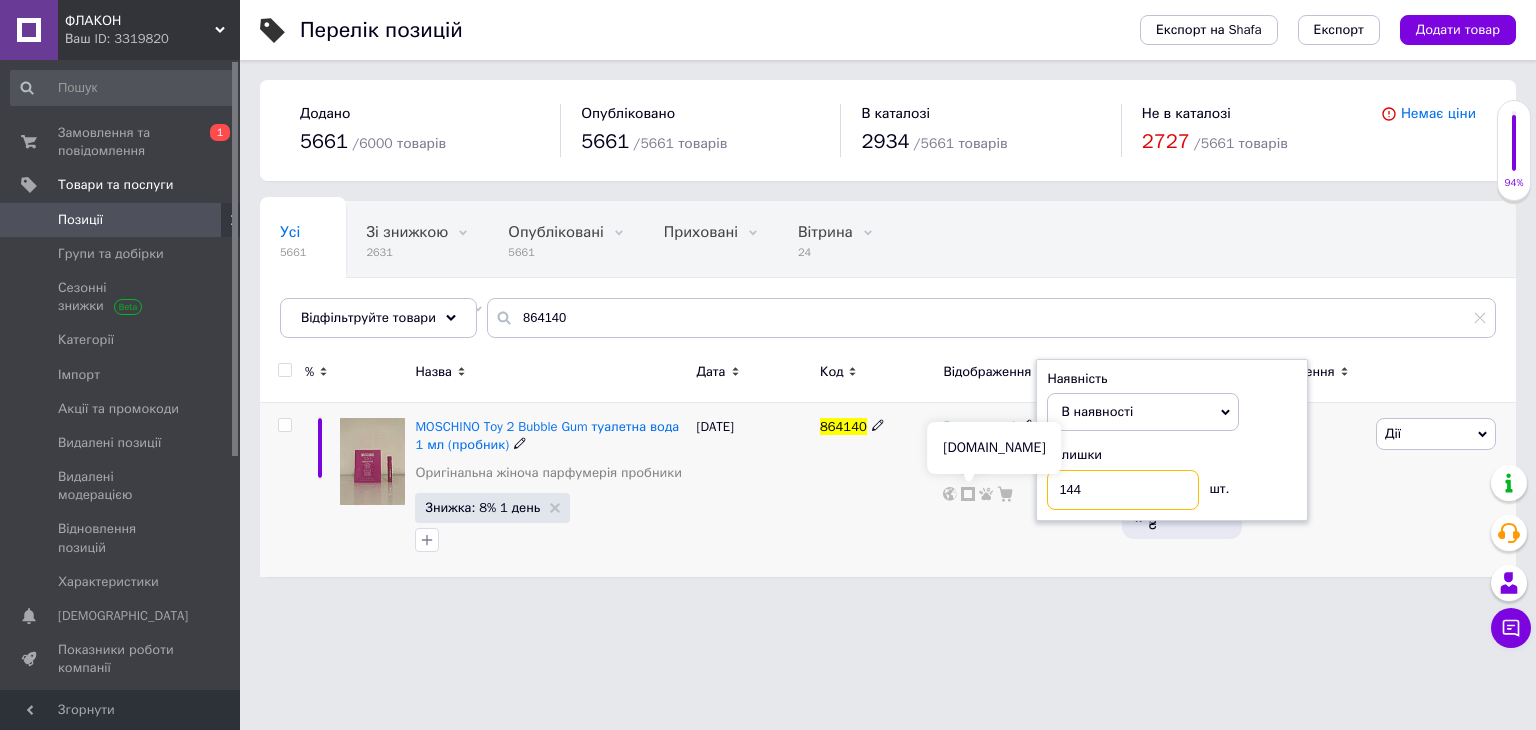 drag, startPoint x: 1090, startPoint y: 473, endPoint x: 940, endPoint y: 479, distance: 150.11995 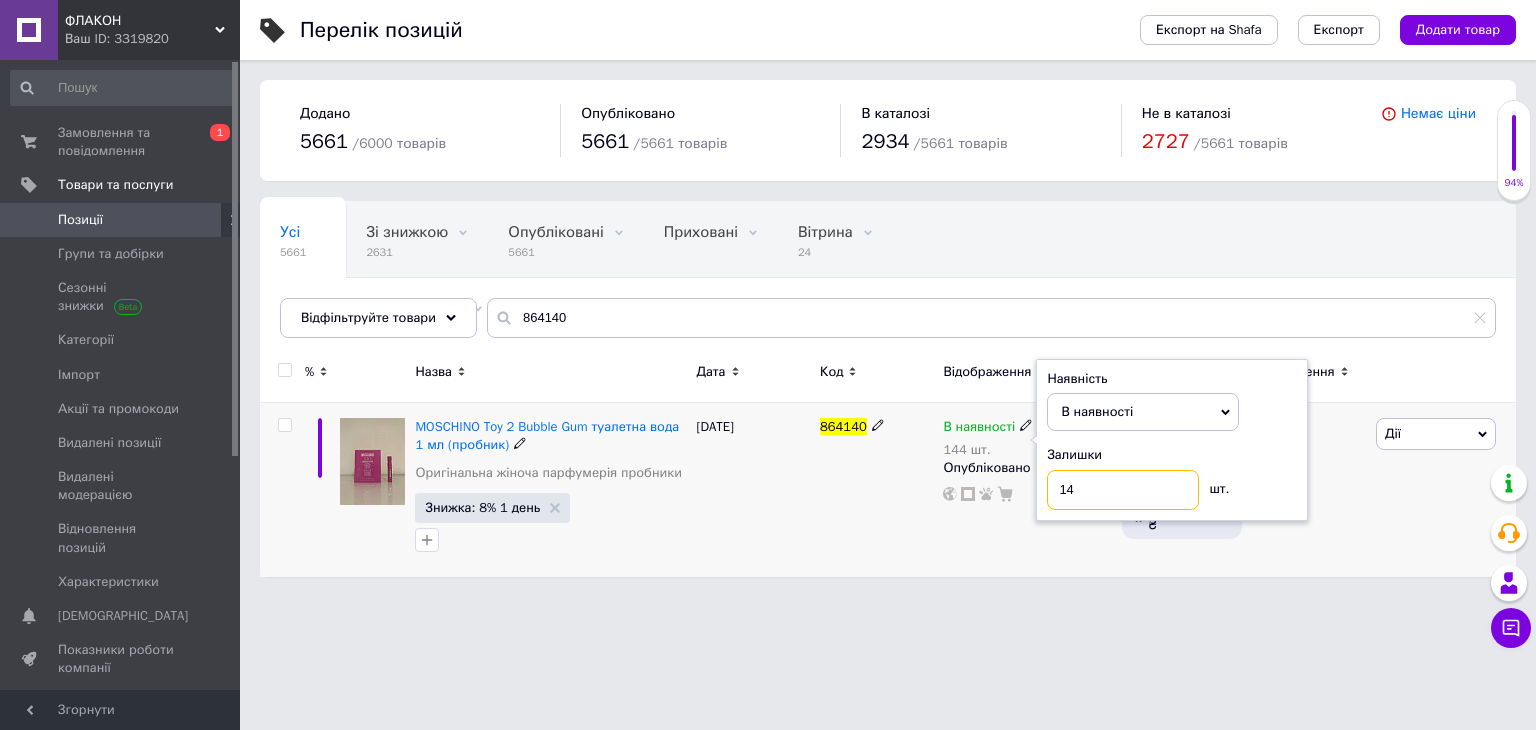 type on "142" 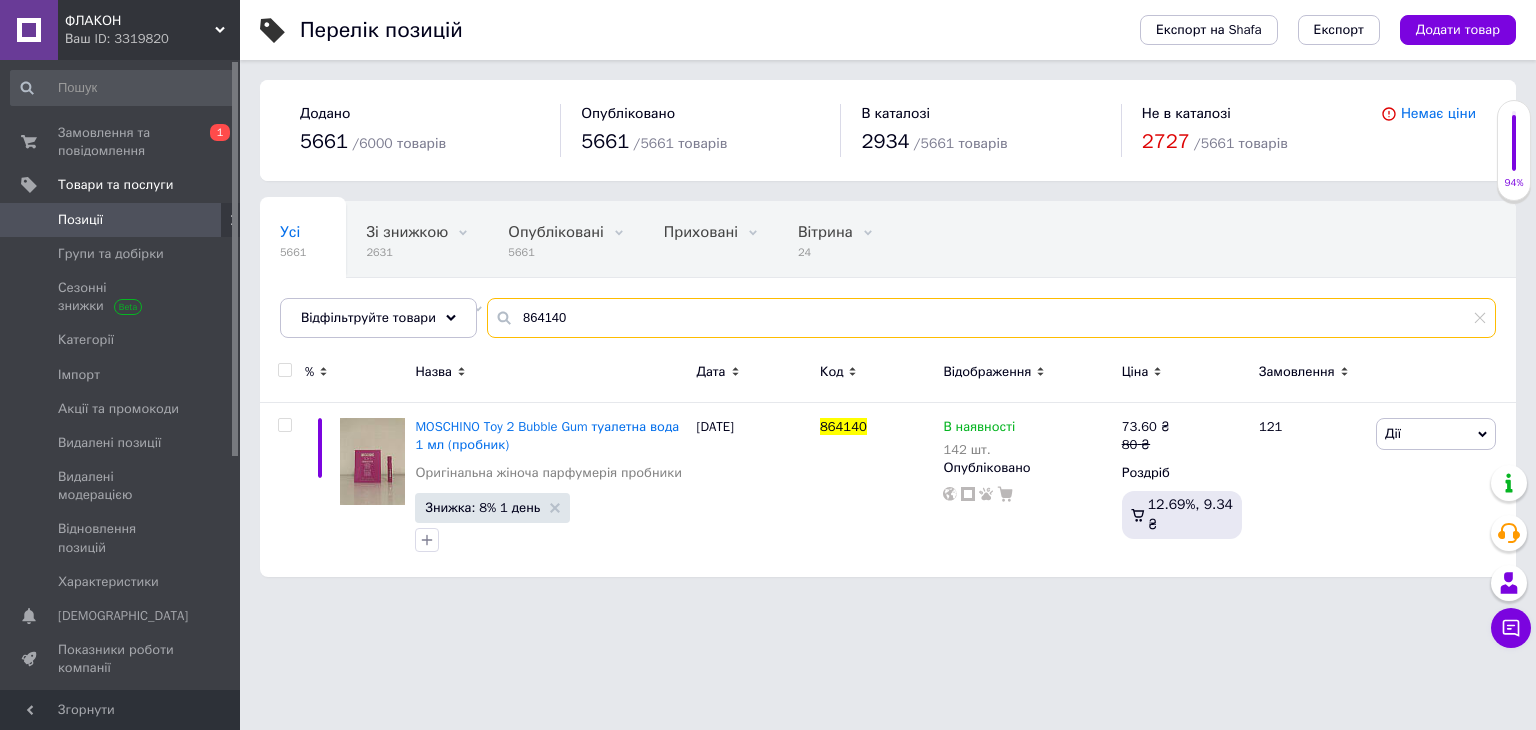drag, startPoint x: 570, startPoint y: 308, endPoint x: 141, endPoint y: 230, distance: 436.03326 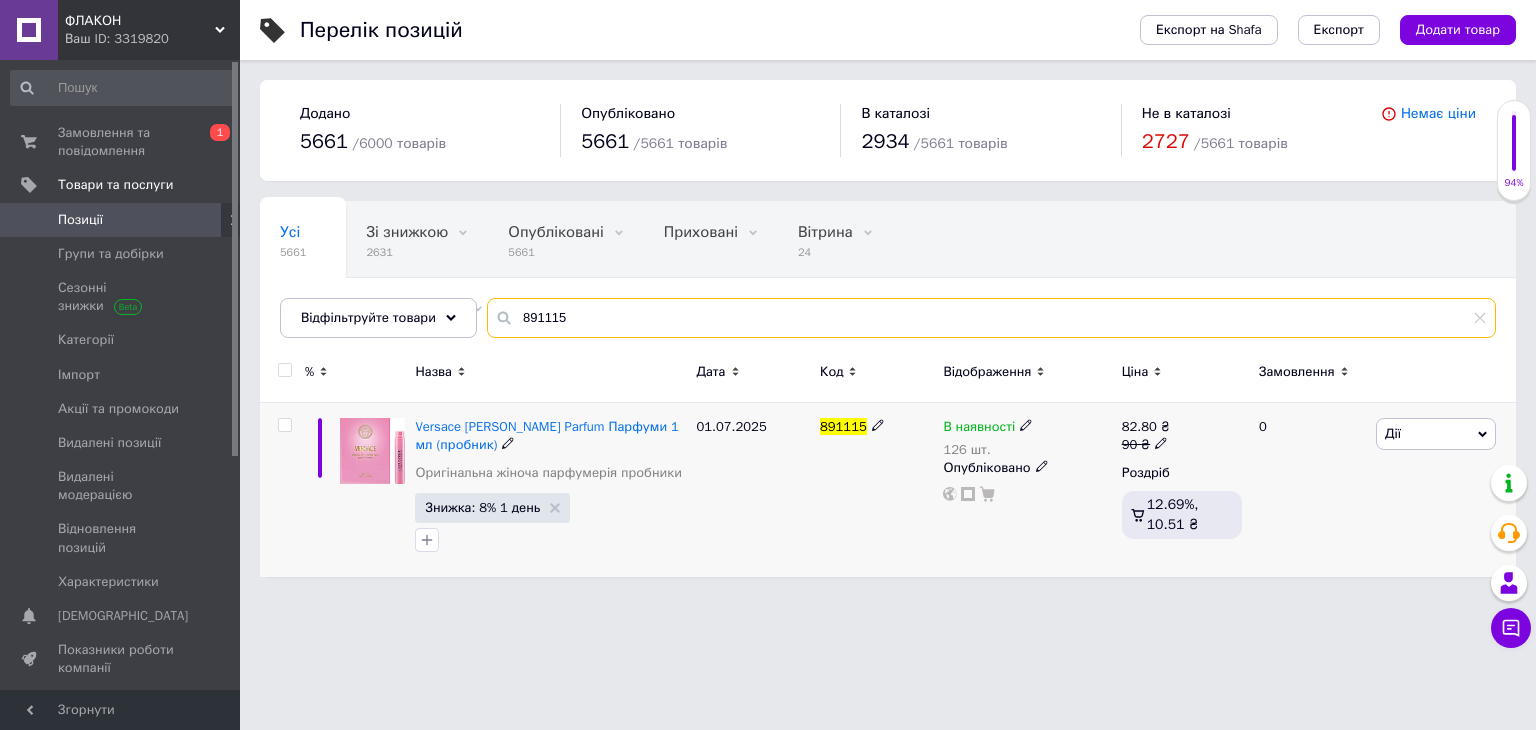 type on "891115" 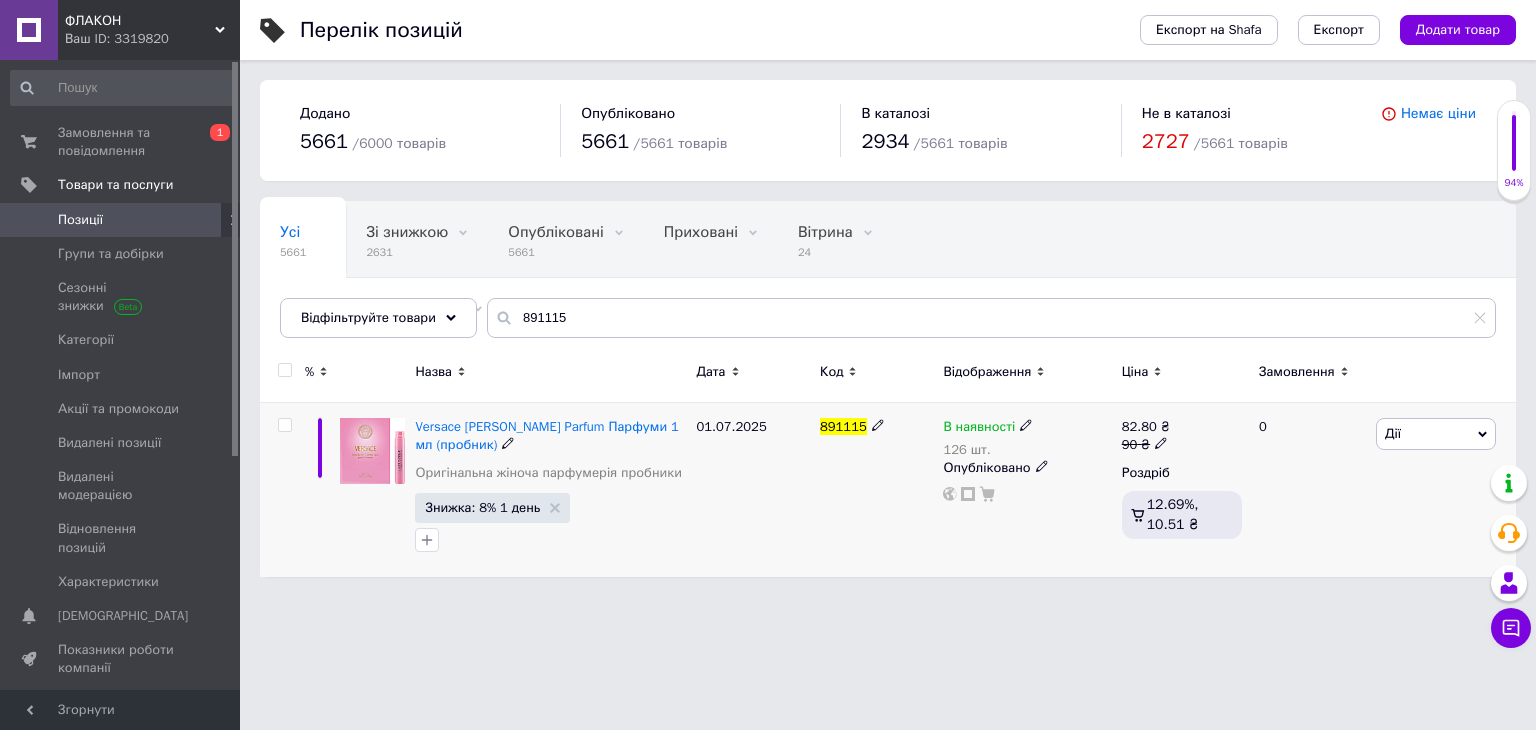 drag, startPoint x: 975, startPoint y: 426, endPoint x: 1015, endPoint y: 456, distance: 50 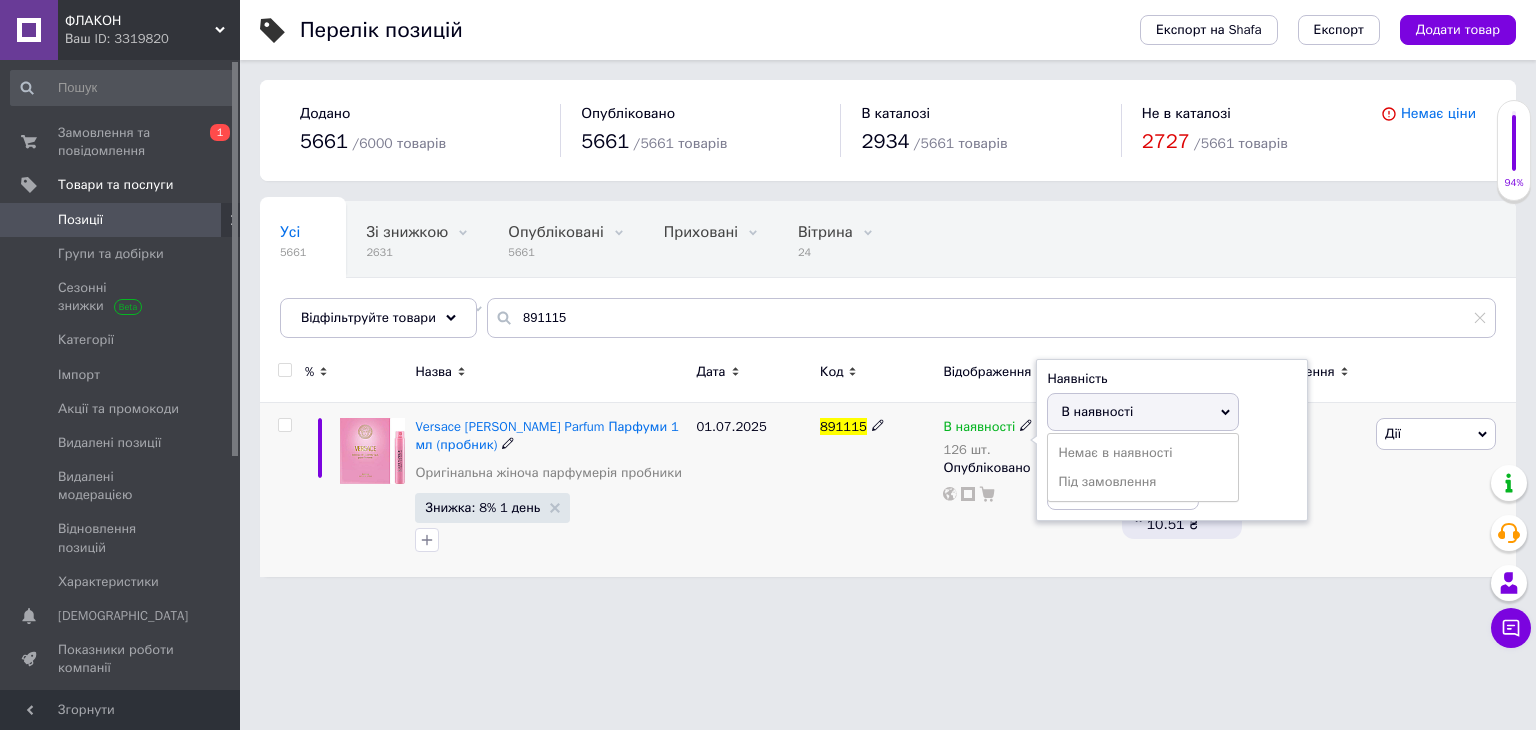 click on "Залишки" at bounding box center [1172, 455] 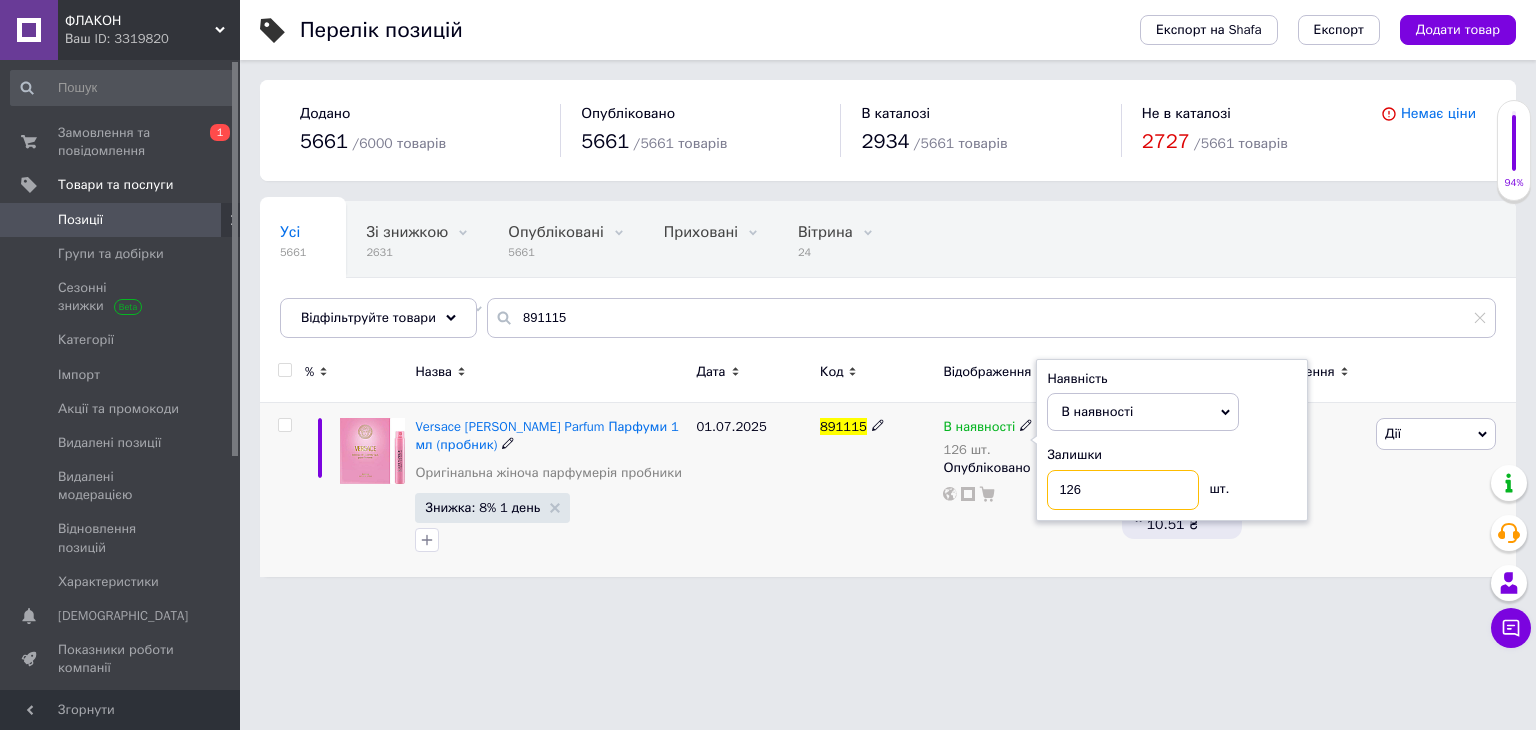click on "ФЛАКОН Ваш ID: 3319820 Сайт ФЛАКОН Кабінет покупця Перевірити стан системи Сторінка на порталі Довідка Вийти Замовлення та повідомлення 0 1 Товари та послуги Позиції Групи та добірки Сезонні знижки Категорії Імпорт Акції та промокоди Видалені позиції Видалені модерацією Відновлення позицій Характеристики Сповіщення 0 0 Показники роботи компанії Панель управління Відгуки Покупці Каталог ProSale Аналітика Інструменти веб-майстра та SEO Управління сайтом Гаманець компанії [PERSON_NAME] Тарифи та рахунки 5661" at bounding box center (768, 298) 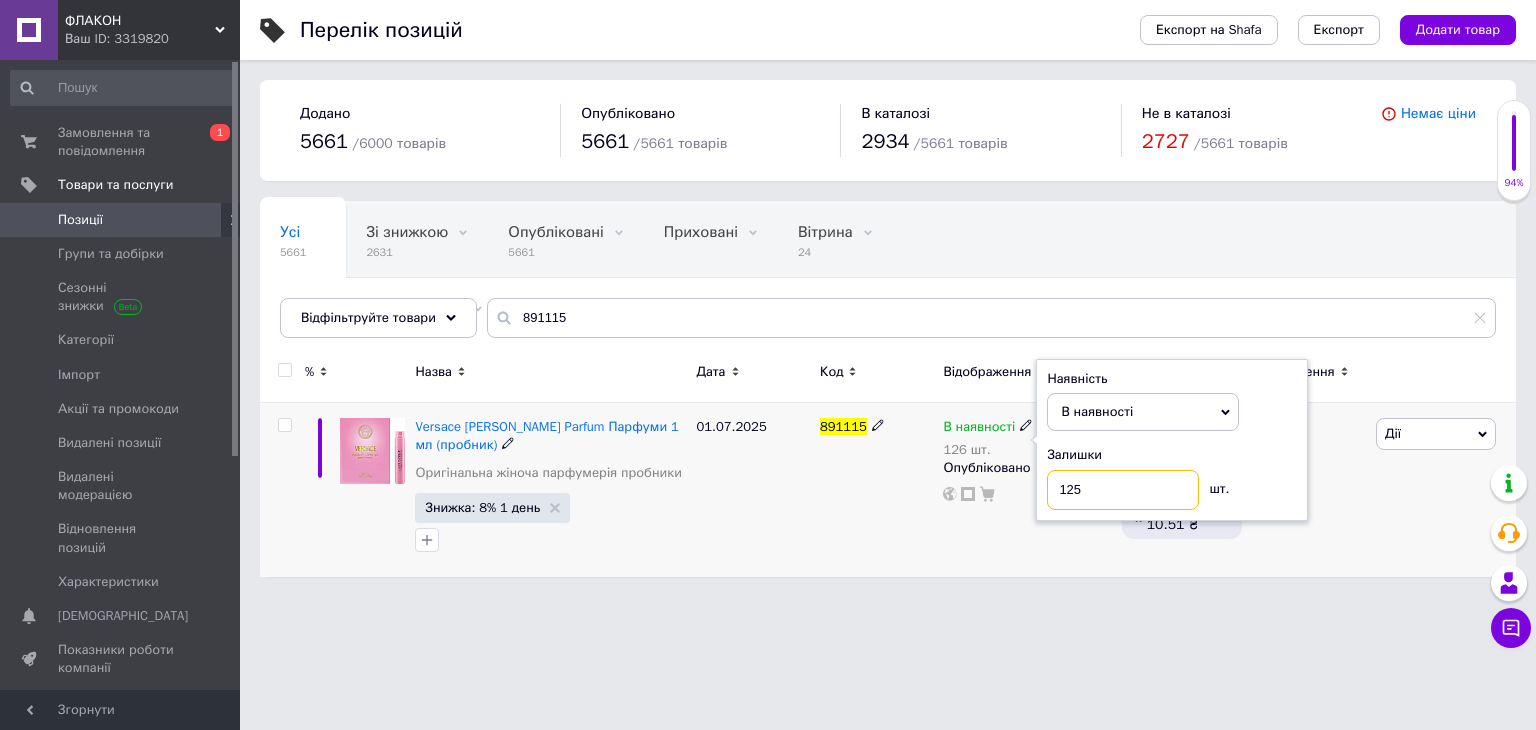 type on "1253" 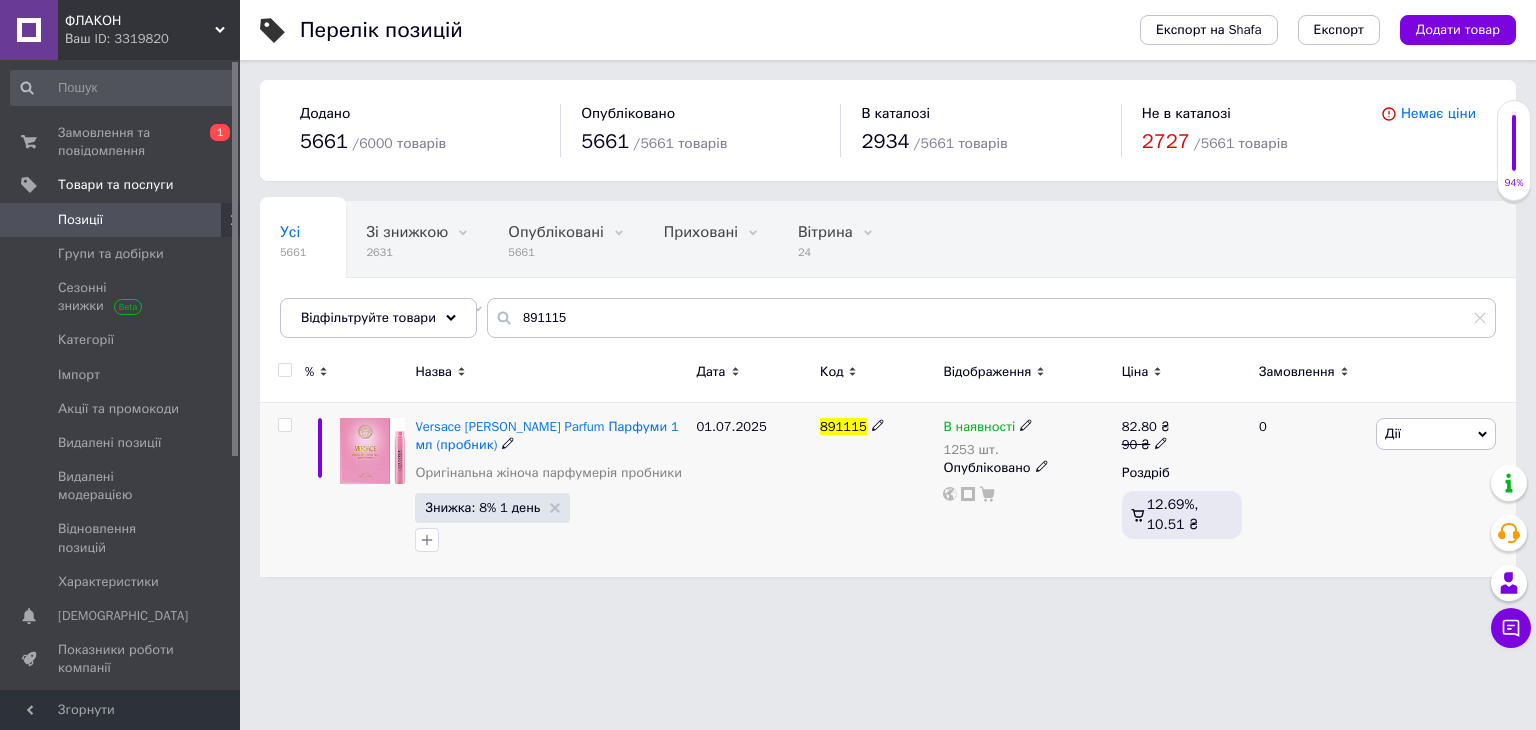 click on "В наявності" at bounding box center [979, 429] 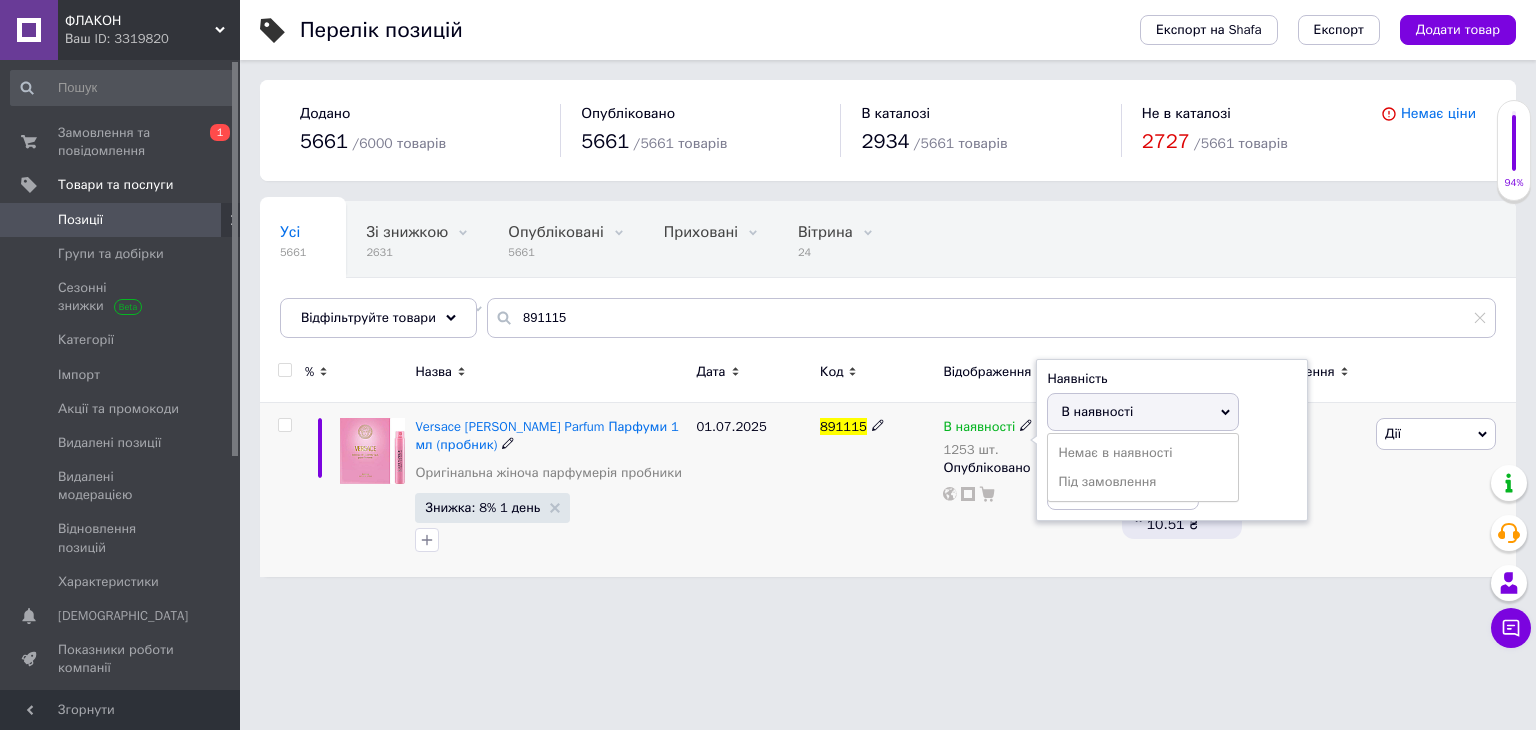click on "Залишки" at bounding box center (1172, 455) 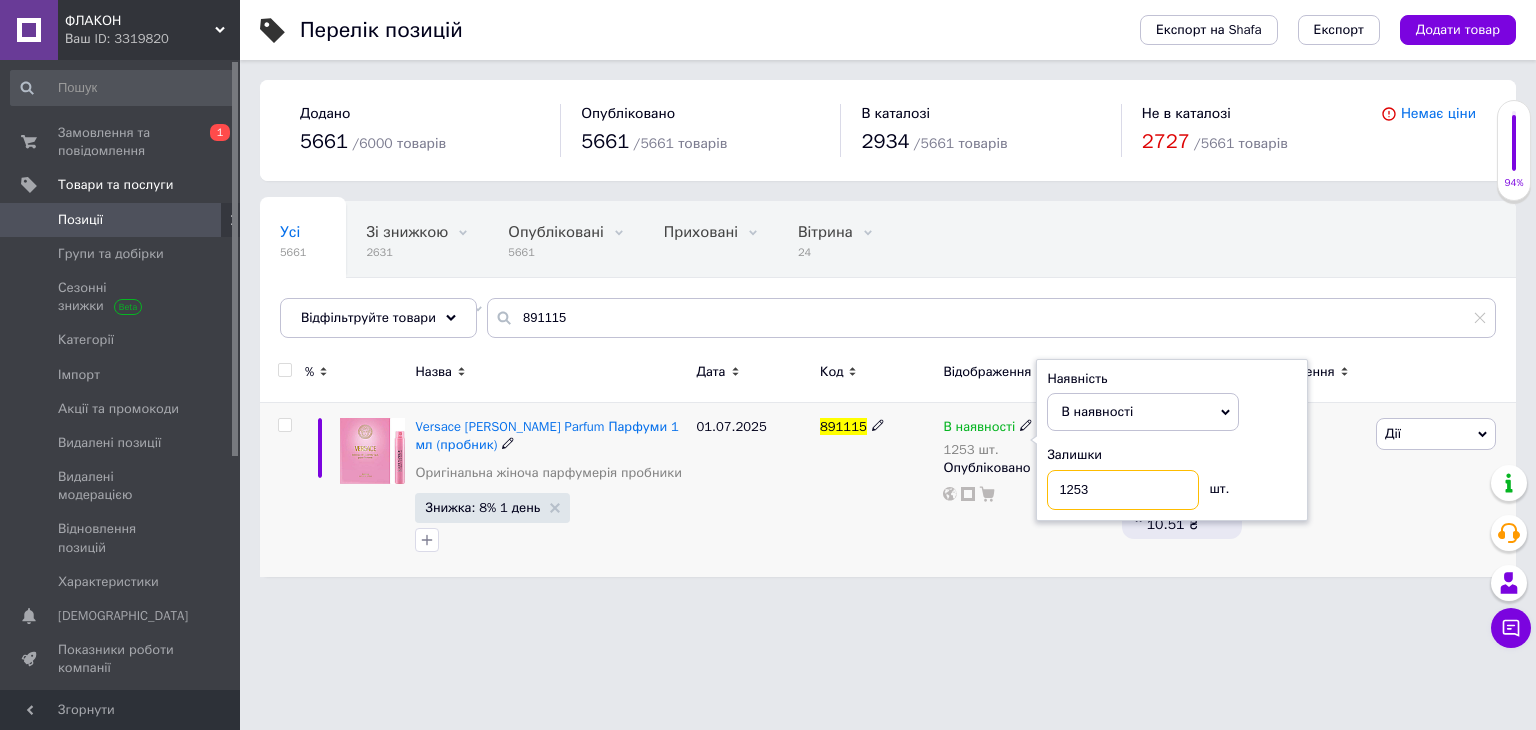 click on "1253" at bounding box center (1123, 490) 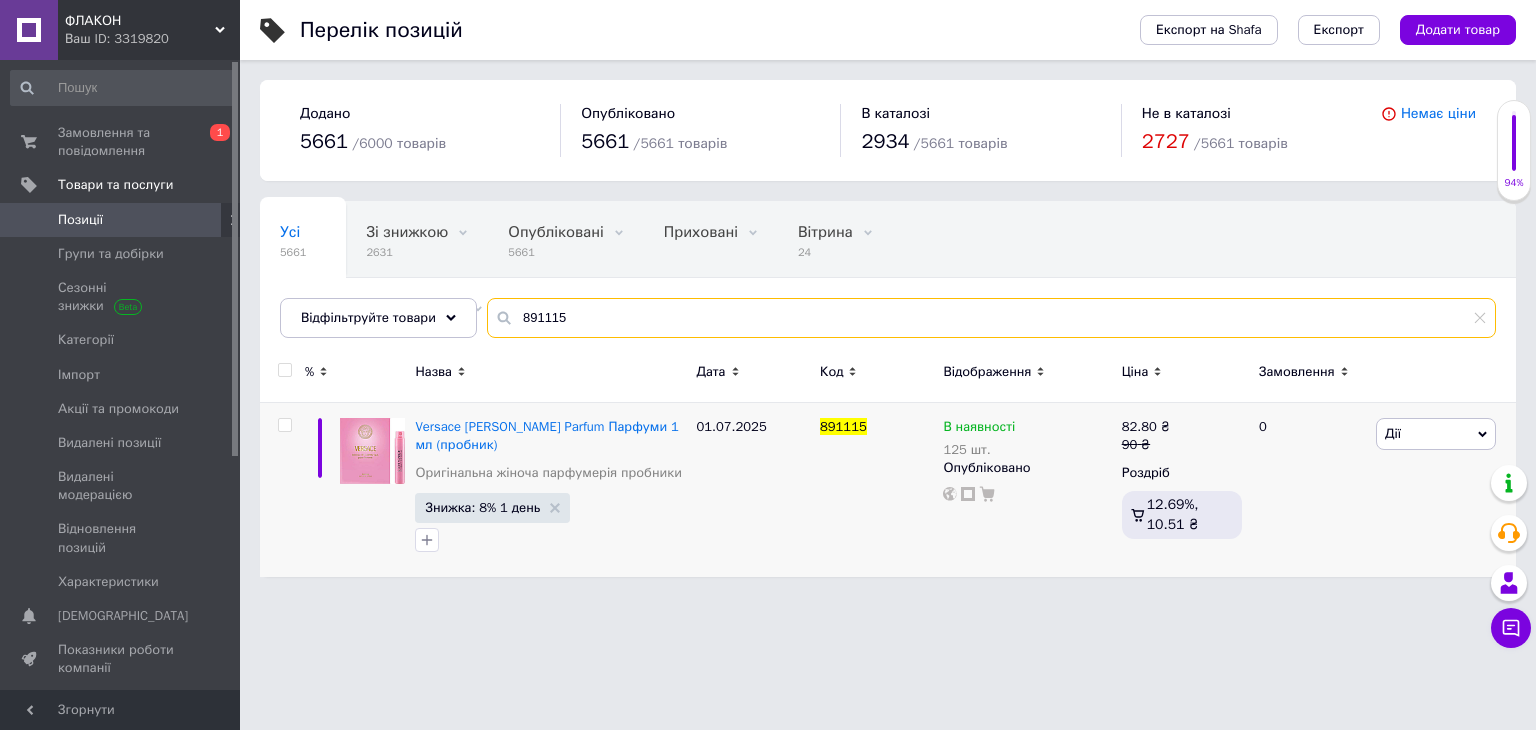 drag, startPoint x: 661, startPoint y: 326, endPoint x: 267, endPoint y: 309, distance: 394.36658 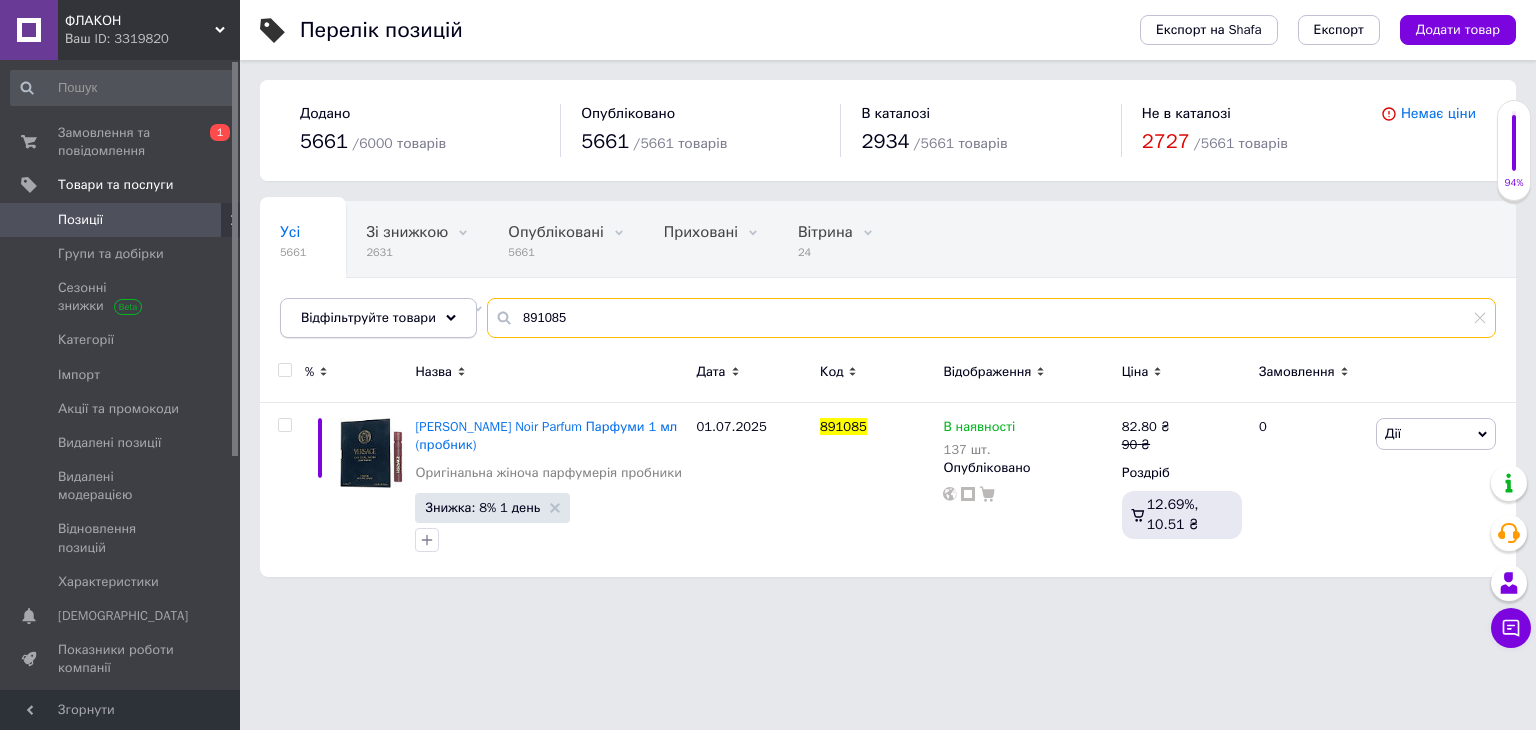 drag, startPoint x: 905, startPoint y: 132, endPoint x: 404, endPoint y: 298, distance: 527.785 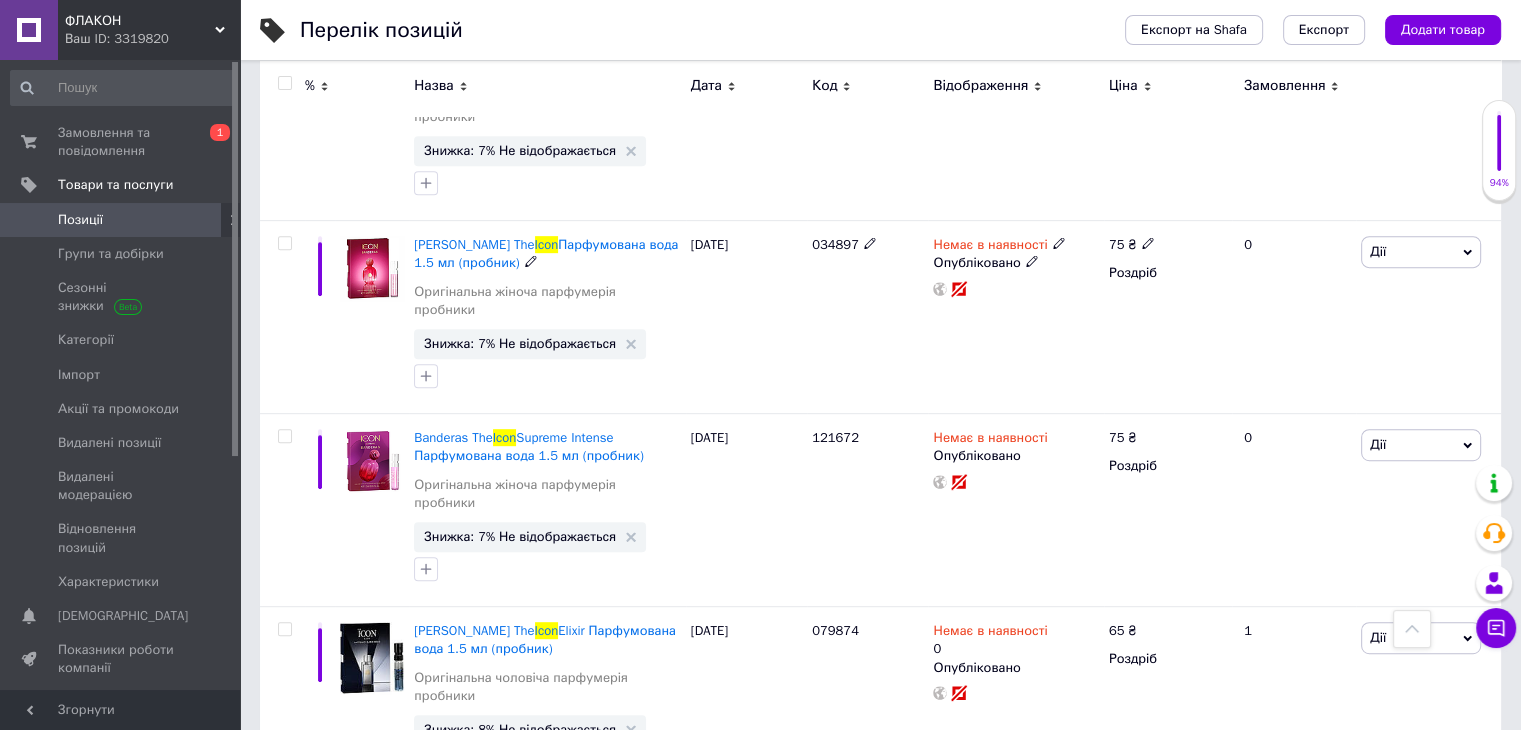 scroll, scrollTop: 0, scrollLeft: 0, axis: both 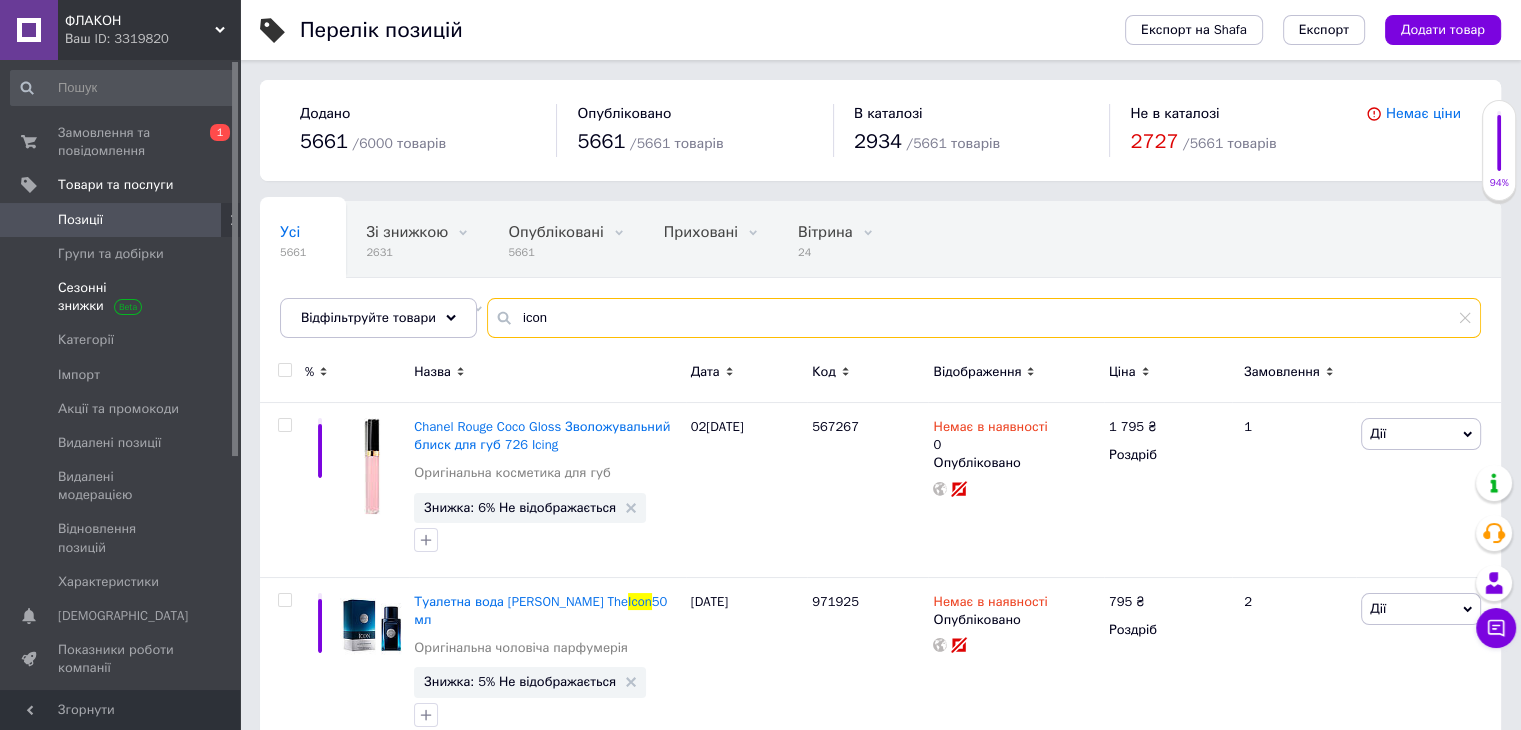 drag, startPoint x: 545, startPoint y: 325, endPoint x: 0, endPoint y: 272, distance: 547.571 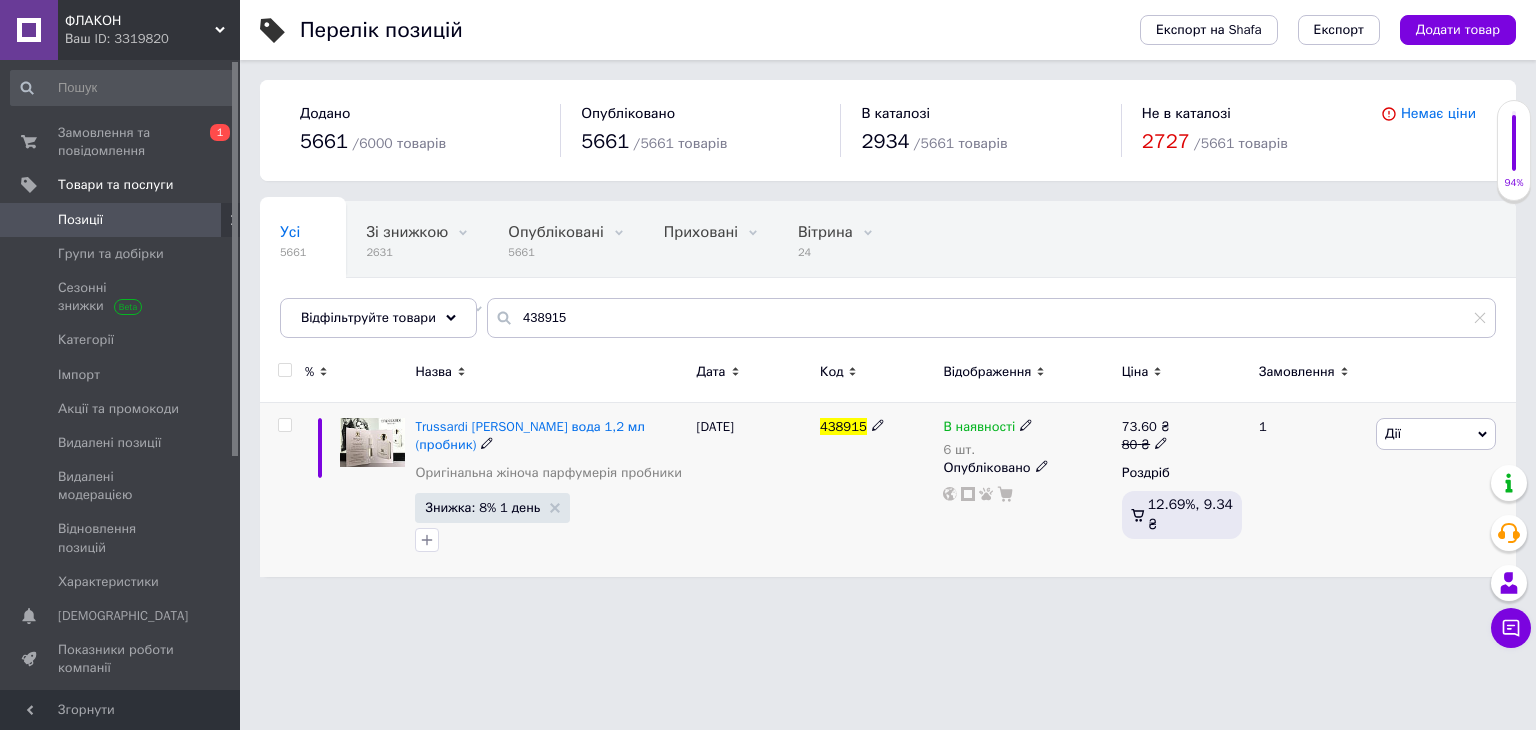 click on "В наявності" at bounding box center (979, 429) 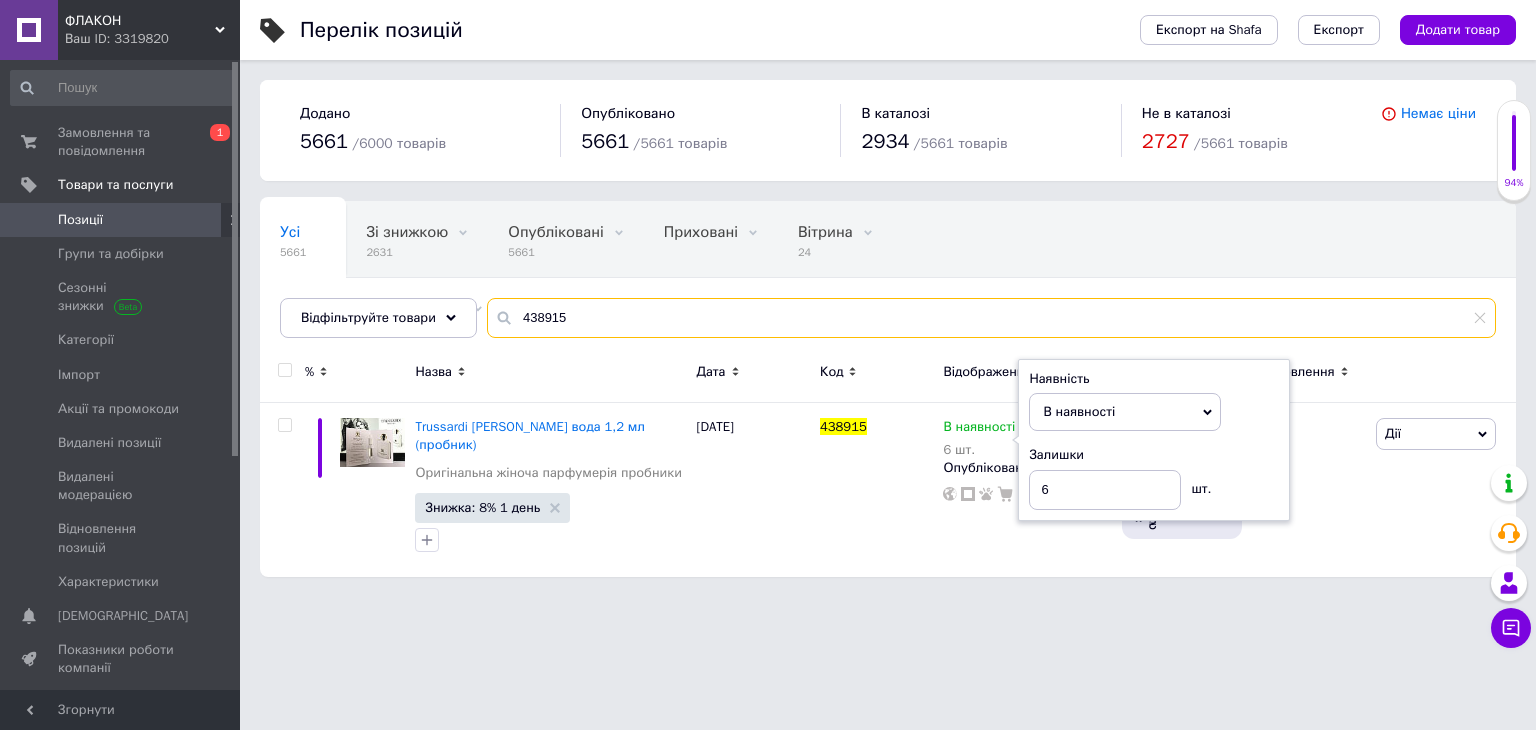 drag, startPoint x: 601, startPoint y: 332, endPoint x: 235, endPoint y: 318, distance: 366.26767 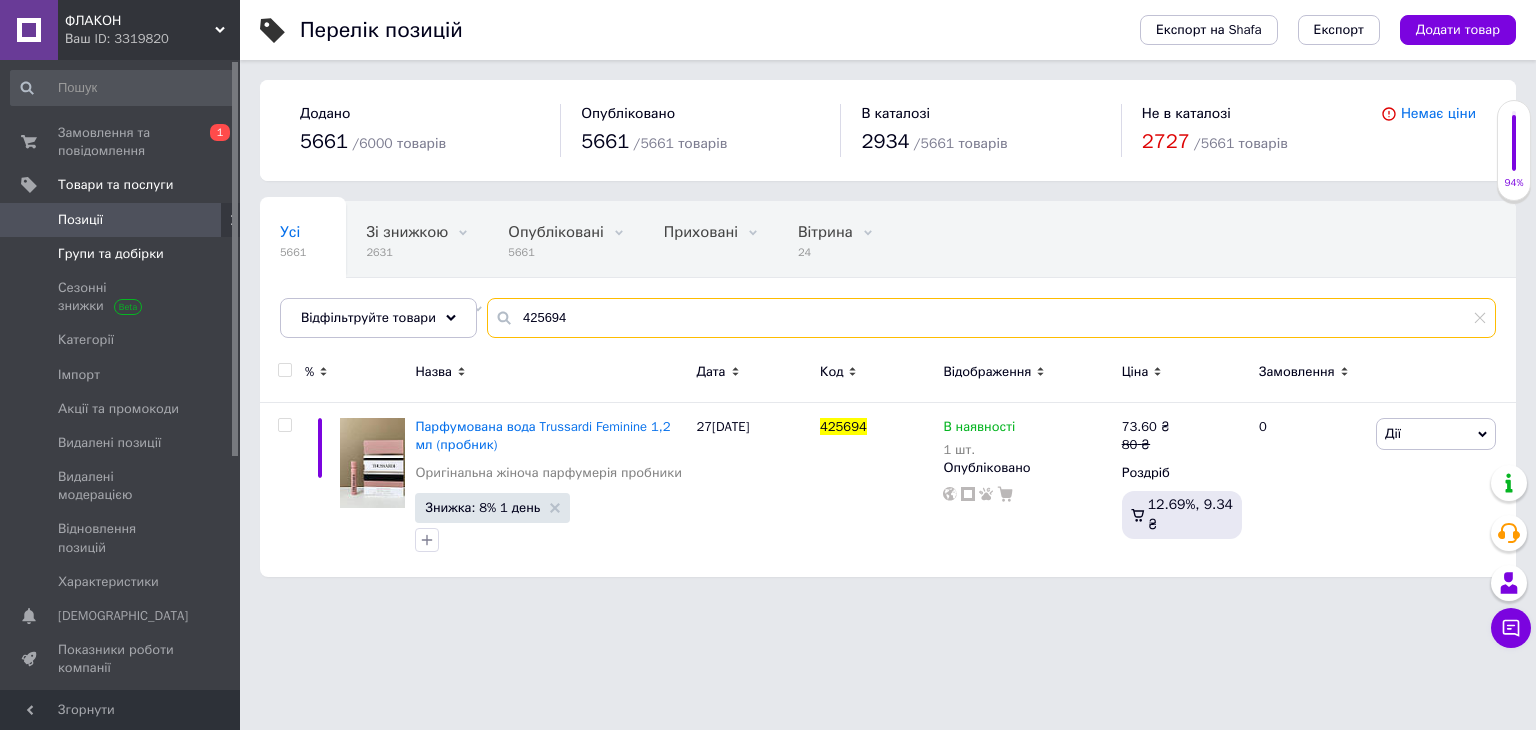 drag, startPoint x: 590, startPoint y: 328, endPoint x: 125, endPoint y: 256, distance: 470.54117 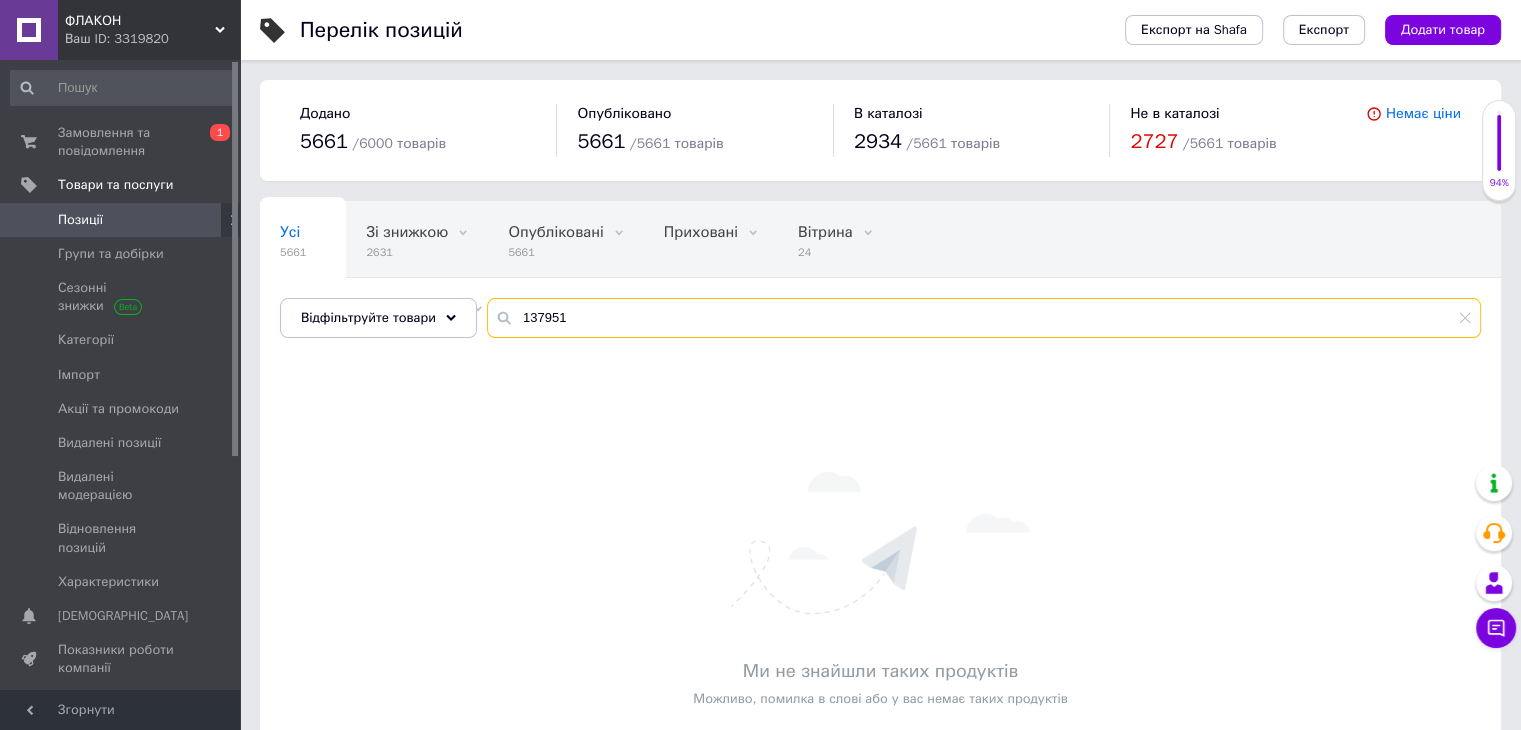 drag, startPoint x: 676, startPoint y: 313, endPoint x: 311, endPoint y: 217, distance: 377.41357 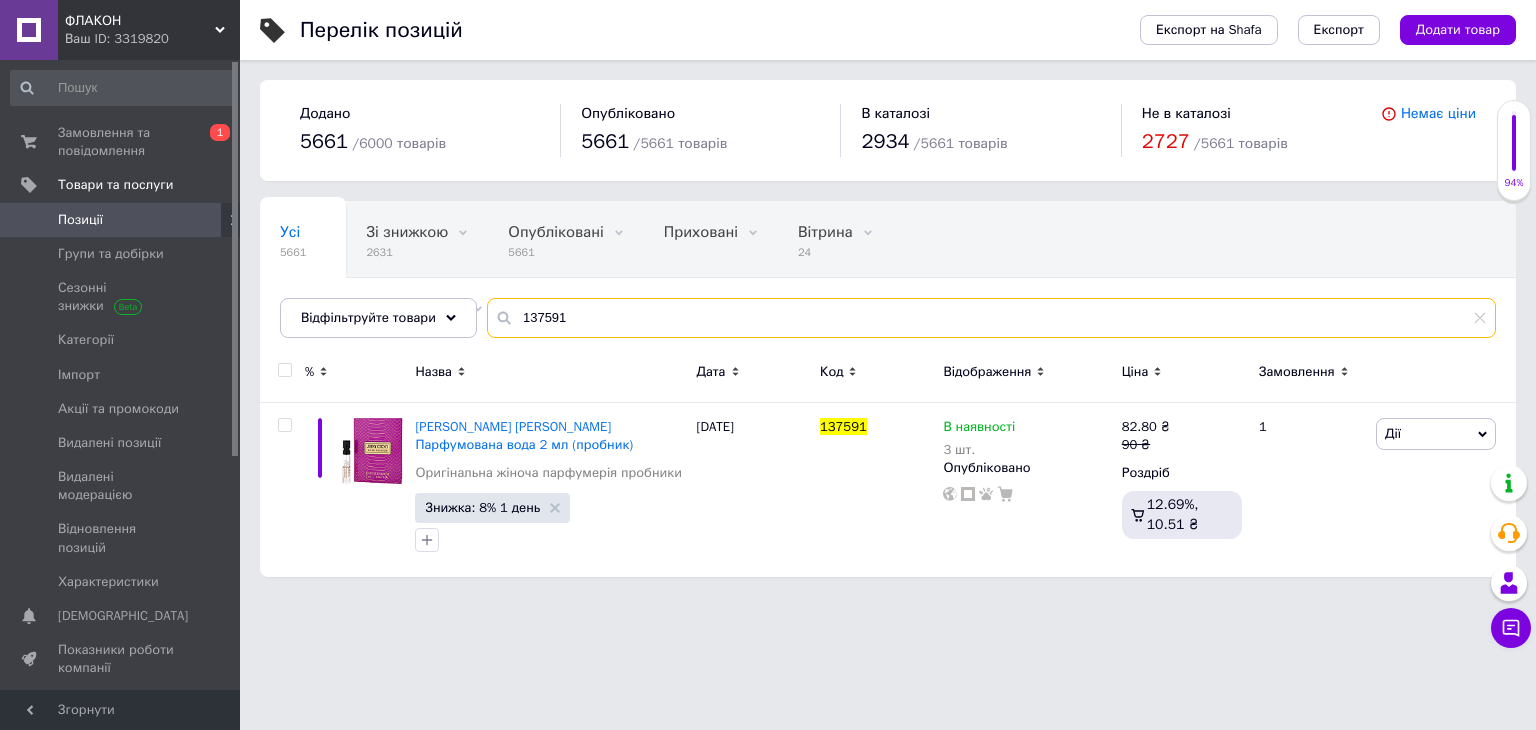 drag, startPoint x: 403, startPoint y: 298, endPoint x: 264, endPoint y: 298, distance: 139 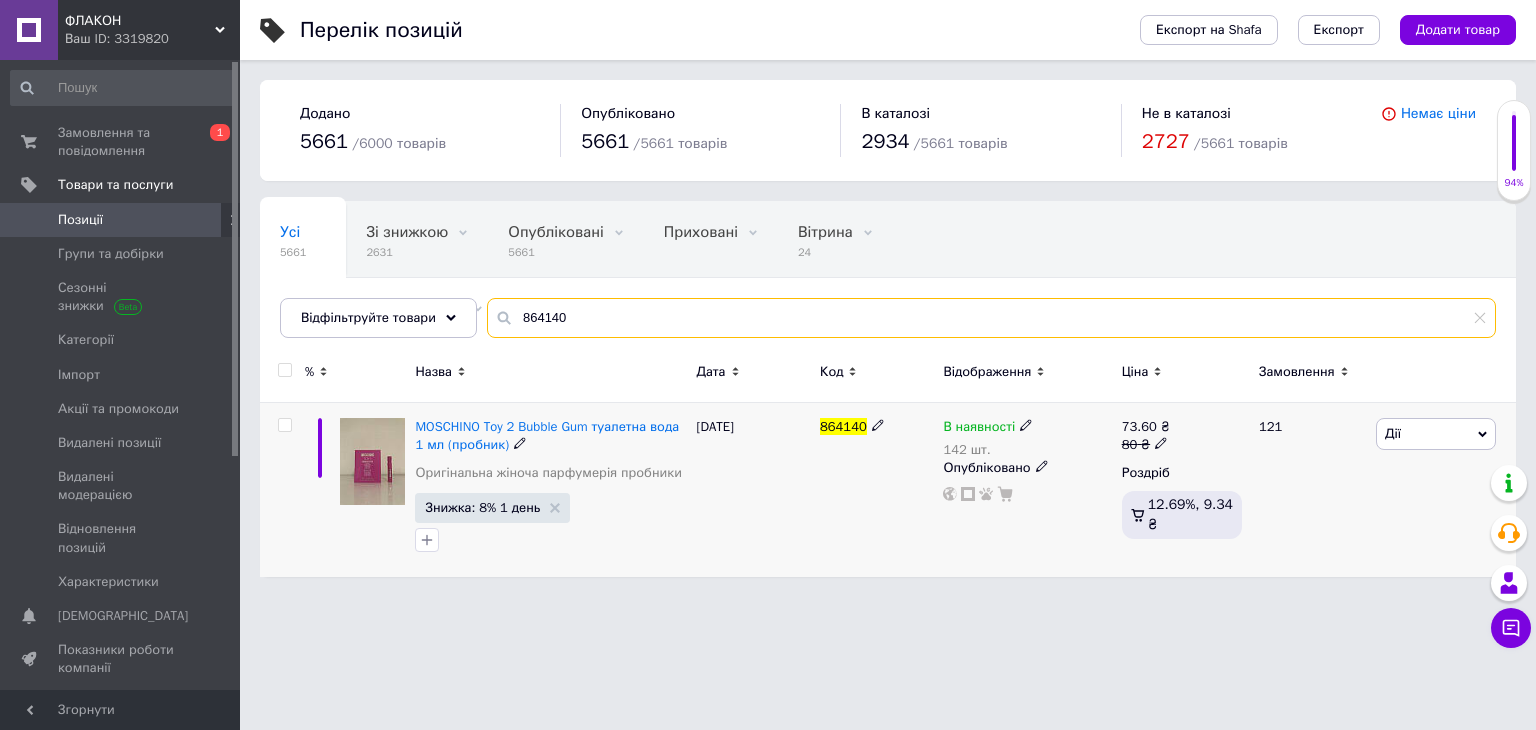 type on "864140" 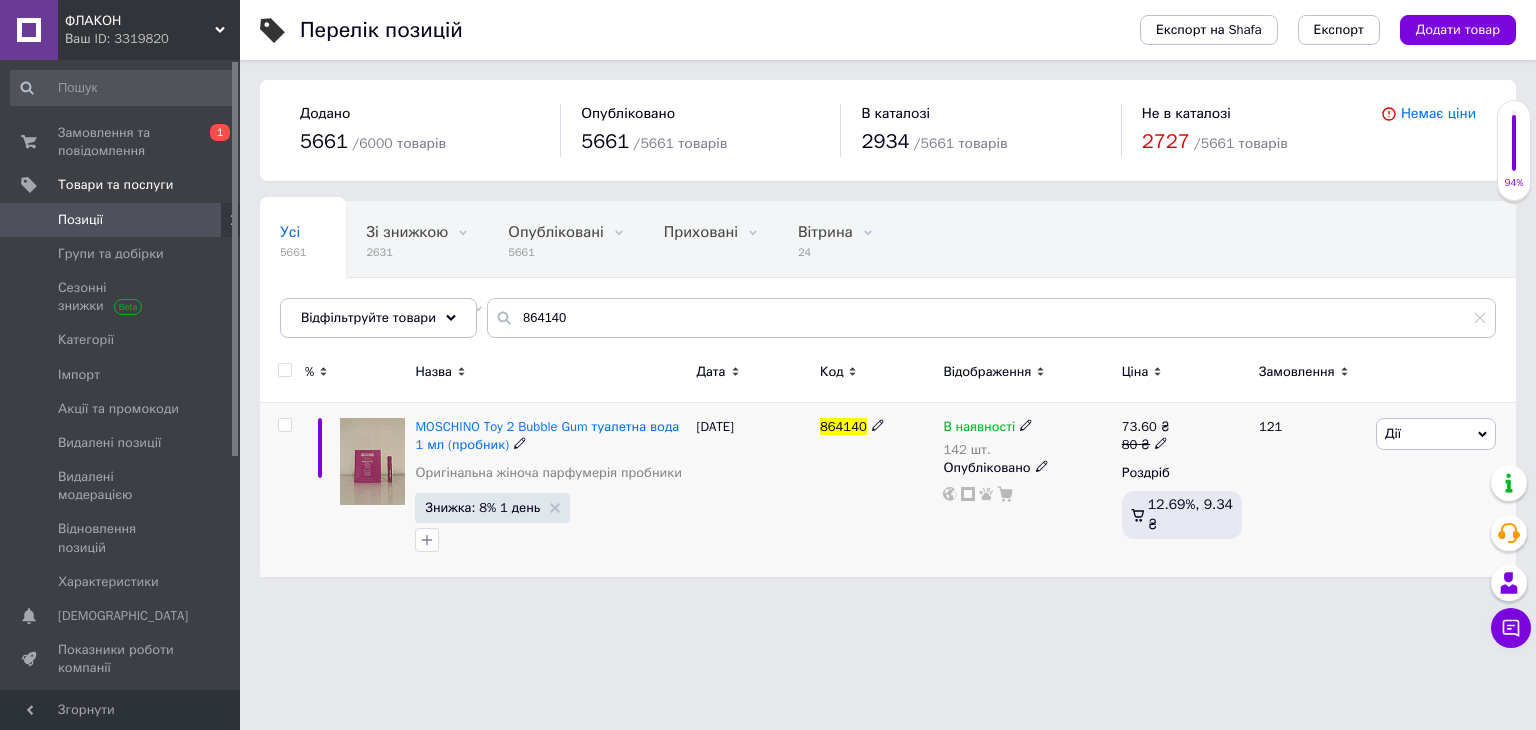 drag, startPoint x: 1004, startPoint y: 413, endPoint x: 1006, endPoint y: 425, distance: 12.165525 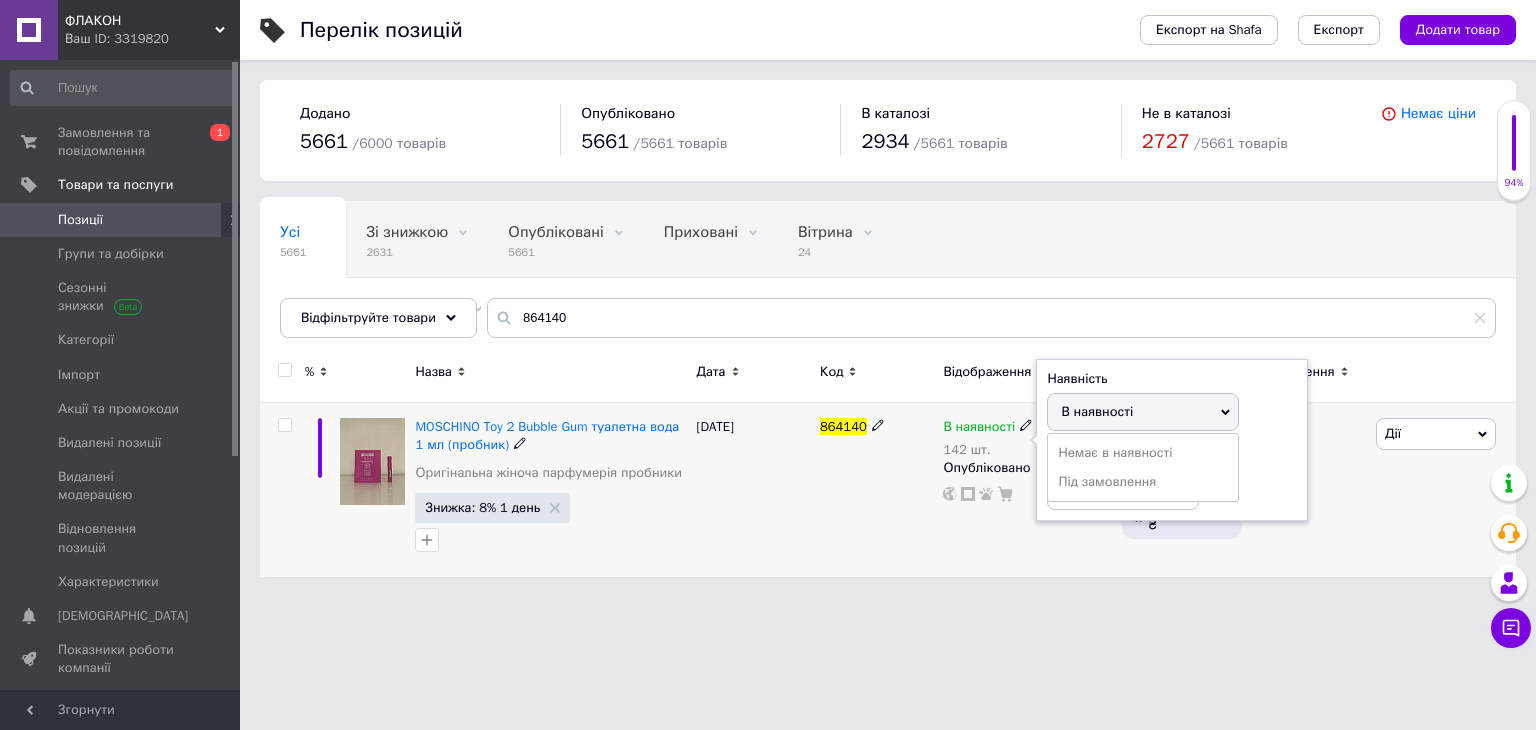 drag, startPoint x: 1256, startPoint y: 462, endPoint x: 1156, endPoint y: 501, distance: 107.33592 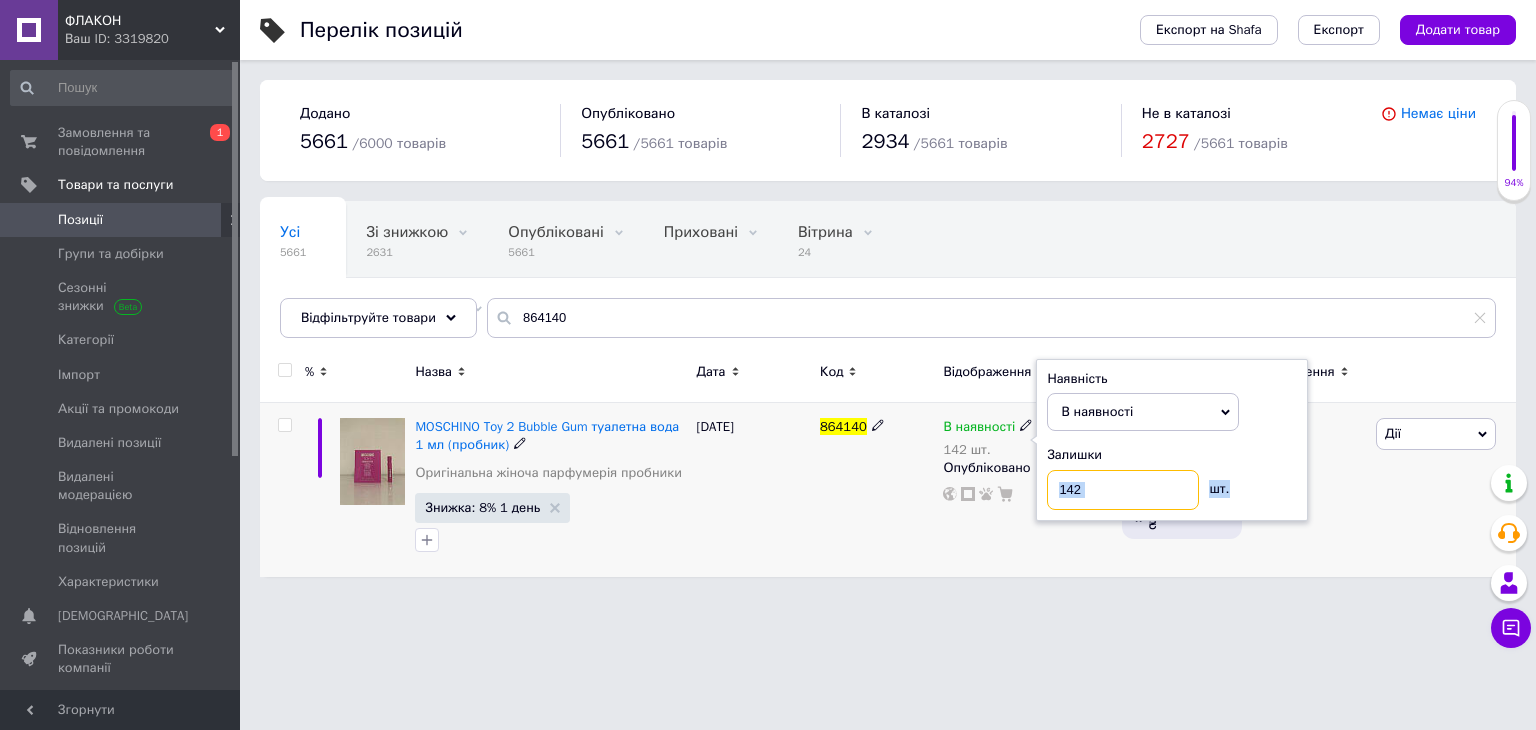 click on "142" at bounding box center [1123, 490] 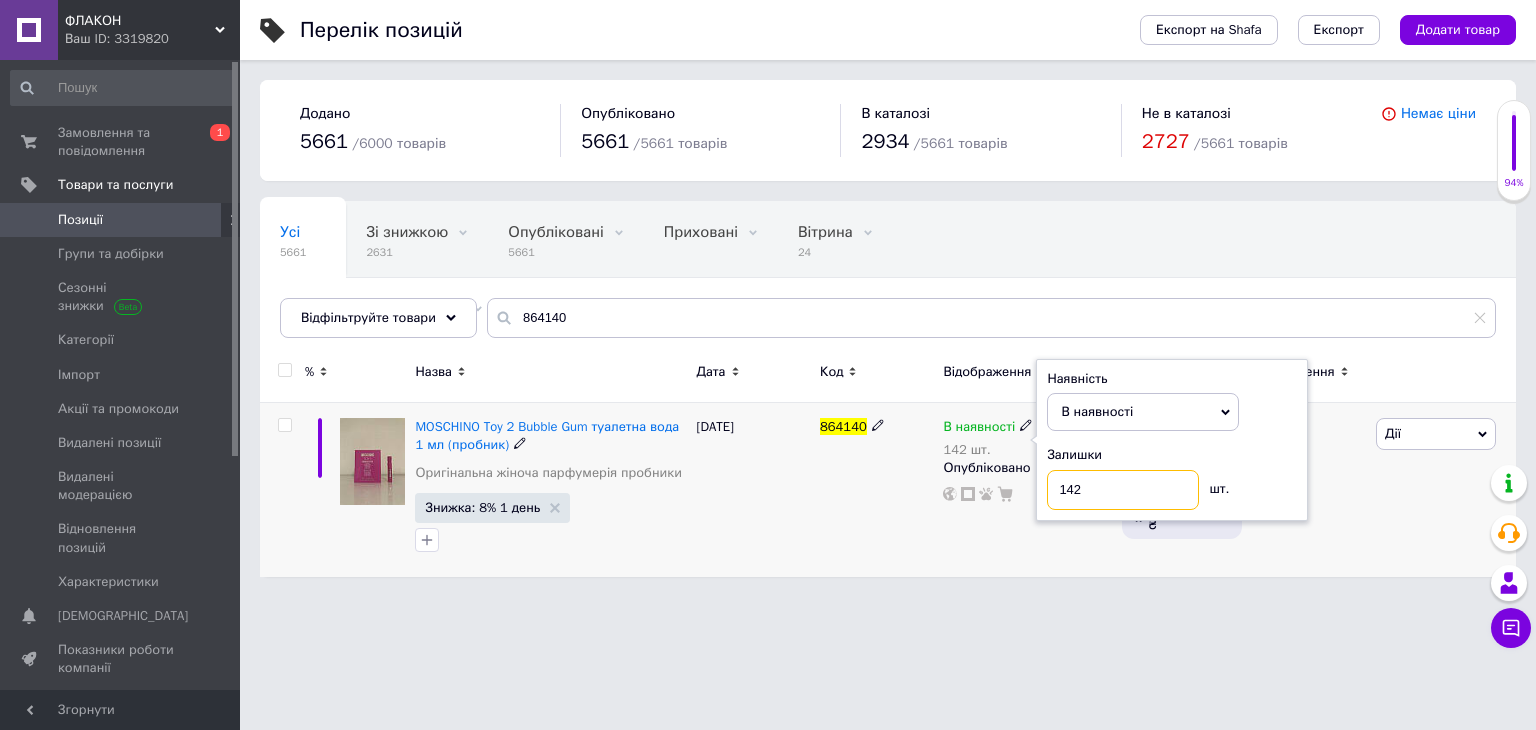 drag, startPoint x: 1117, startPoint y: 493, endPoint x: 986, endPoint y: 518, distance: 133.36417 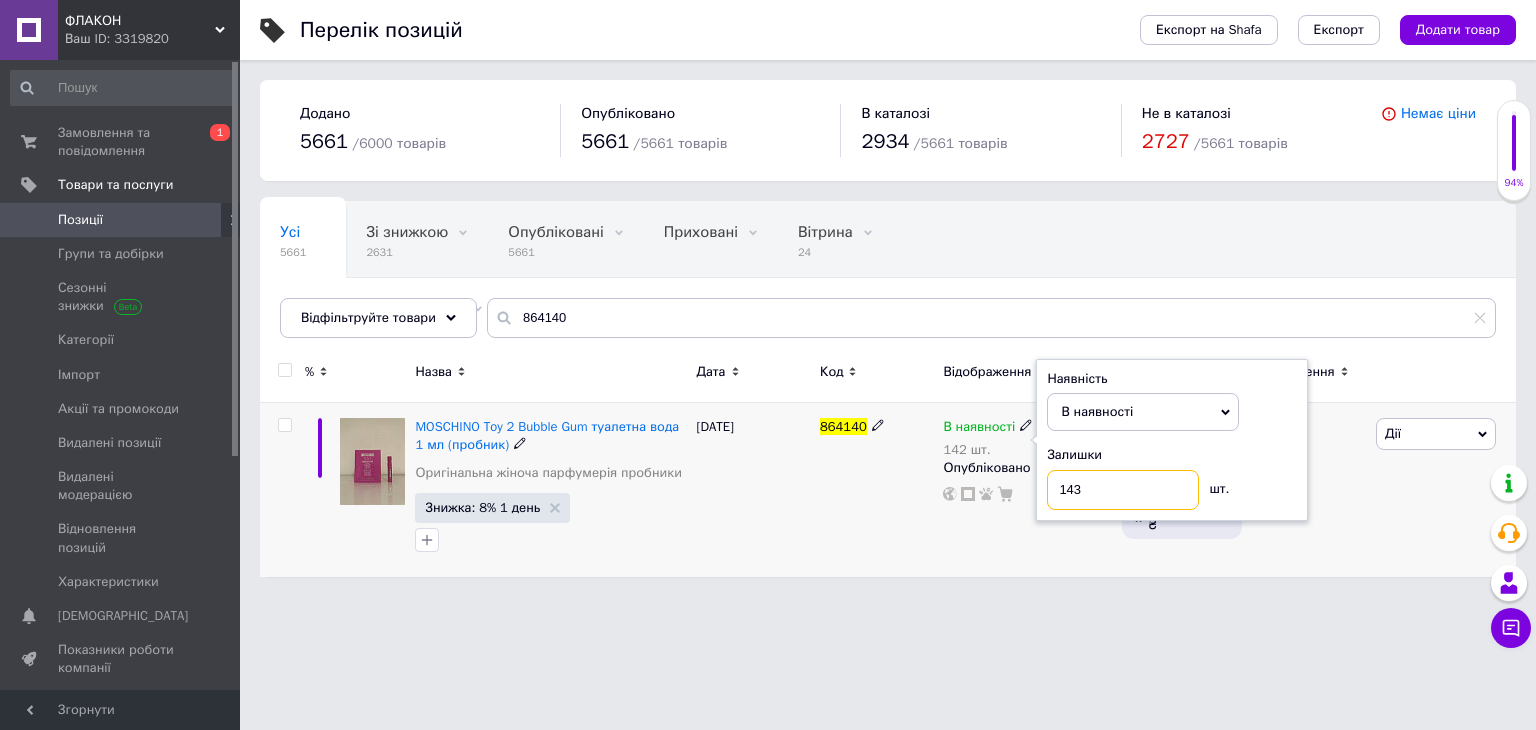 type on "143" 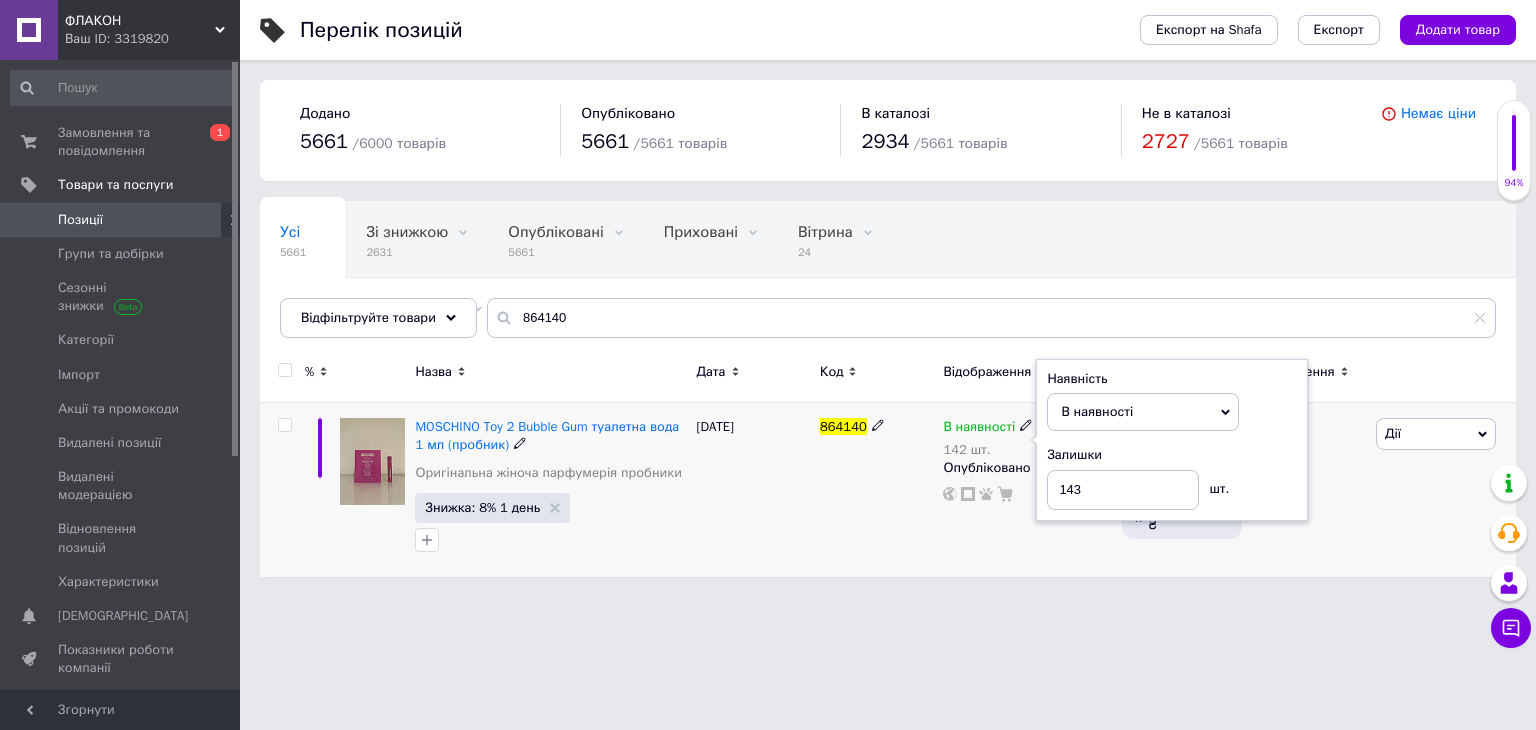 click on "[DATE]" at bounding box center (753, 490) 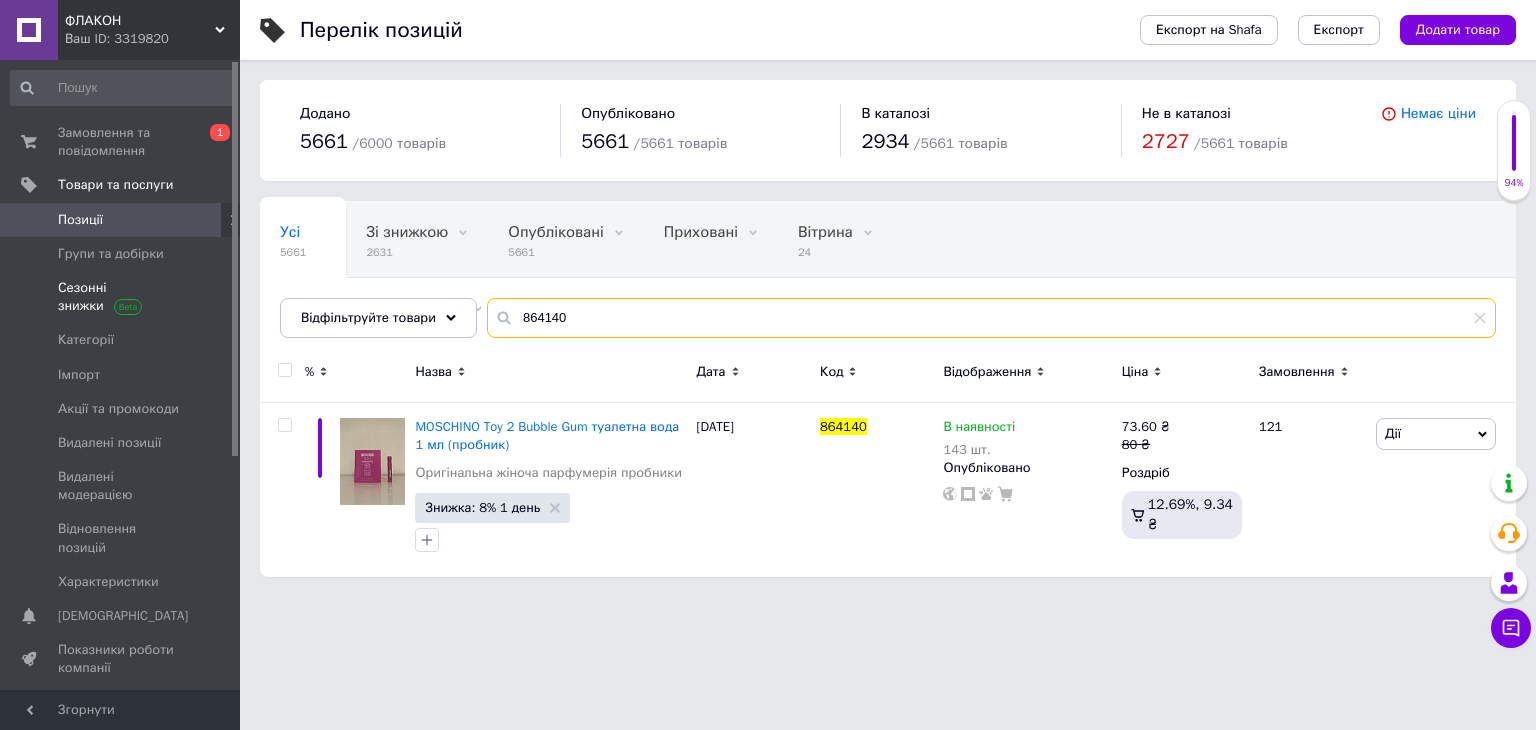drag, startPoint x: 607, startPoint y: 333, endPoint x: 57, endPoint y: 278, distance: 552.74316 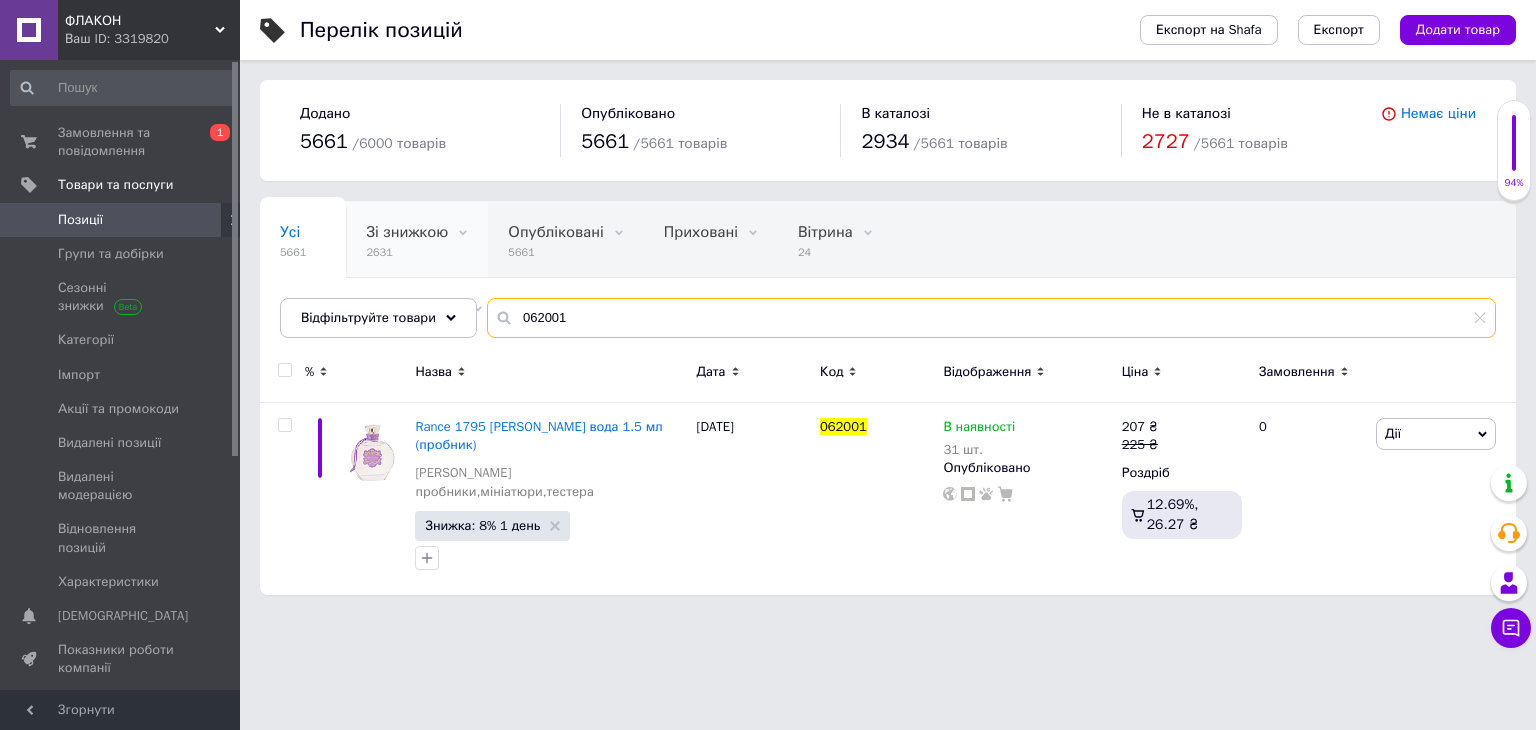 drag, startPoint x: 598, startPoint y: 299, endPoint x: 408, endPoint y: 240, distance: 198.94974 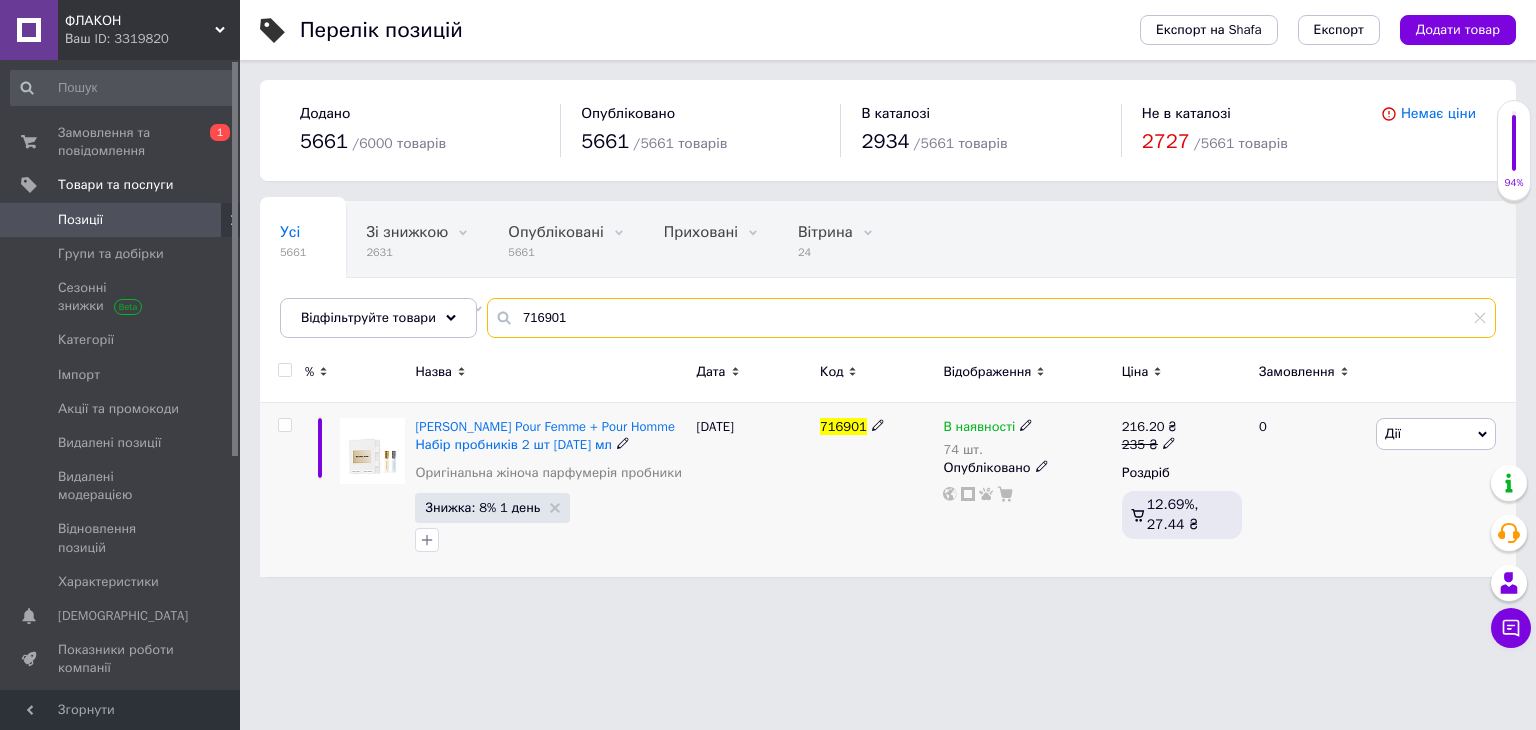 type on "716901" 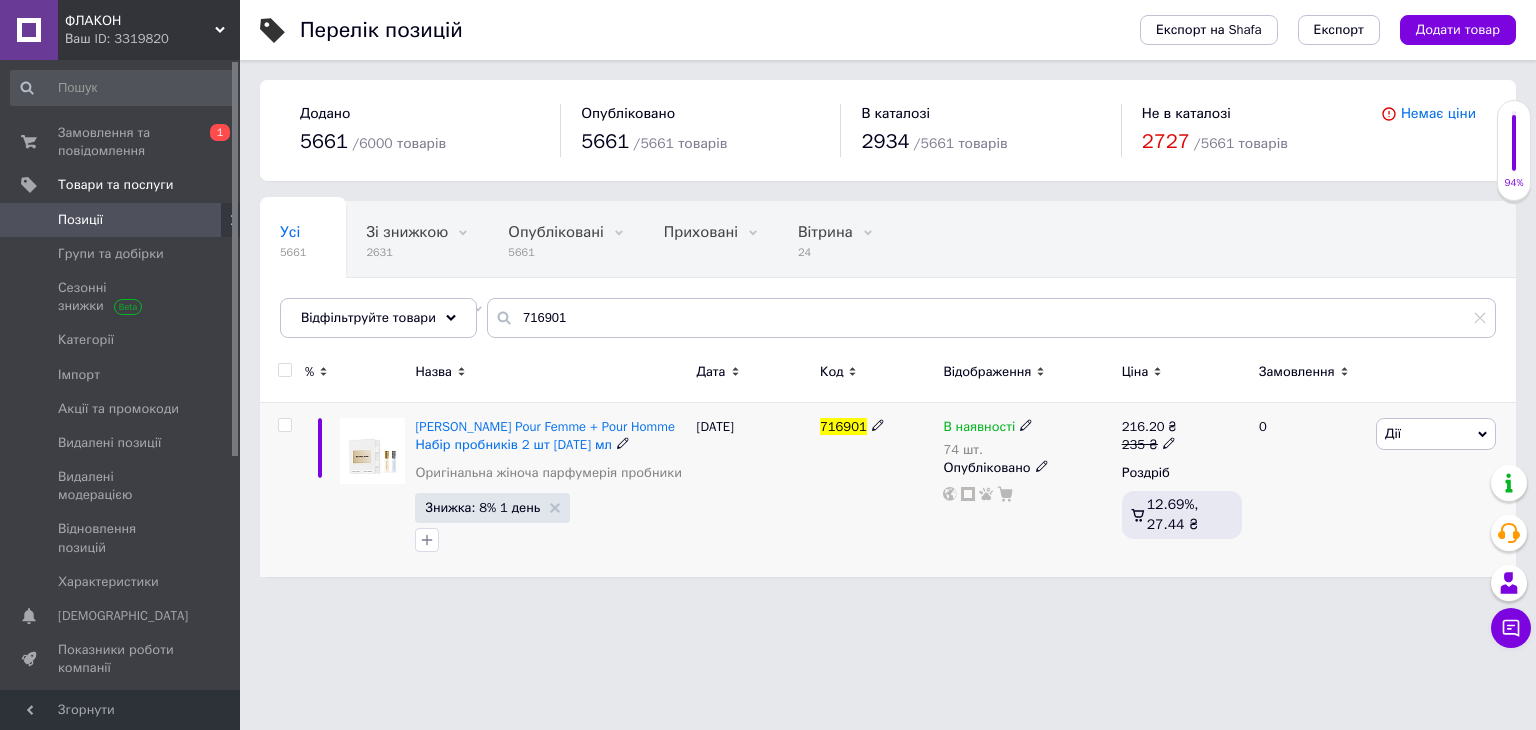 click on "В наявності 74 шт. Опубліковано" at bounding box center (1027, 490) 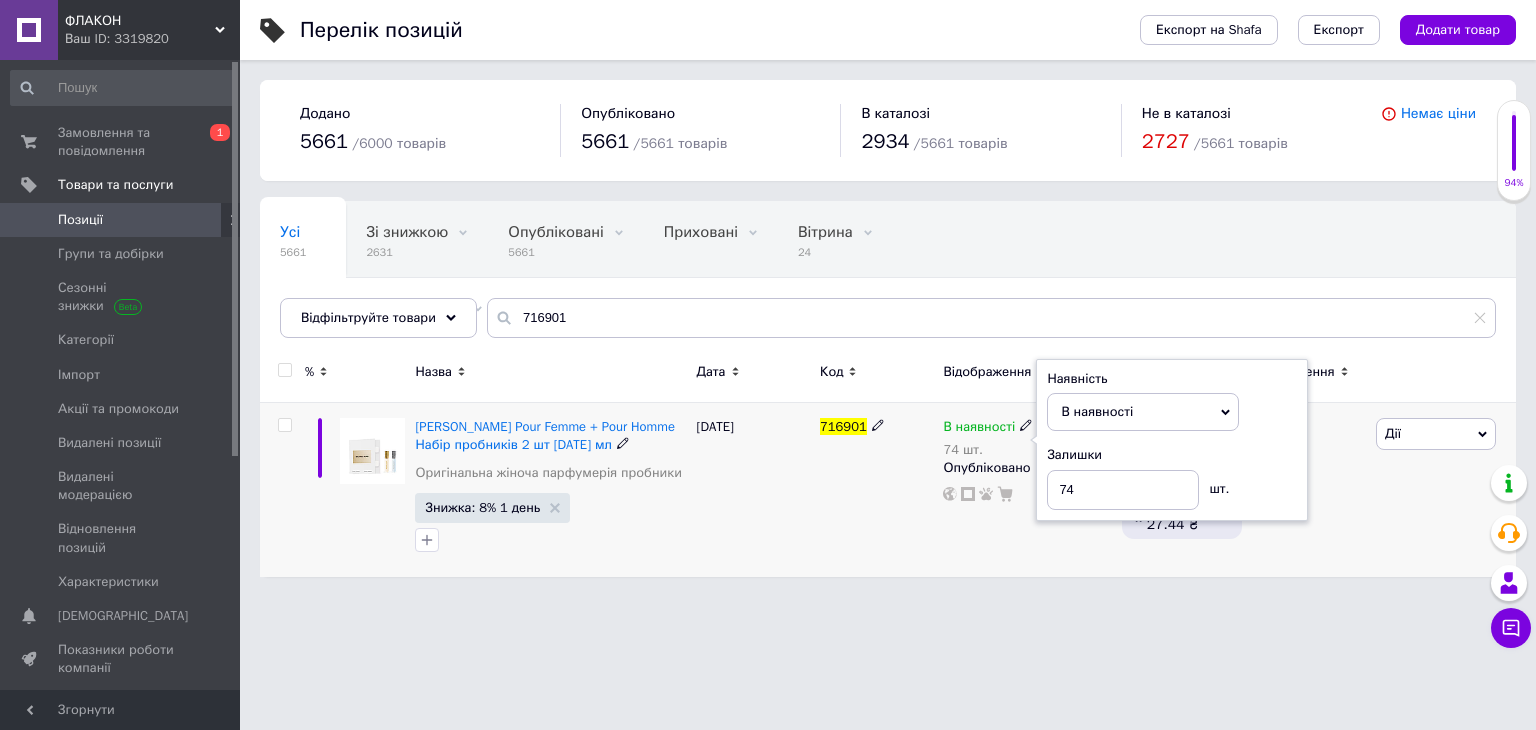 click on "Залишки 74 шт." at bounding box center [1172, 477] 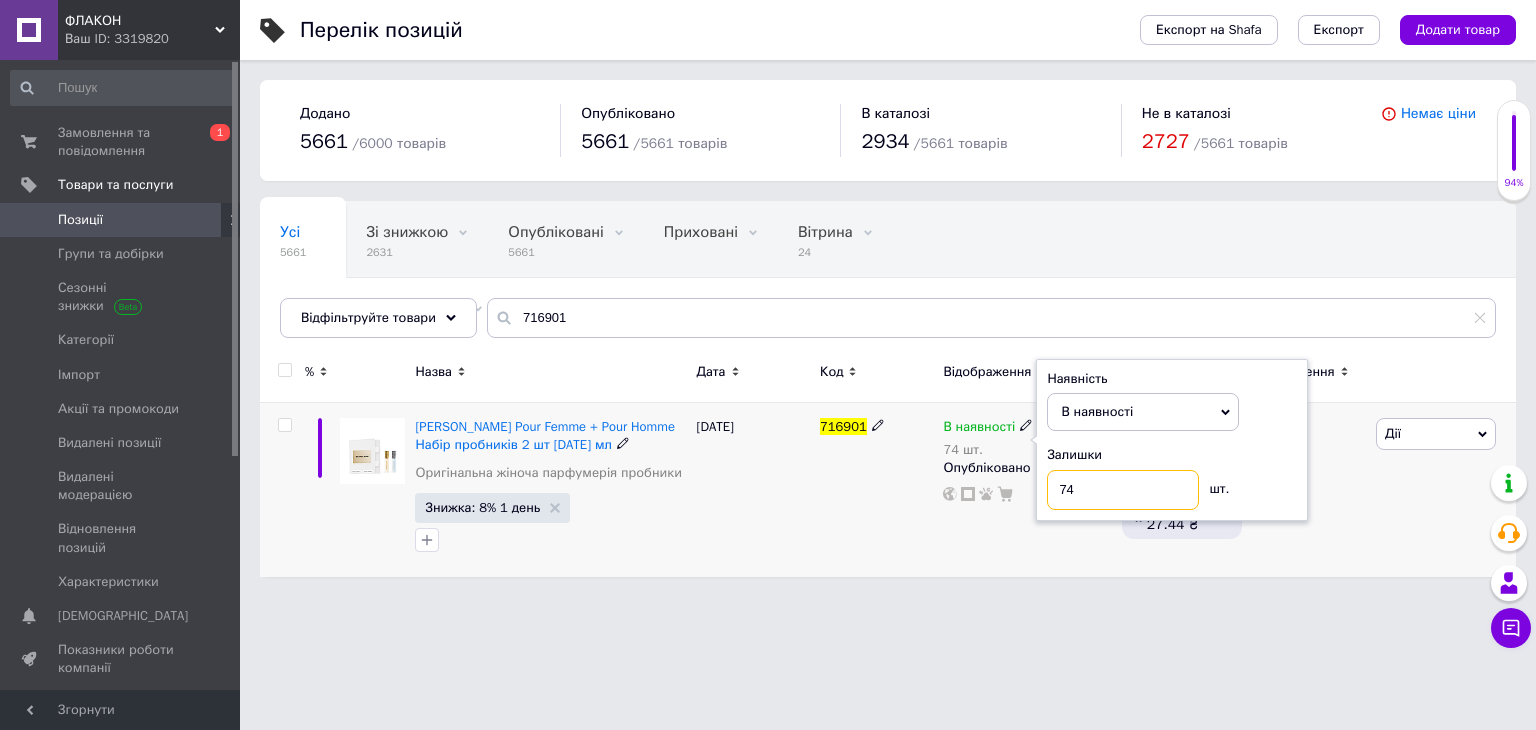 click on "В наявності 74 шт. Наявність В наявності Немає в наявності Під замовлення Залишки 74 шт. Опубліковано" at bounding box center [1027, 460] 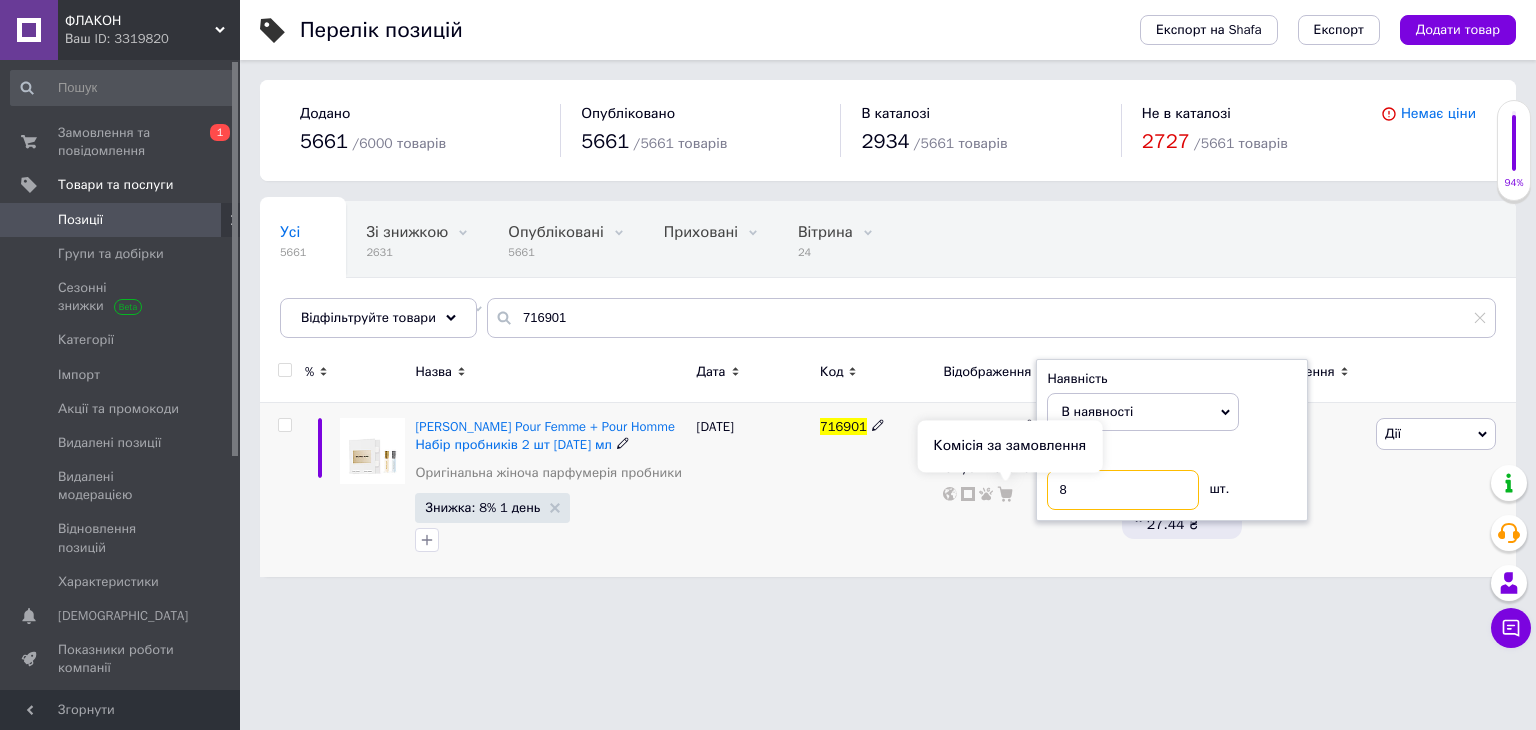 type on "82" 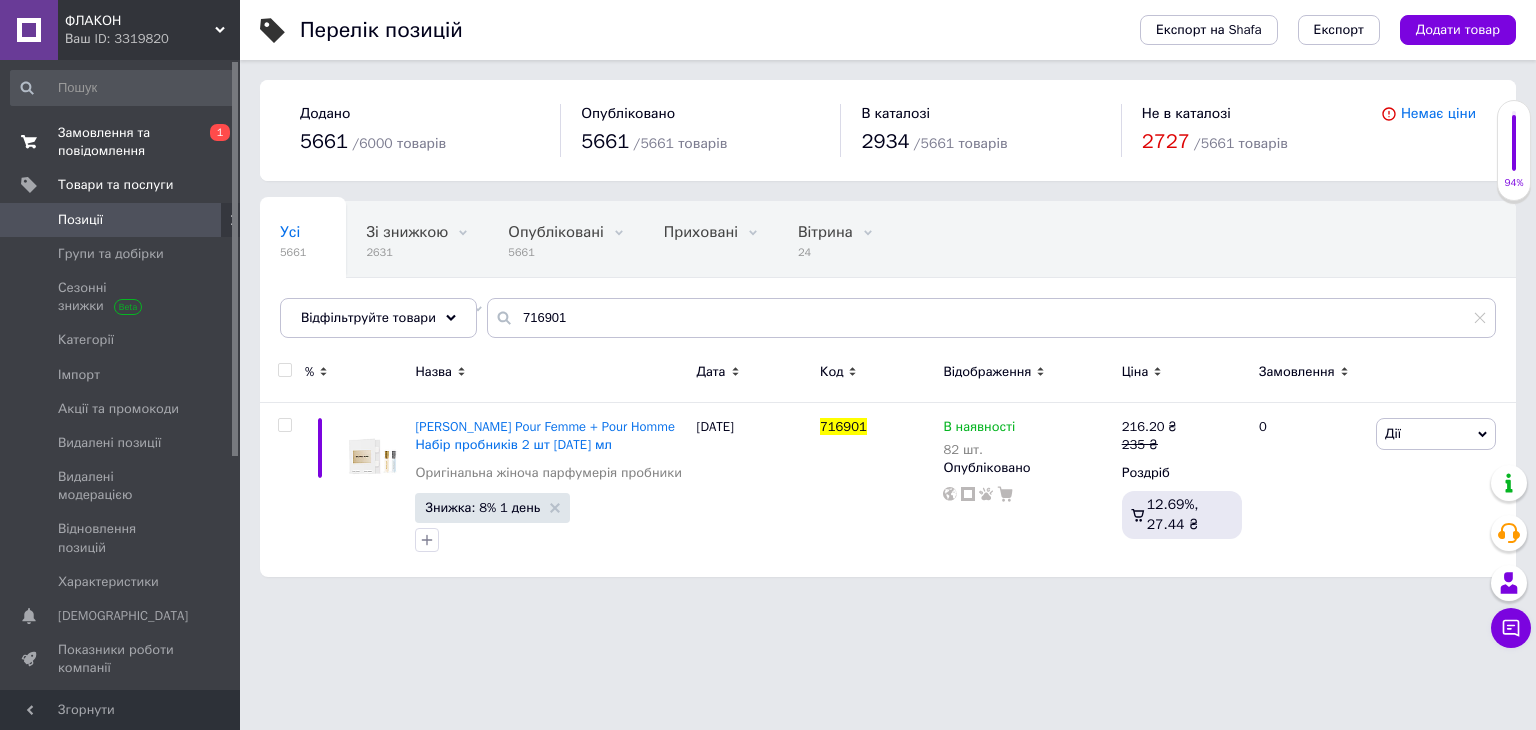 click on "Замовлення та повідомлення" at bounding box center (121, 142) 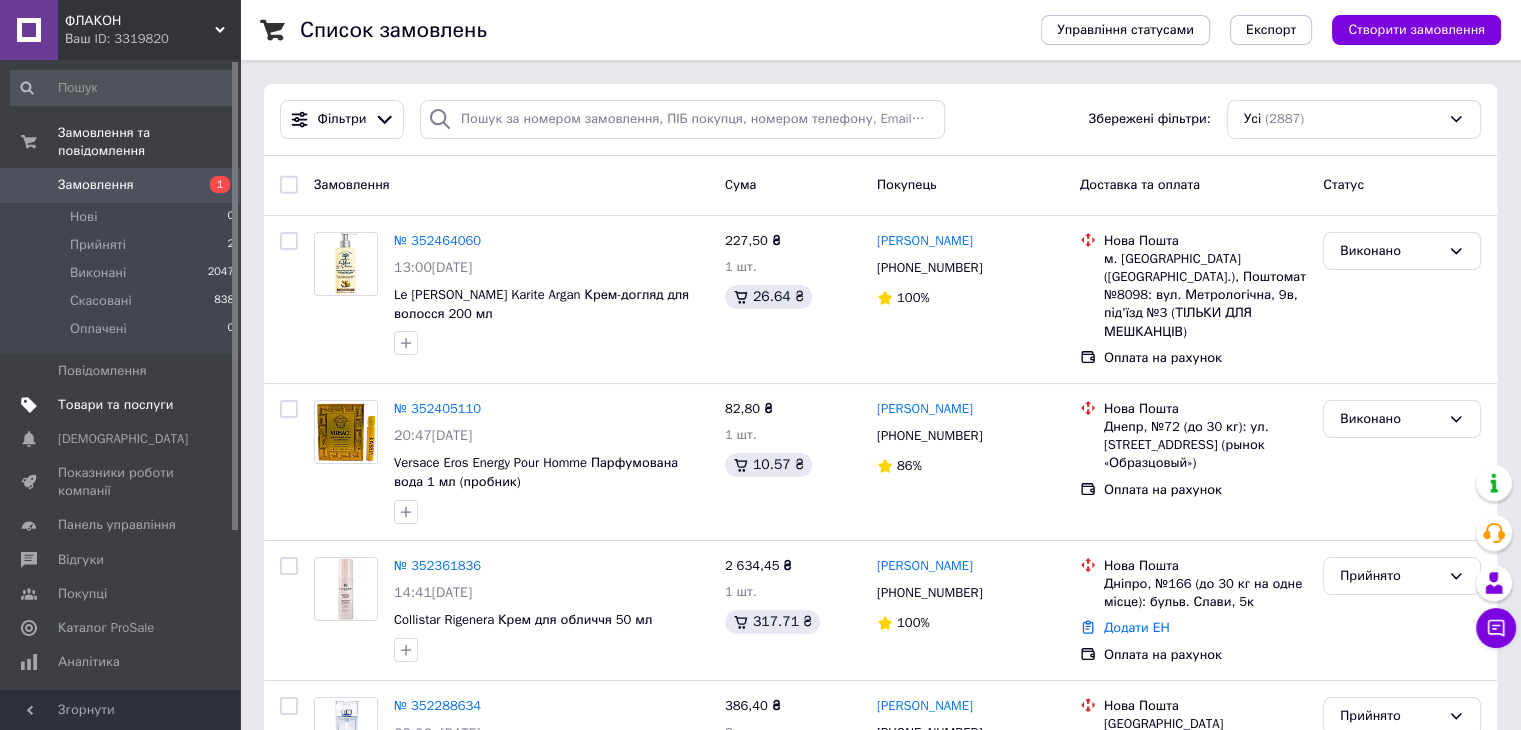 click on "Товари та послуги" at bounding box center (115, 405) 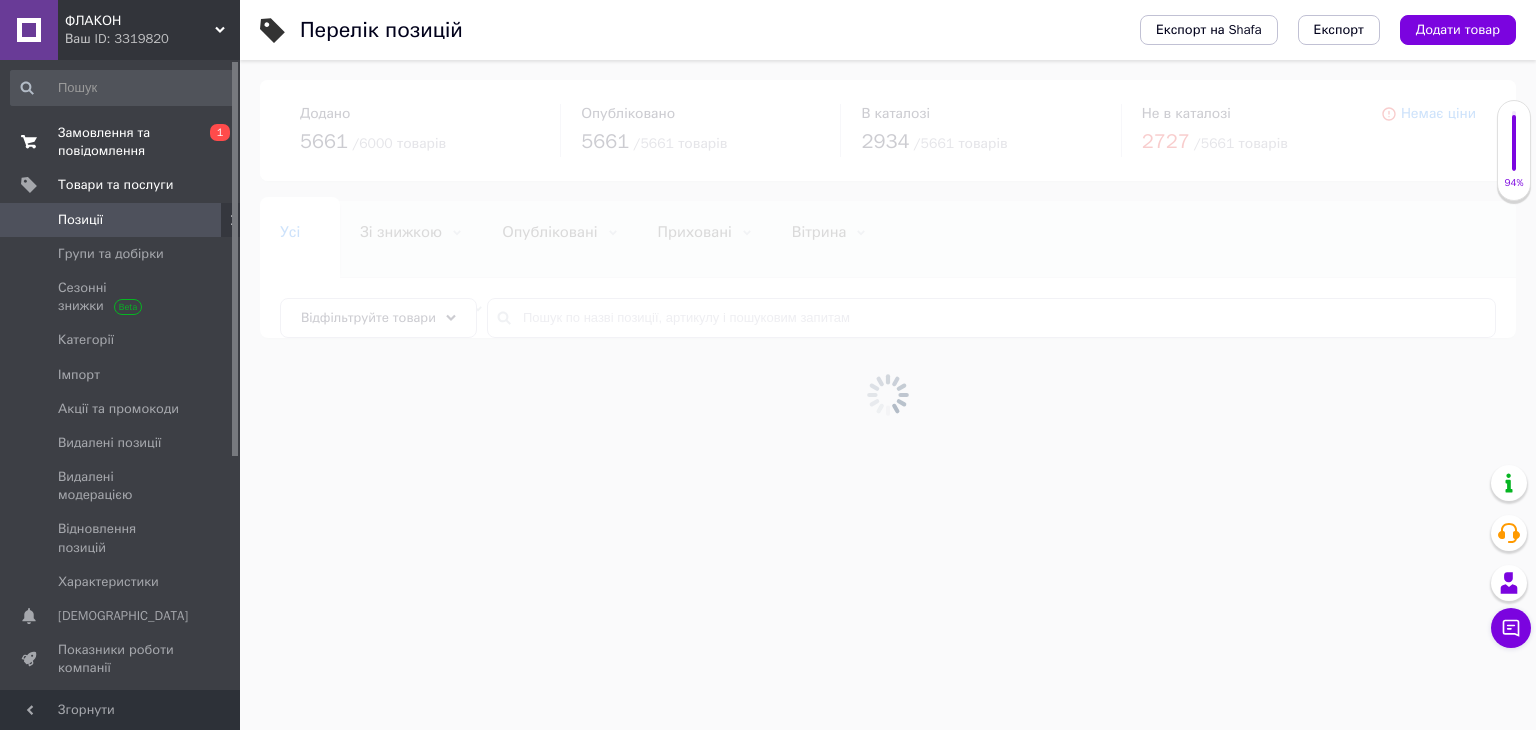 click on "Замовлення та повідомлення" at bounding box center [121, 142] 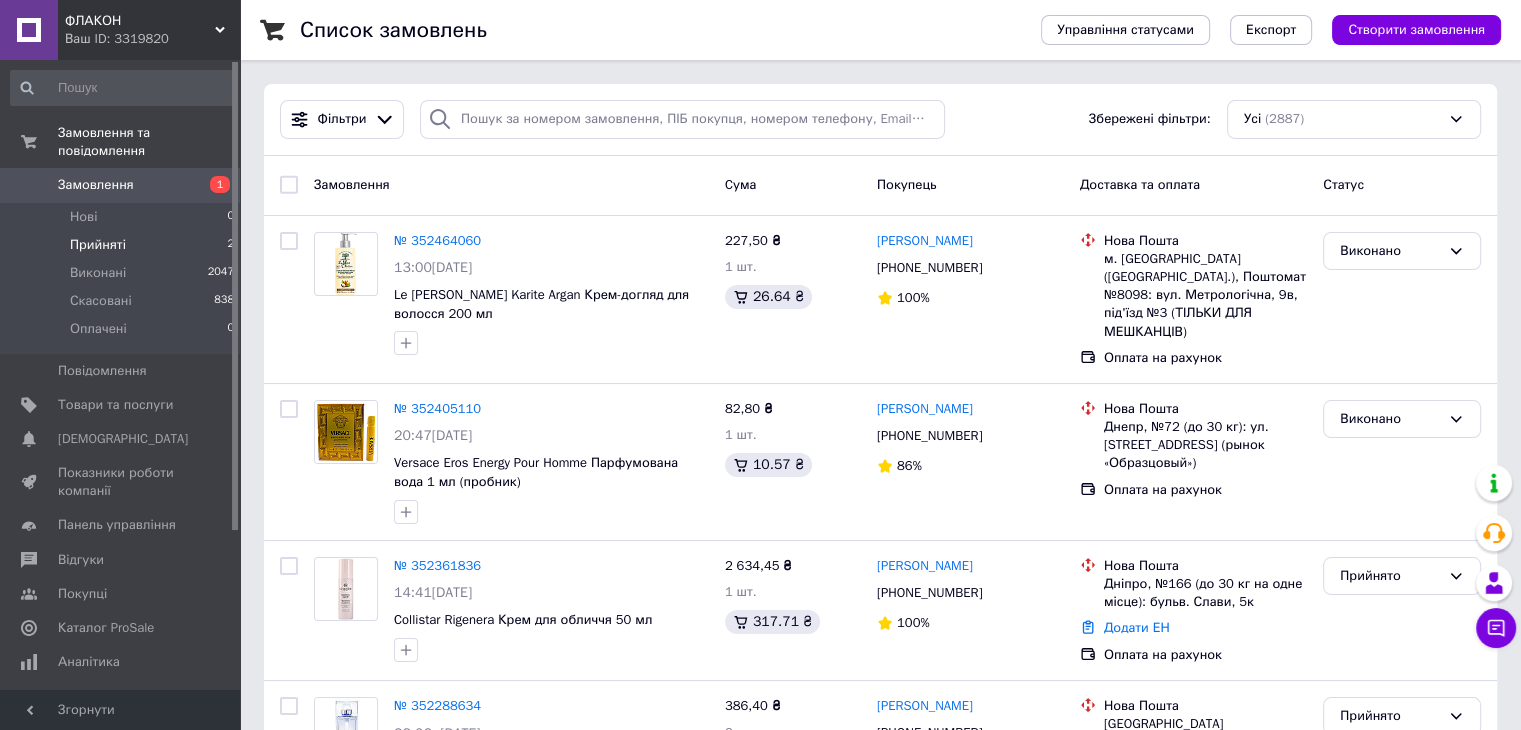 click on "Прийняті" at bounding box center [98, 245] 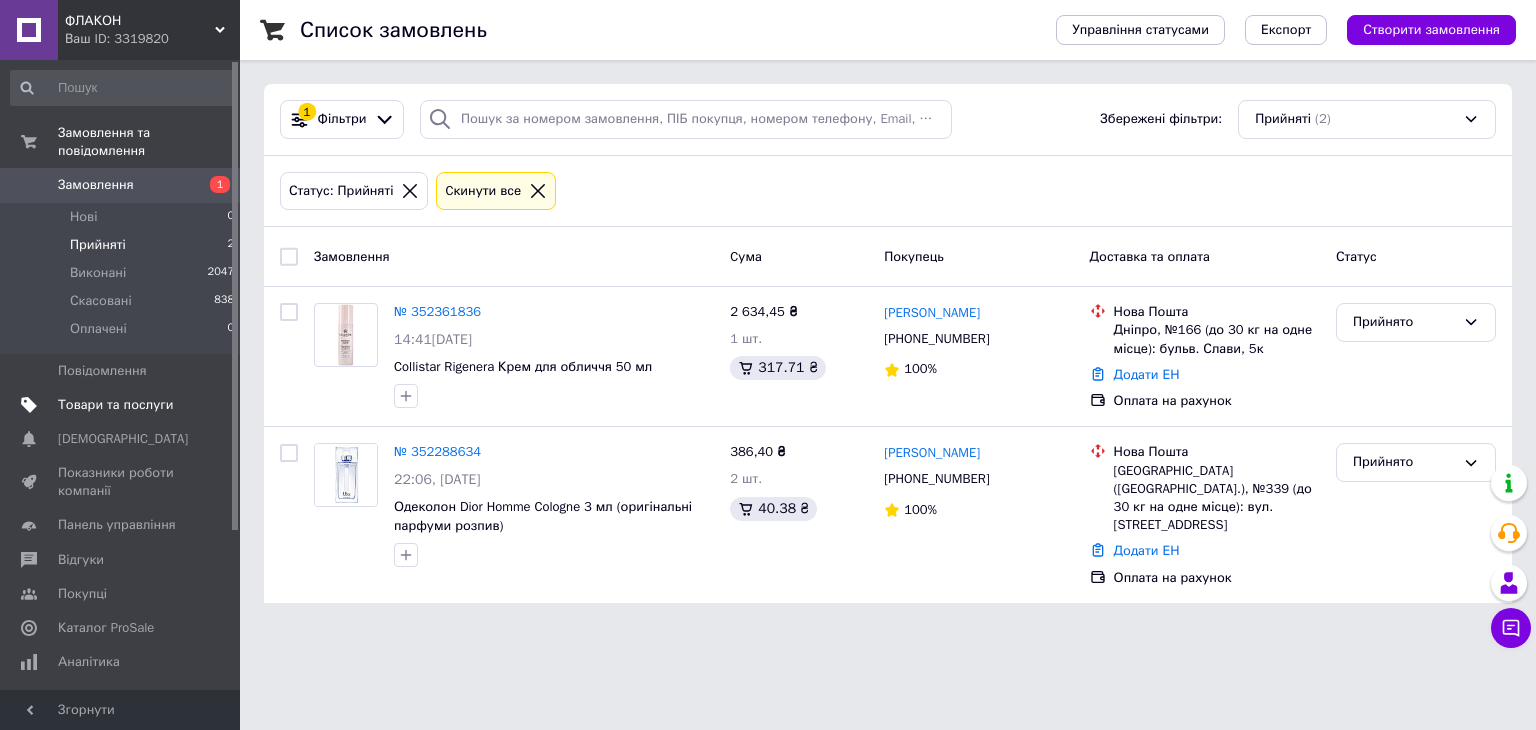 click on "Товари та послуги" at bounding box center (115, 405) 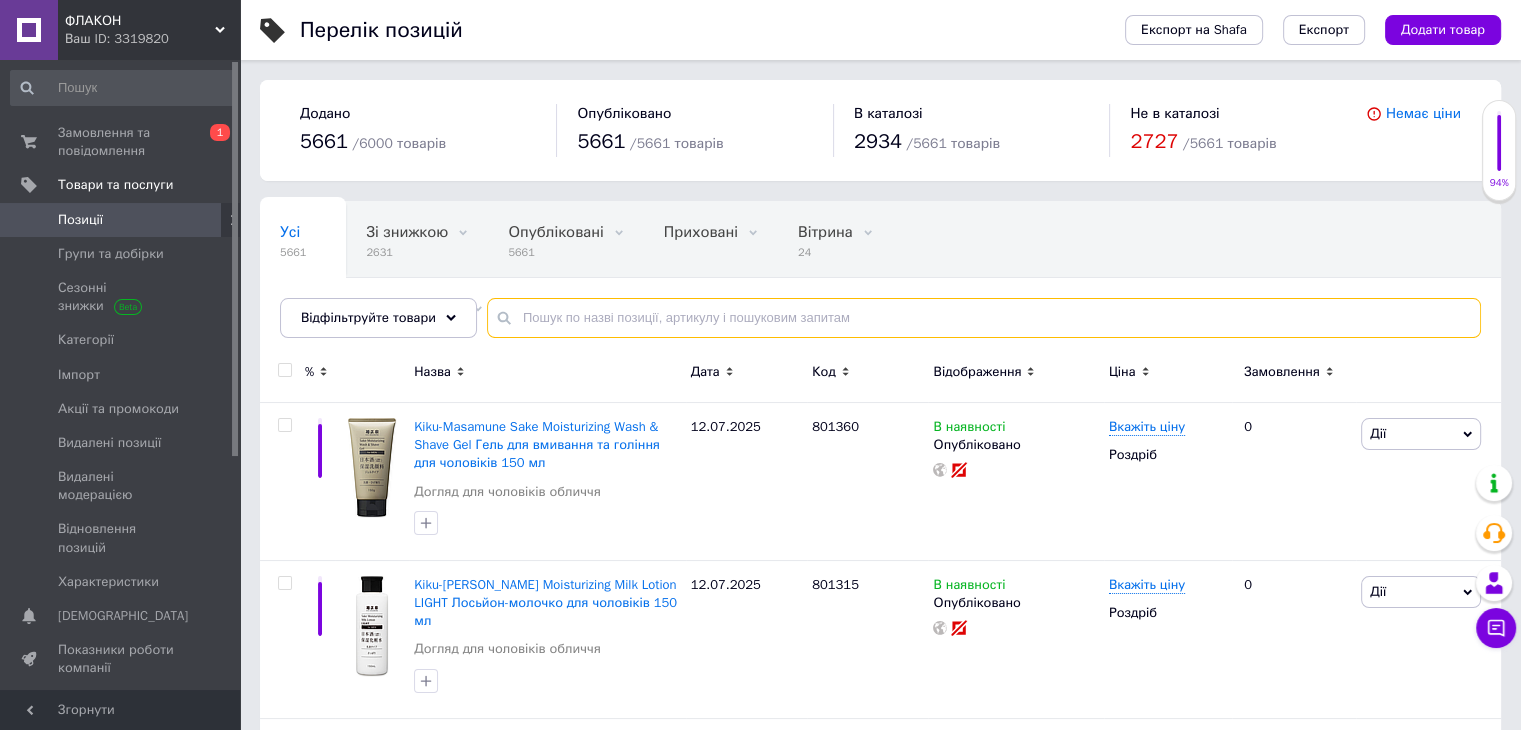 click at bounding box center [984, 318] 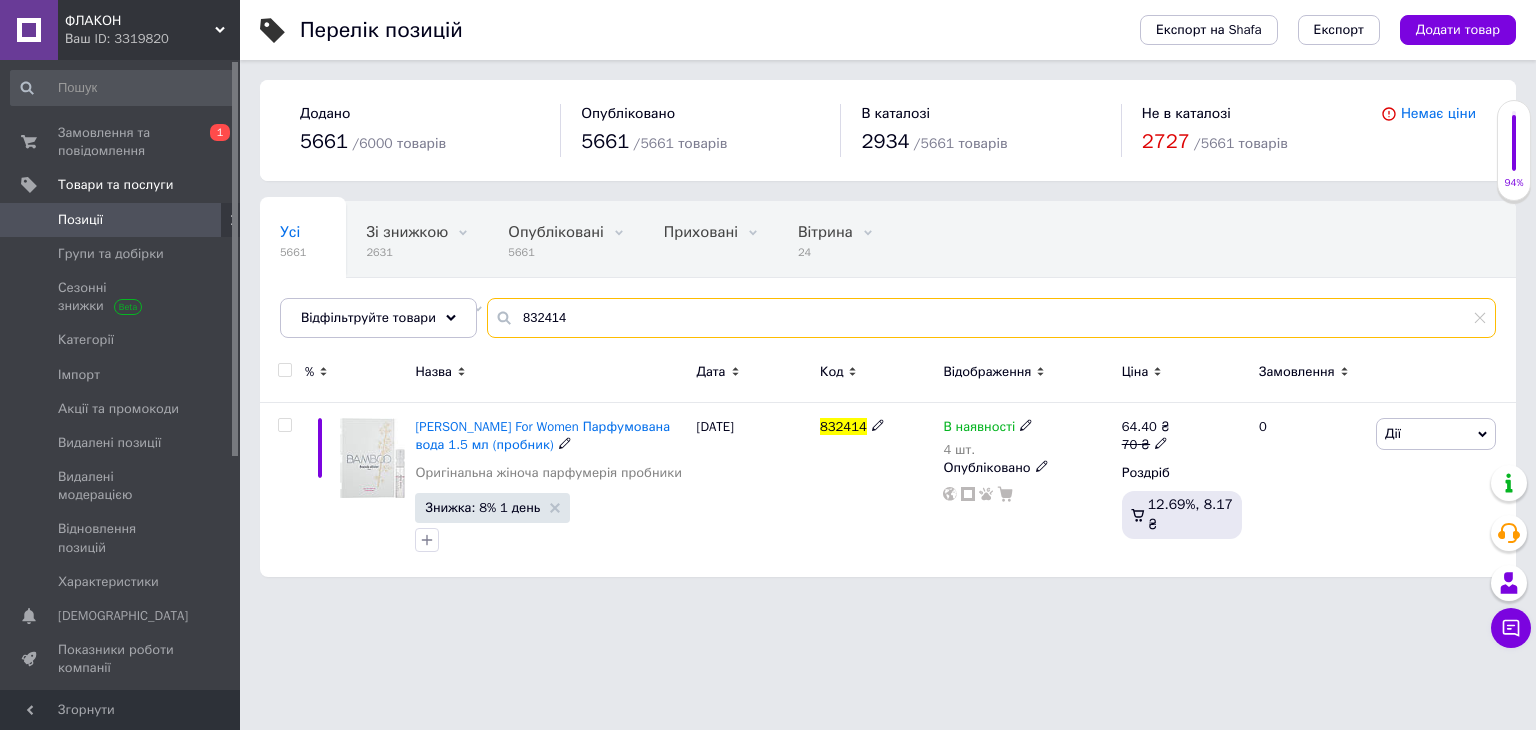 type on "832414" 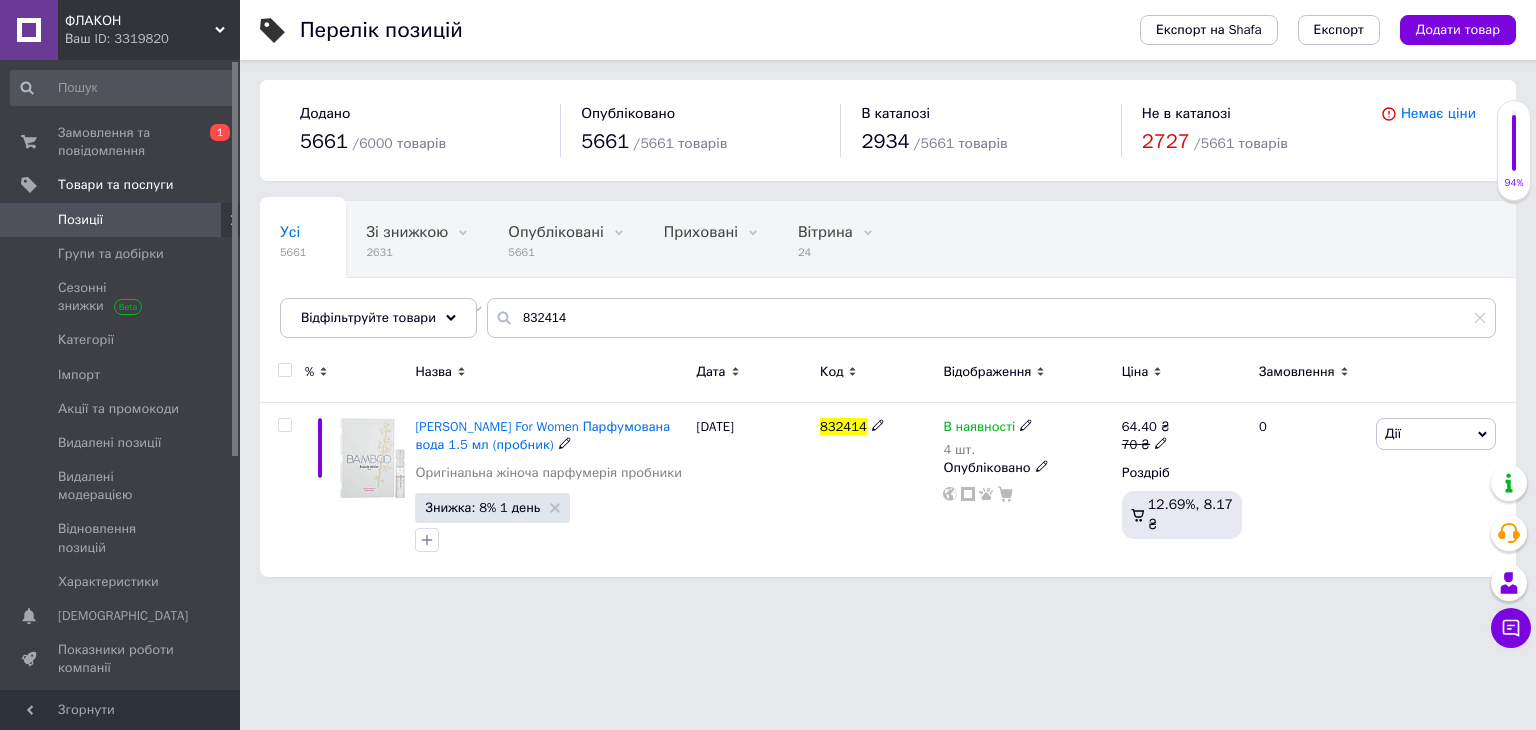 click on "В наявності" at bounding box center (979, 429) 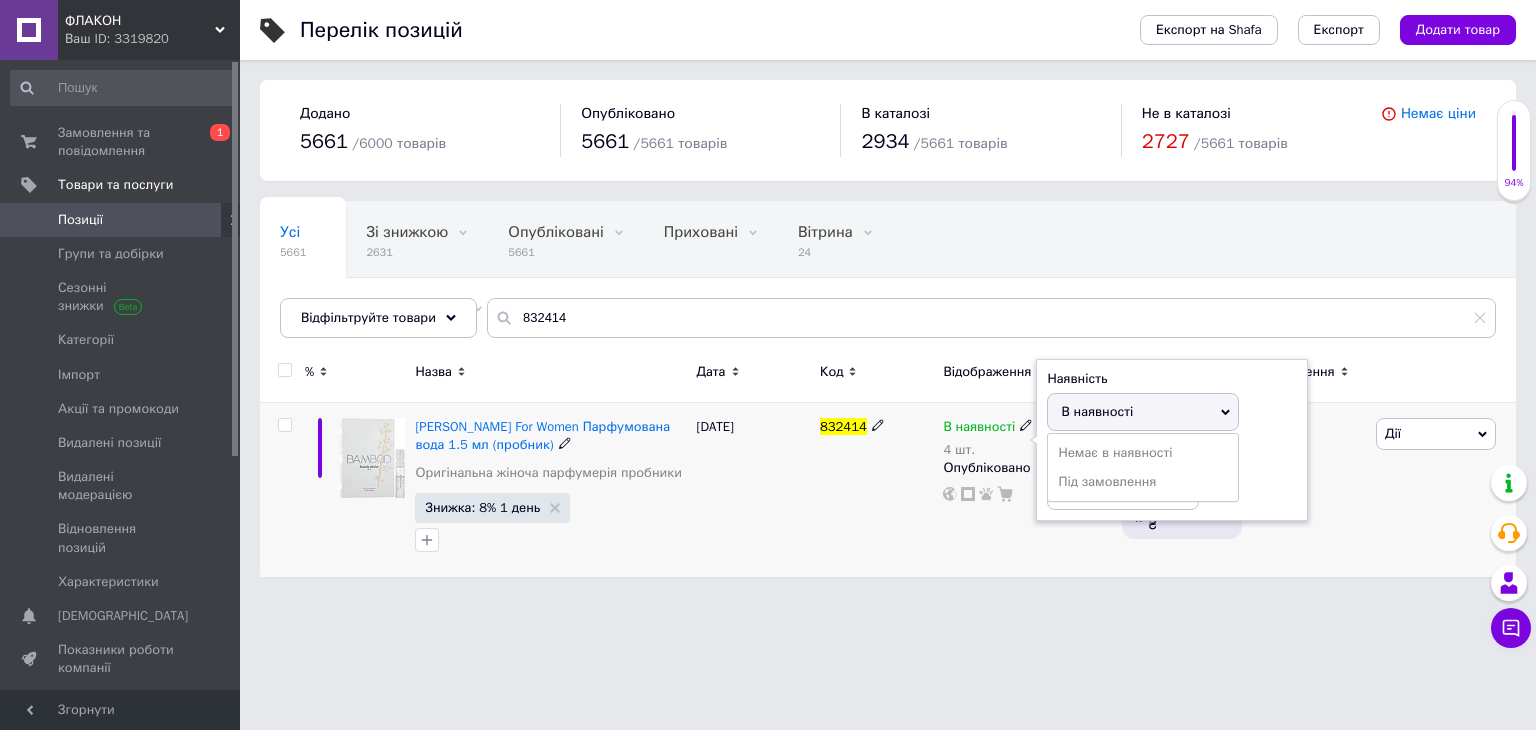 drag, startPoint x: 1319, startPoint y: 444, endPoint x: 1303, endPoint y: 452, distance: 17.888544 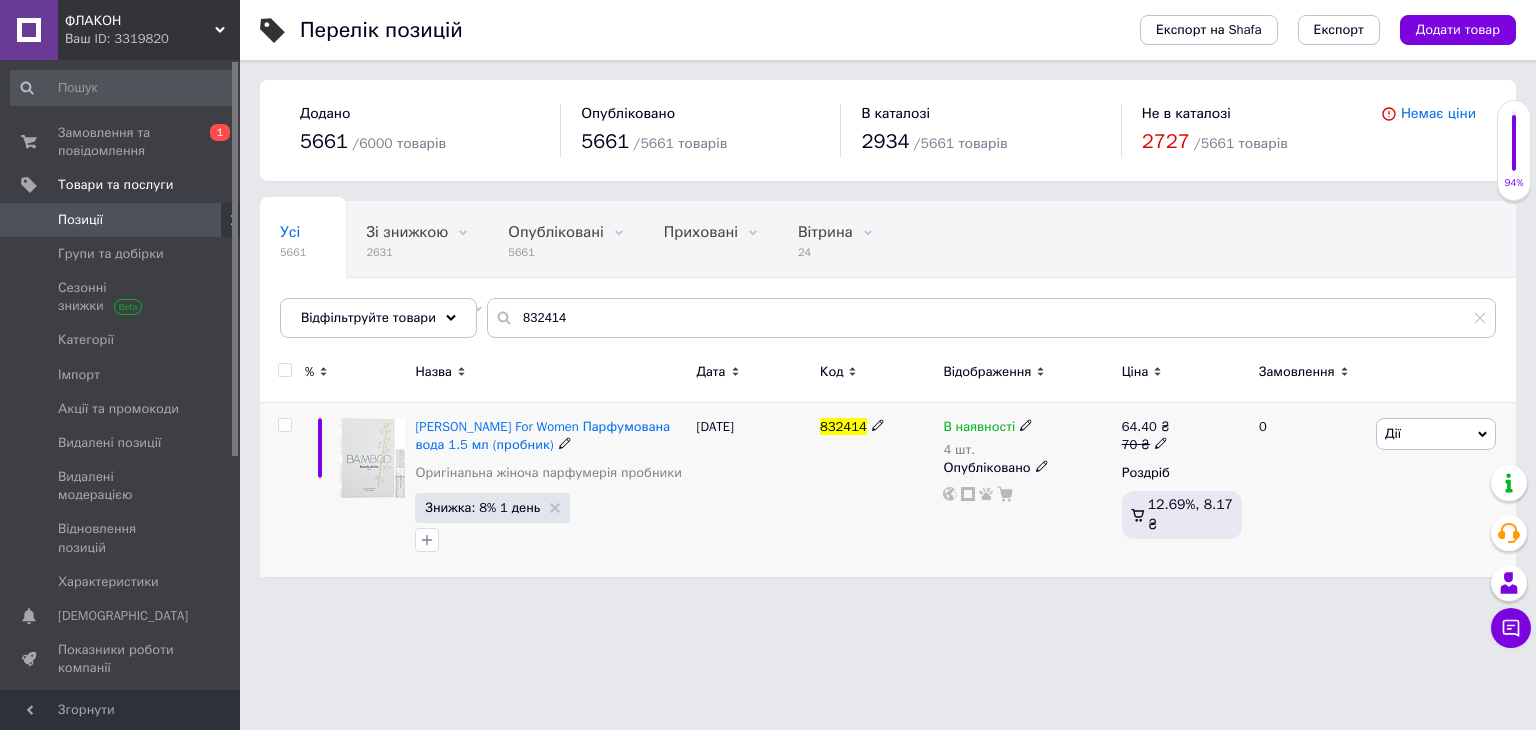 drag, startPoint x: 1262, startPoint y: 460, endPoint x: 1254, endPoint y: 467, distance: 10.630146 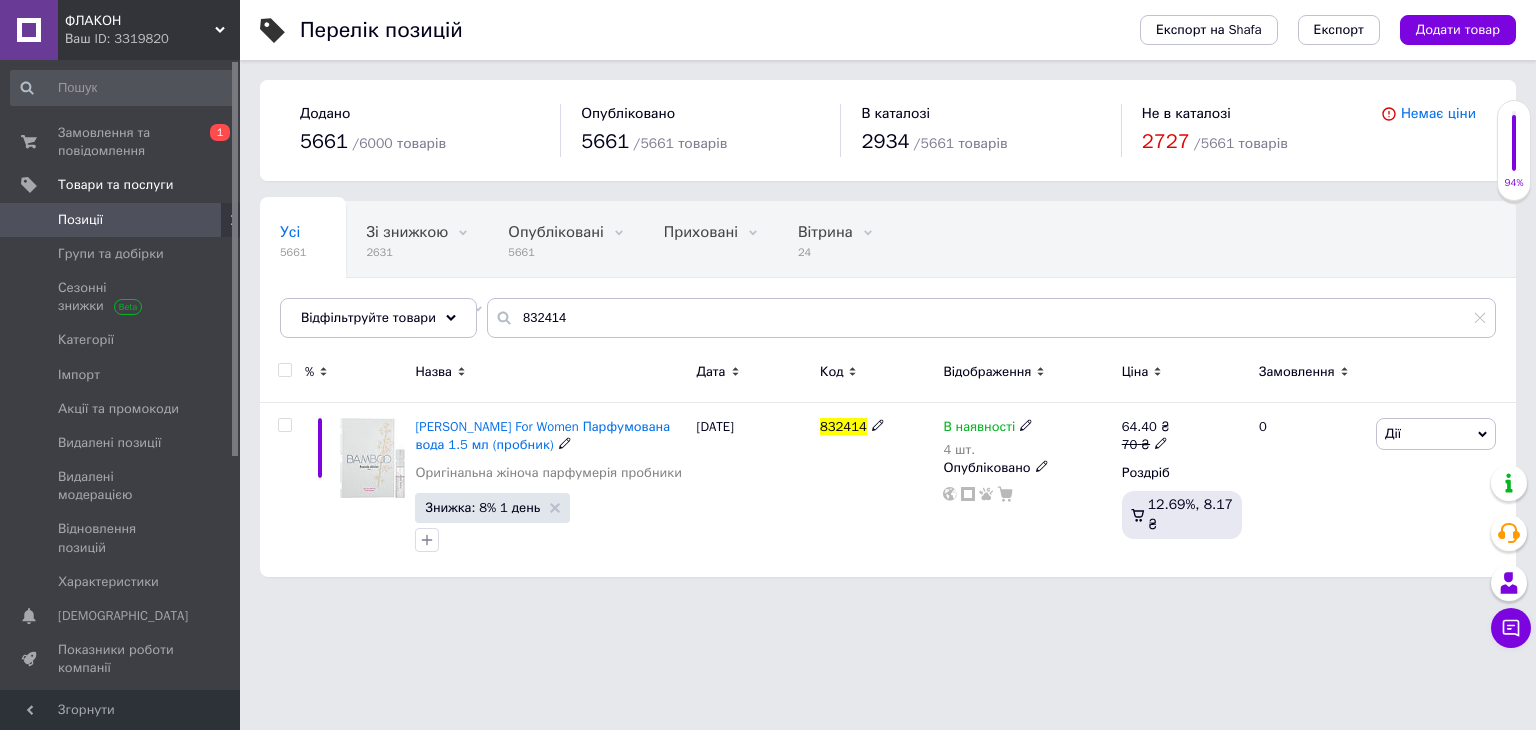 drag, startPoint x: 965, startPoint y: 428, endPoint x: 1007, endPoint y: 461, distance: 53.413483 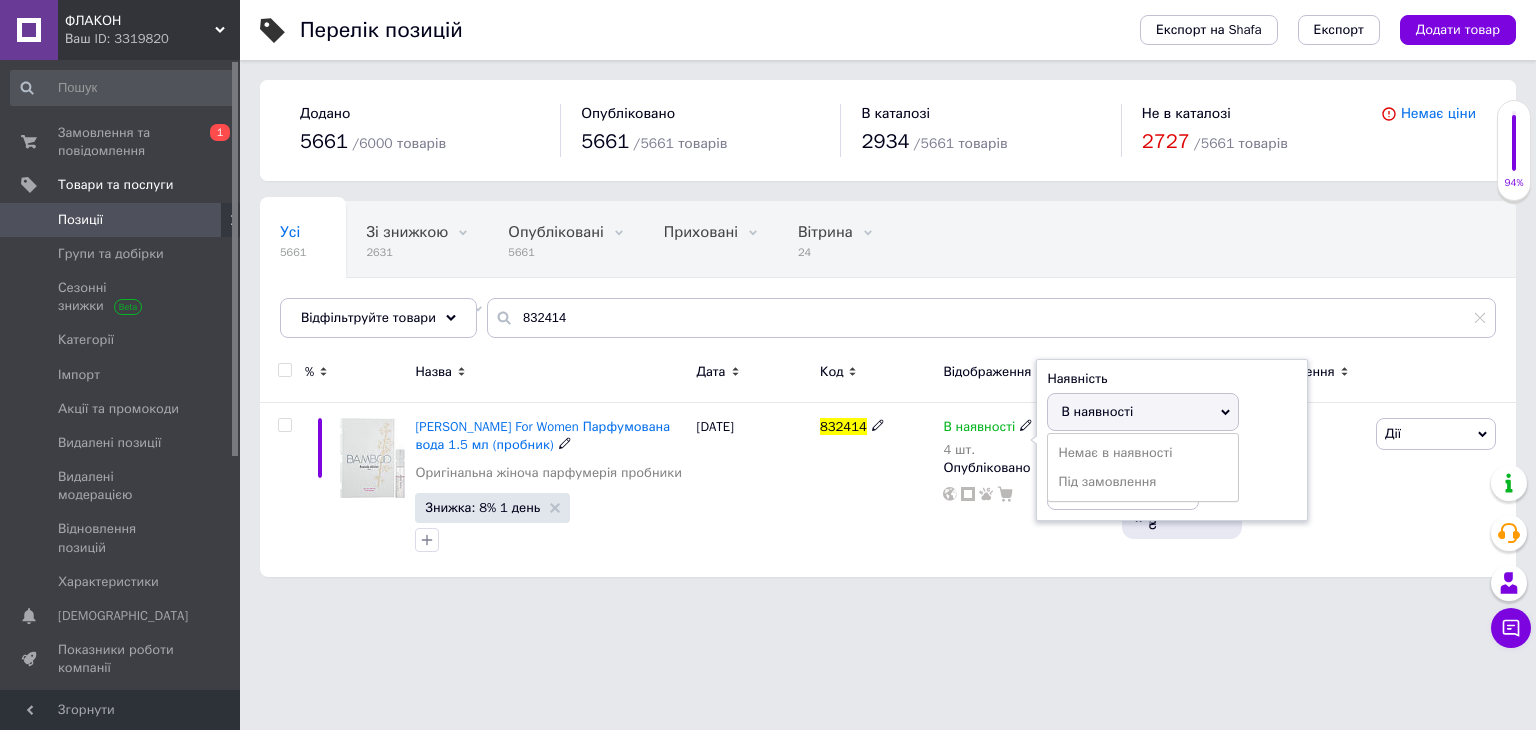 drag, startPoint x: 1272, startPoint y: 449, endPoint x: 1143, endPoint y: 493, distance: 136.29747 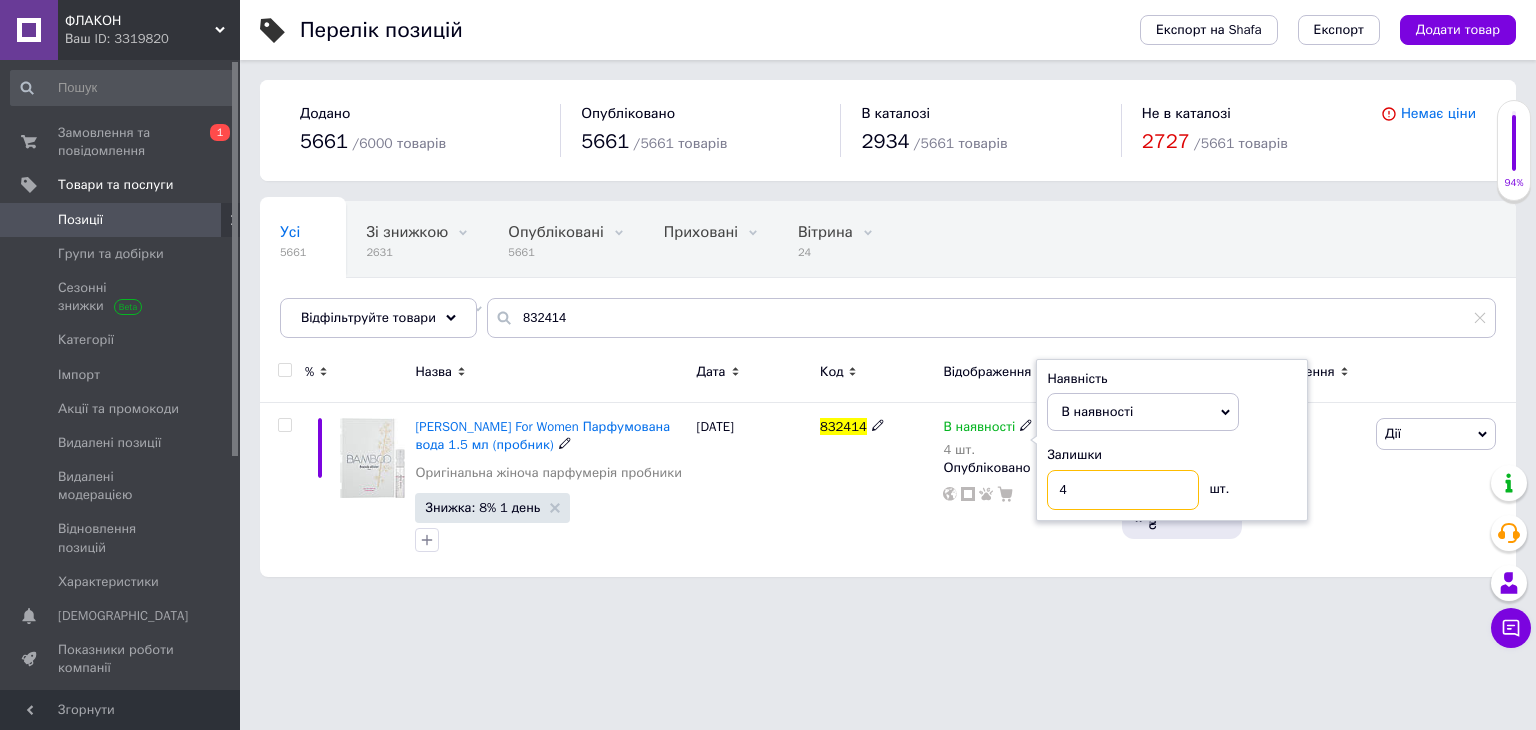 click on "4" at bounding box center [1123, 490] 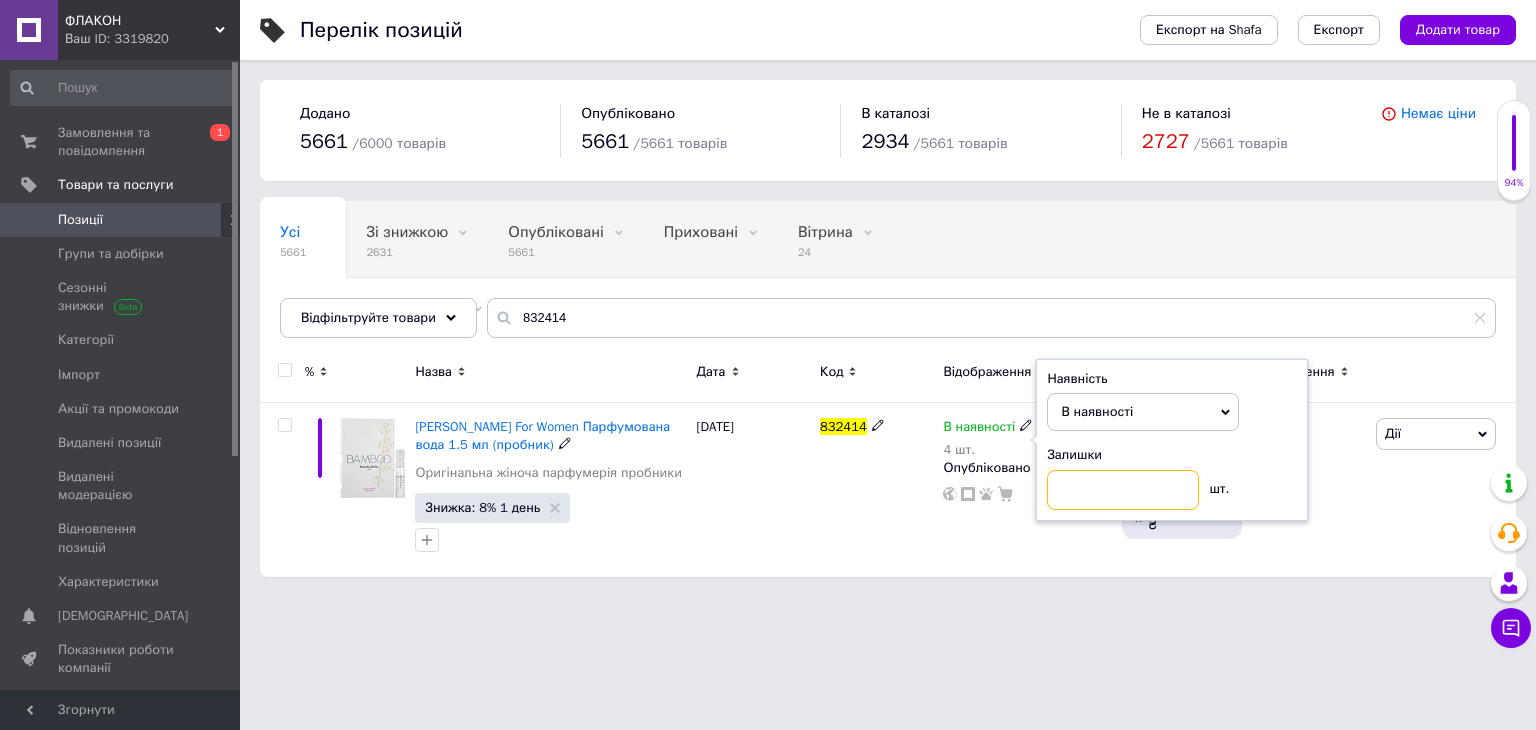 type on "3" 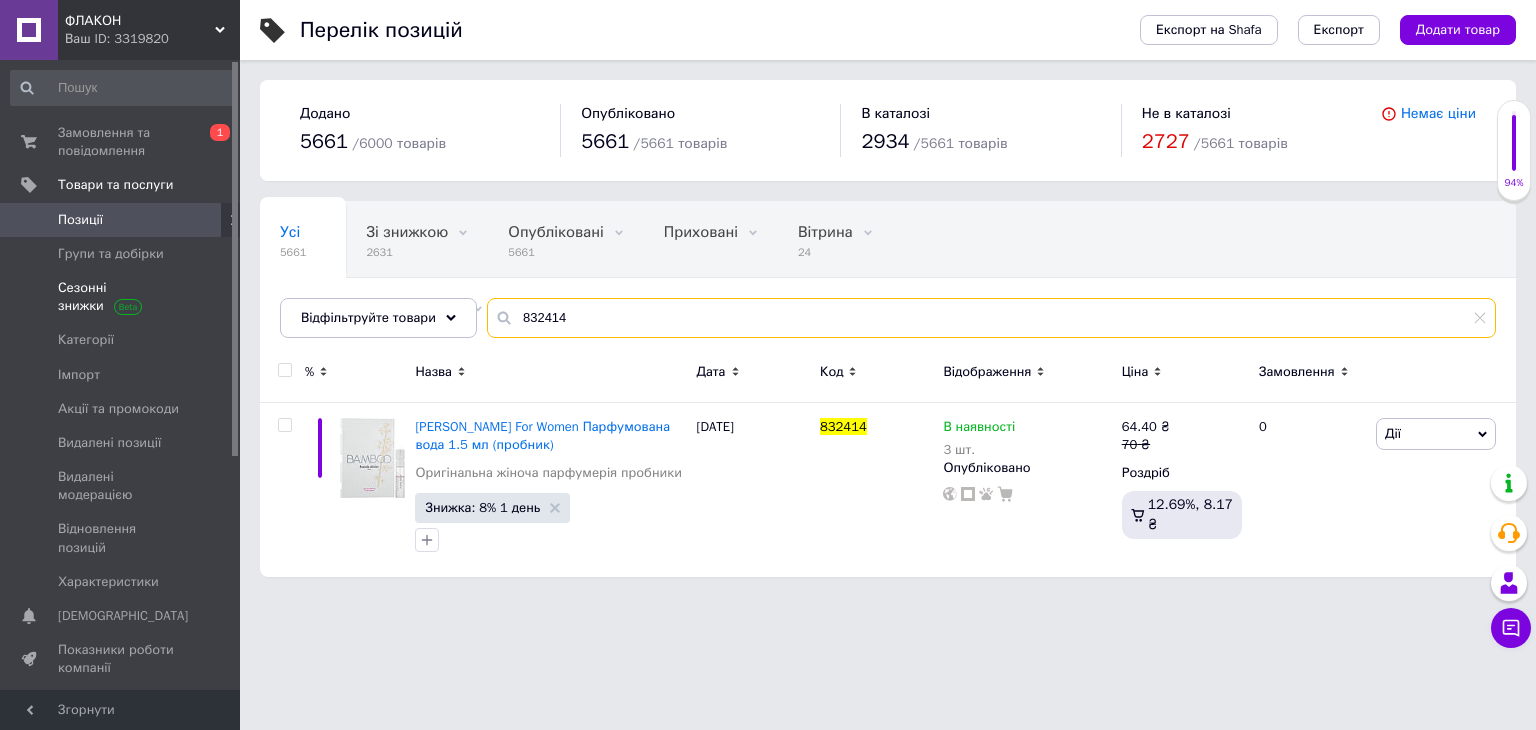 drag, startPoint x: 622, startPoint y: 310, endPoint x: 46, endPoint y: 281, distance: 576.72955 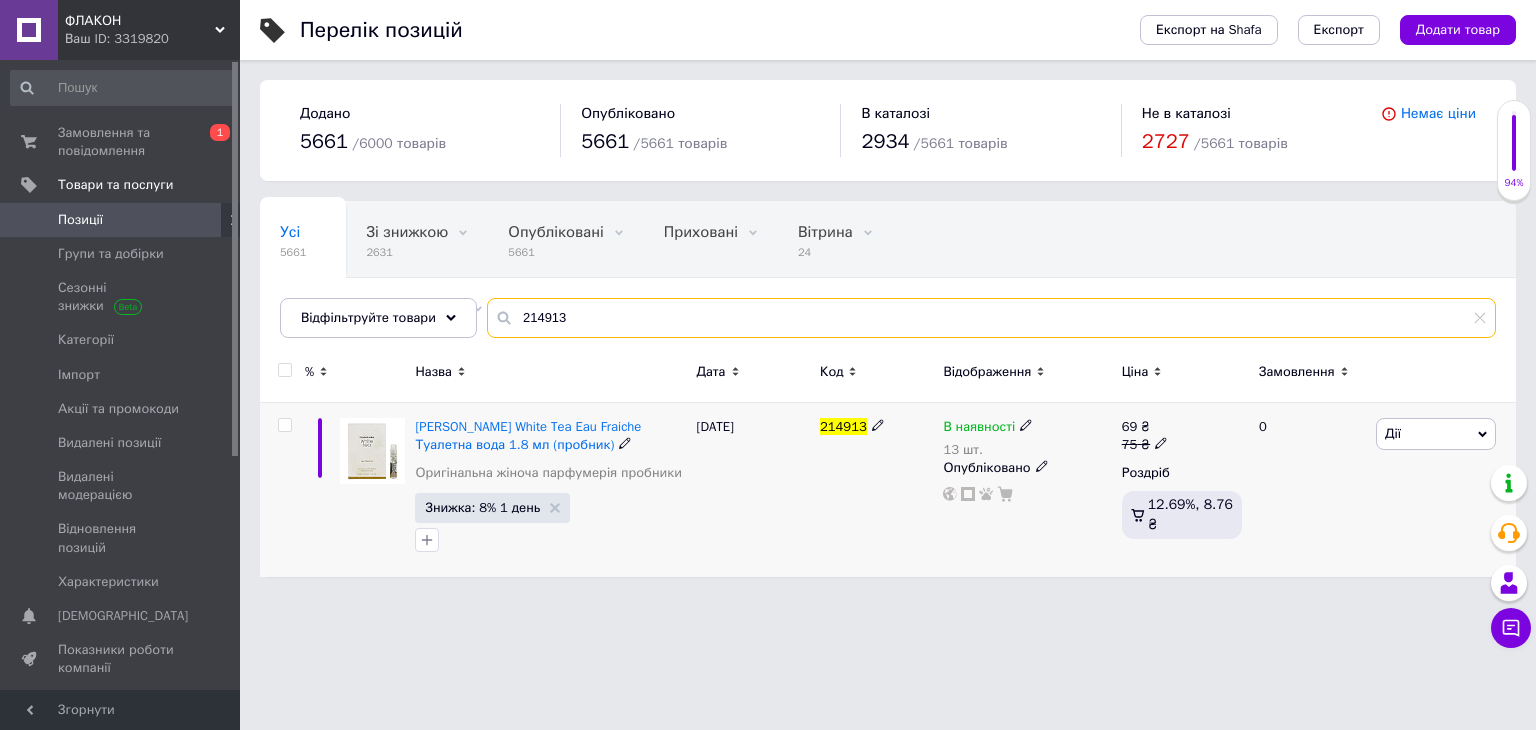 type on "214913" 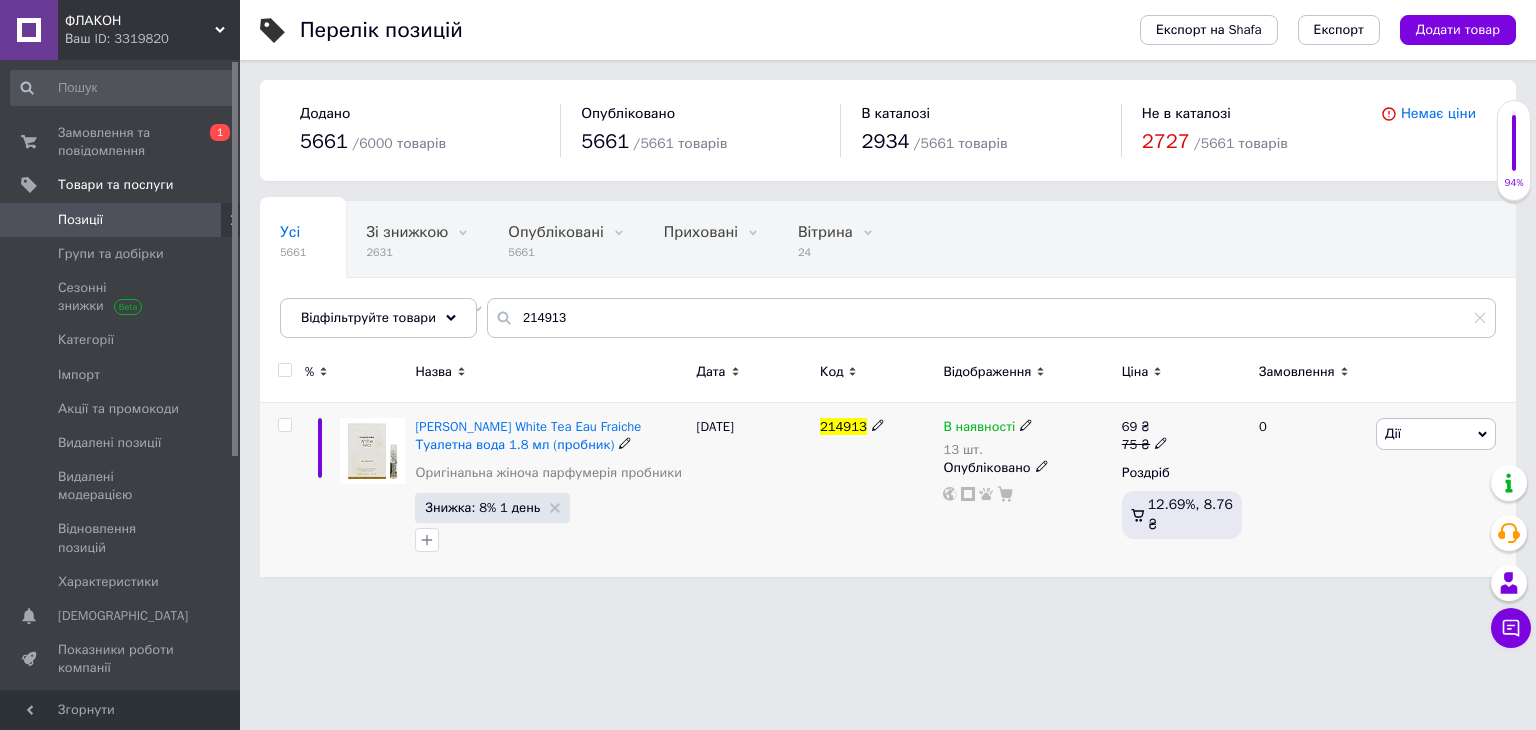 click on "В наявності" at bounding box center (979, 429) 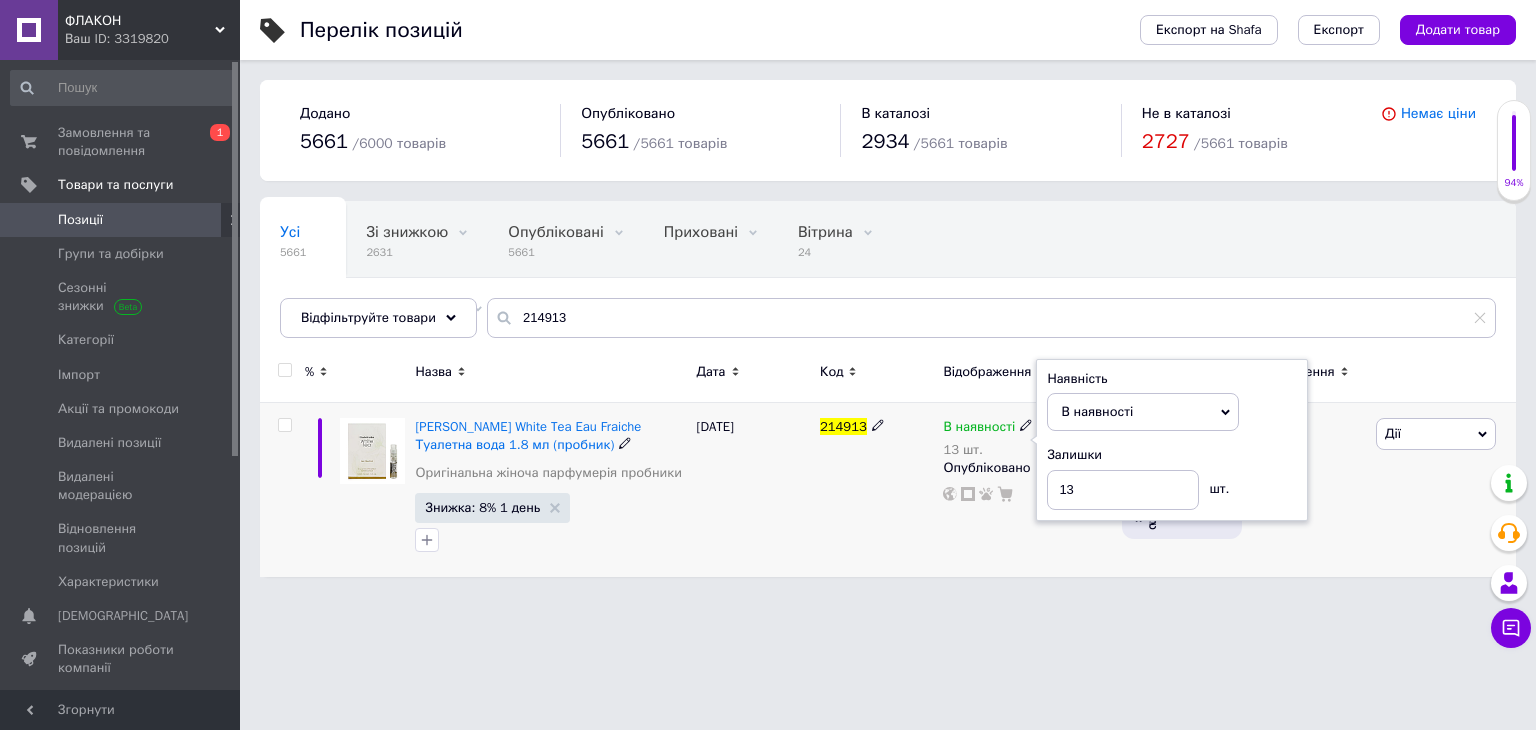 drag, startPoint x: 1264, startPoint y: 469, endPoint x: 1251, endPoint y: 484, distance: 19.849434 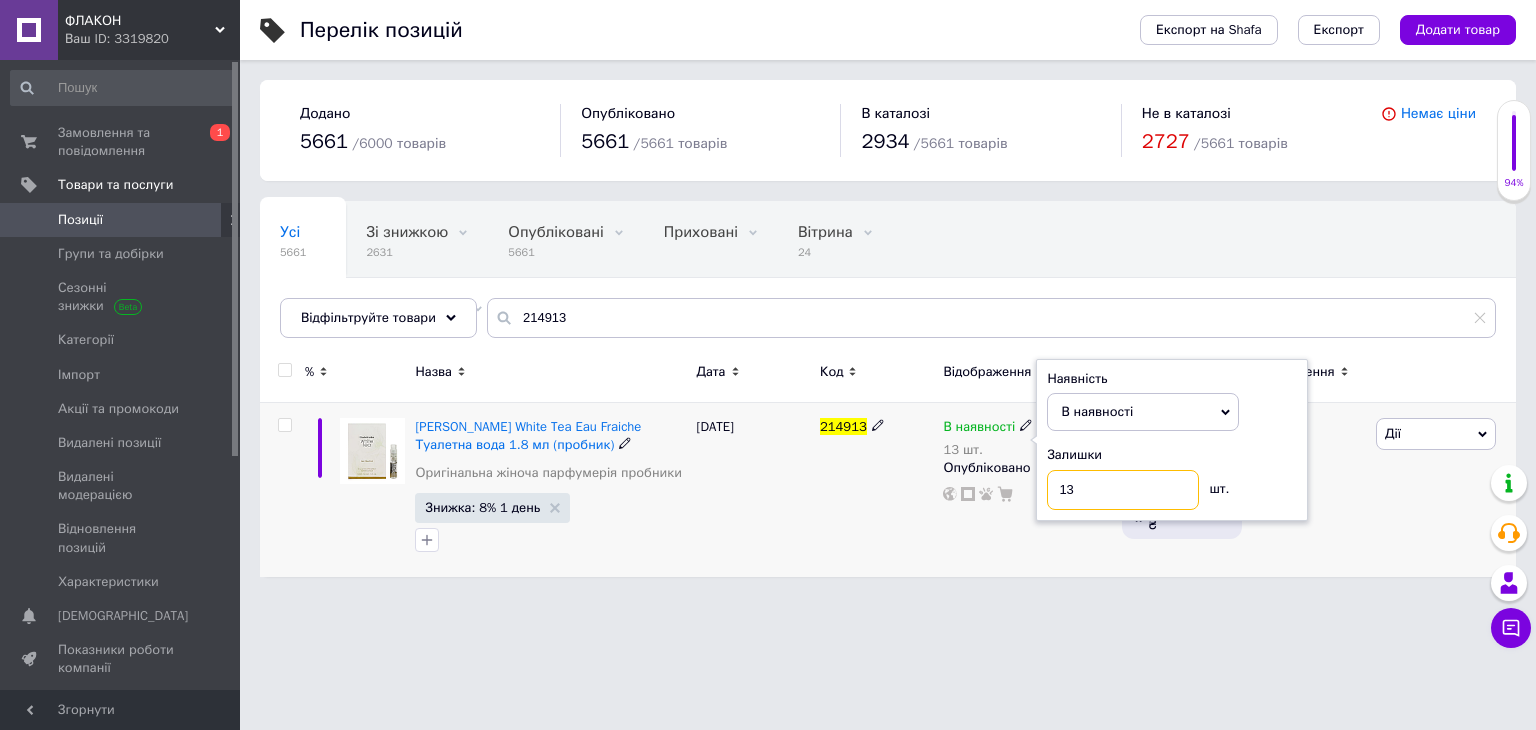 drag, startPoint x: 996, startPoint y: 502, endPoint x: 938, endPoint y: 510, distance: 58.549126 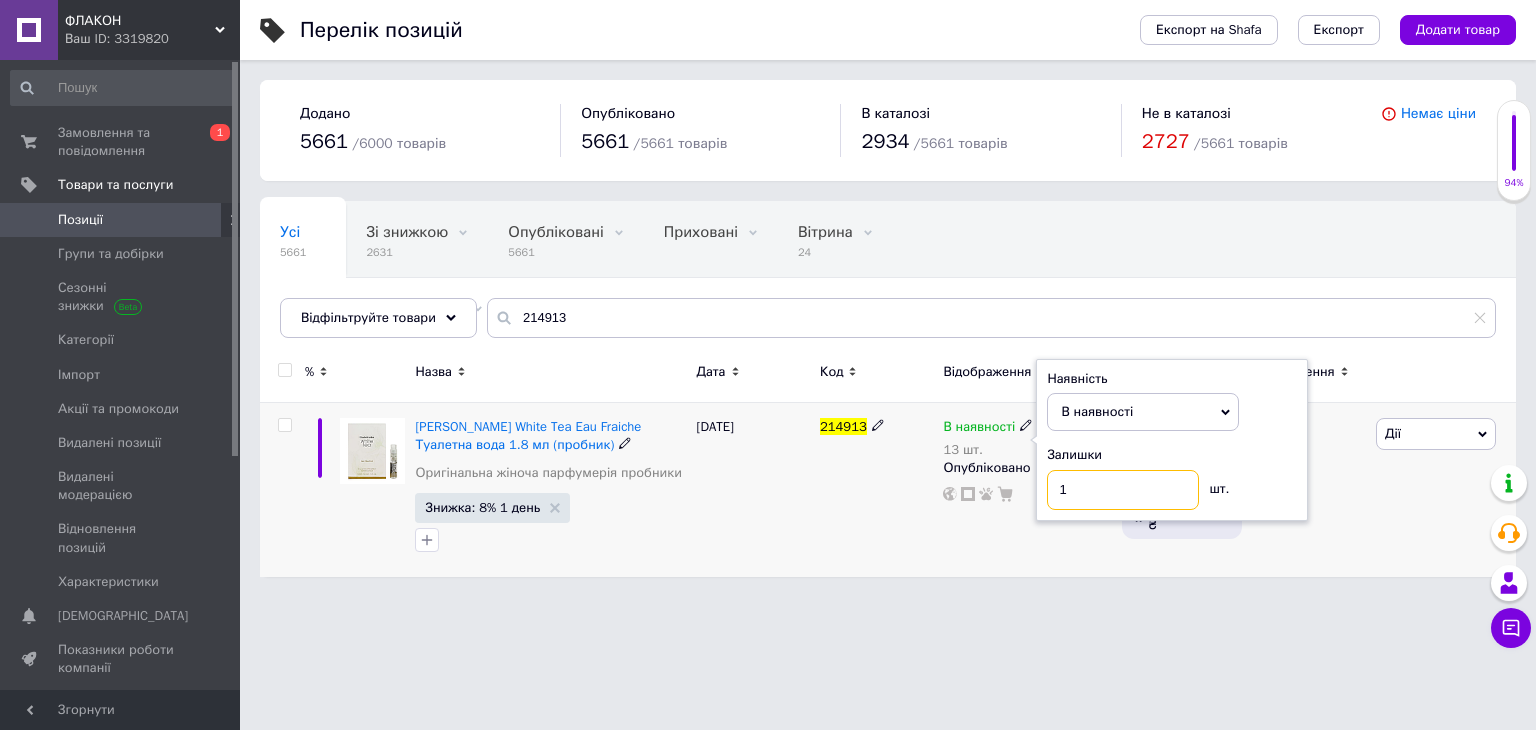 type on "12" 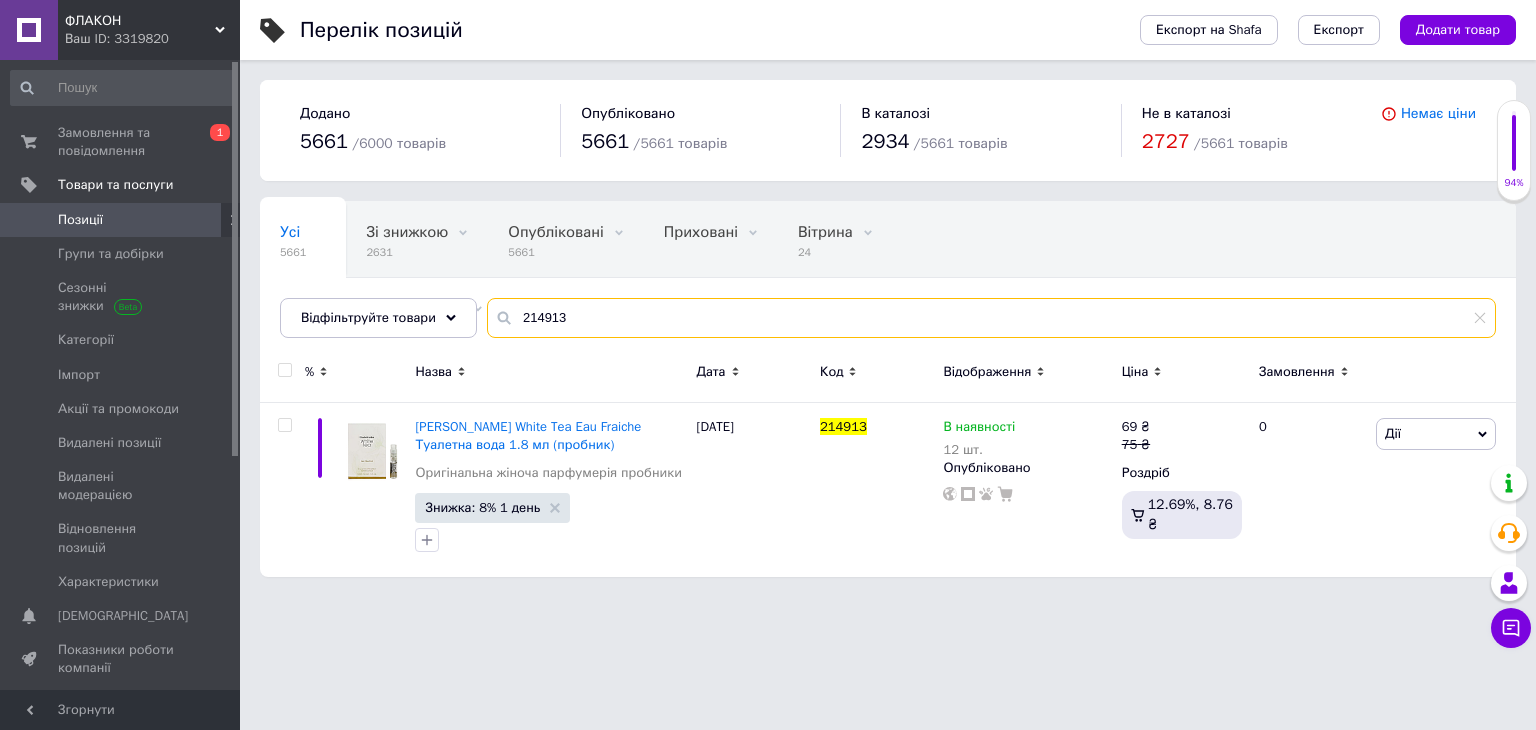 drag, startPoint x: 629, startPoint y: 315, endPoint x: 69, endPoint y: 217, distance: 568.5103 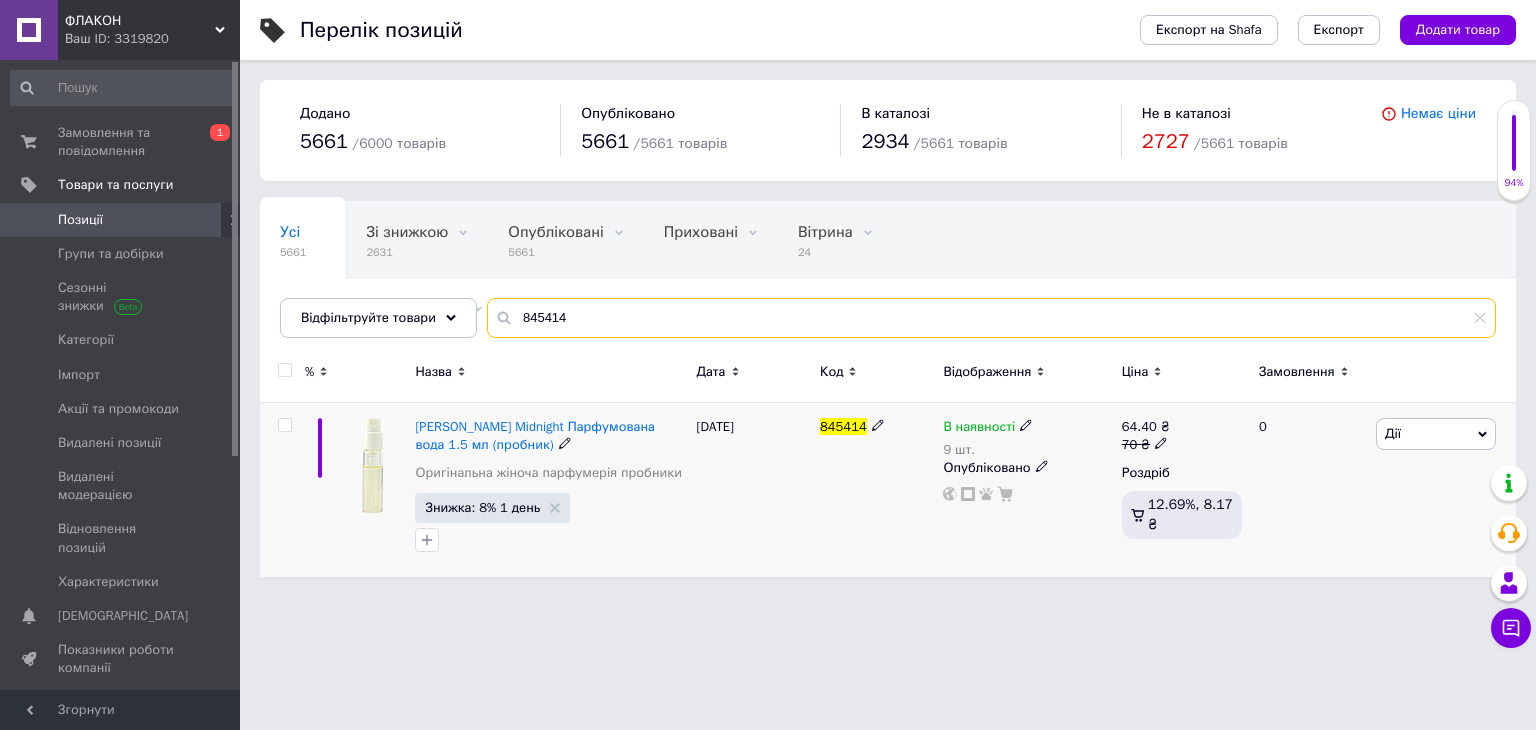 type on "845414" 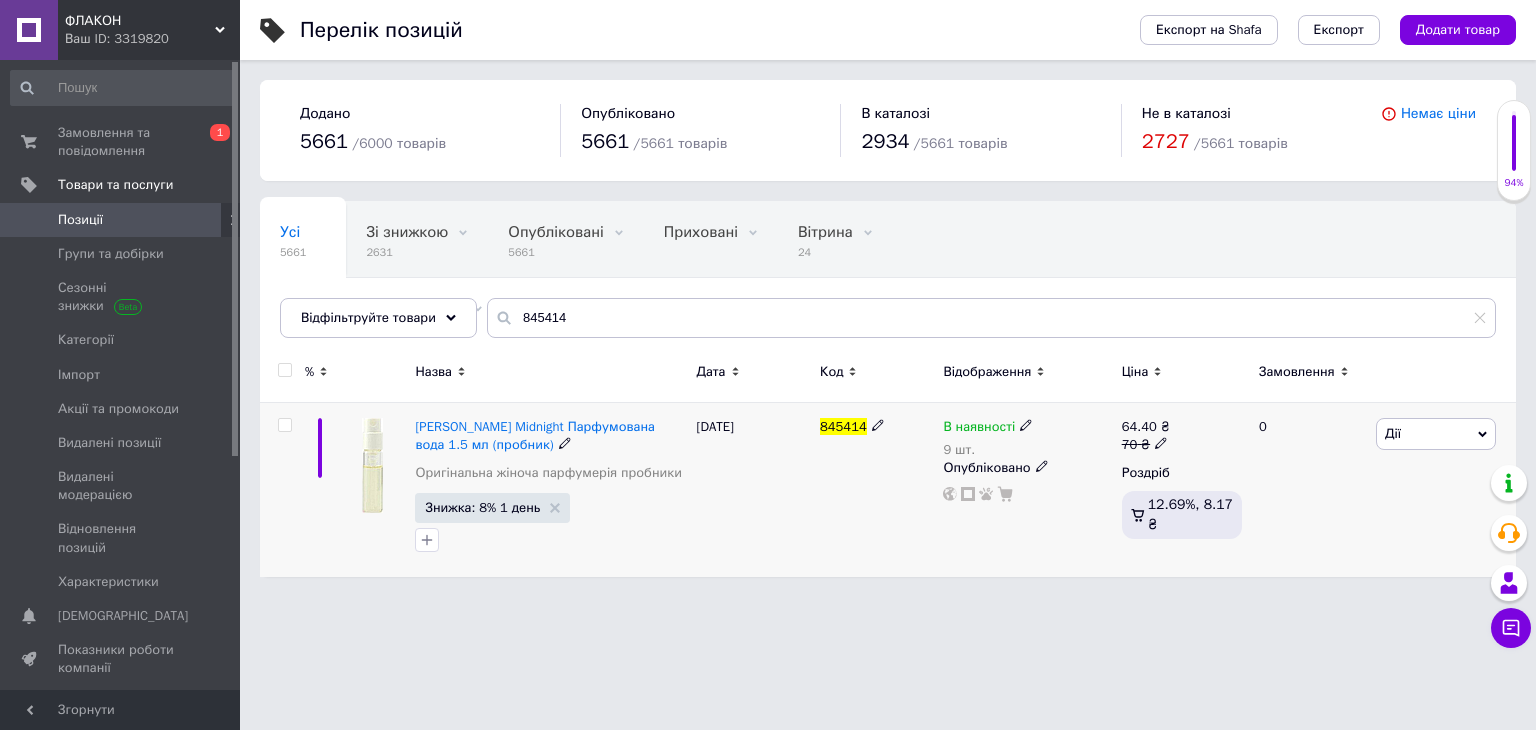 click on "В наявності" at bounding box center [979, 429] 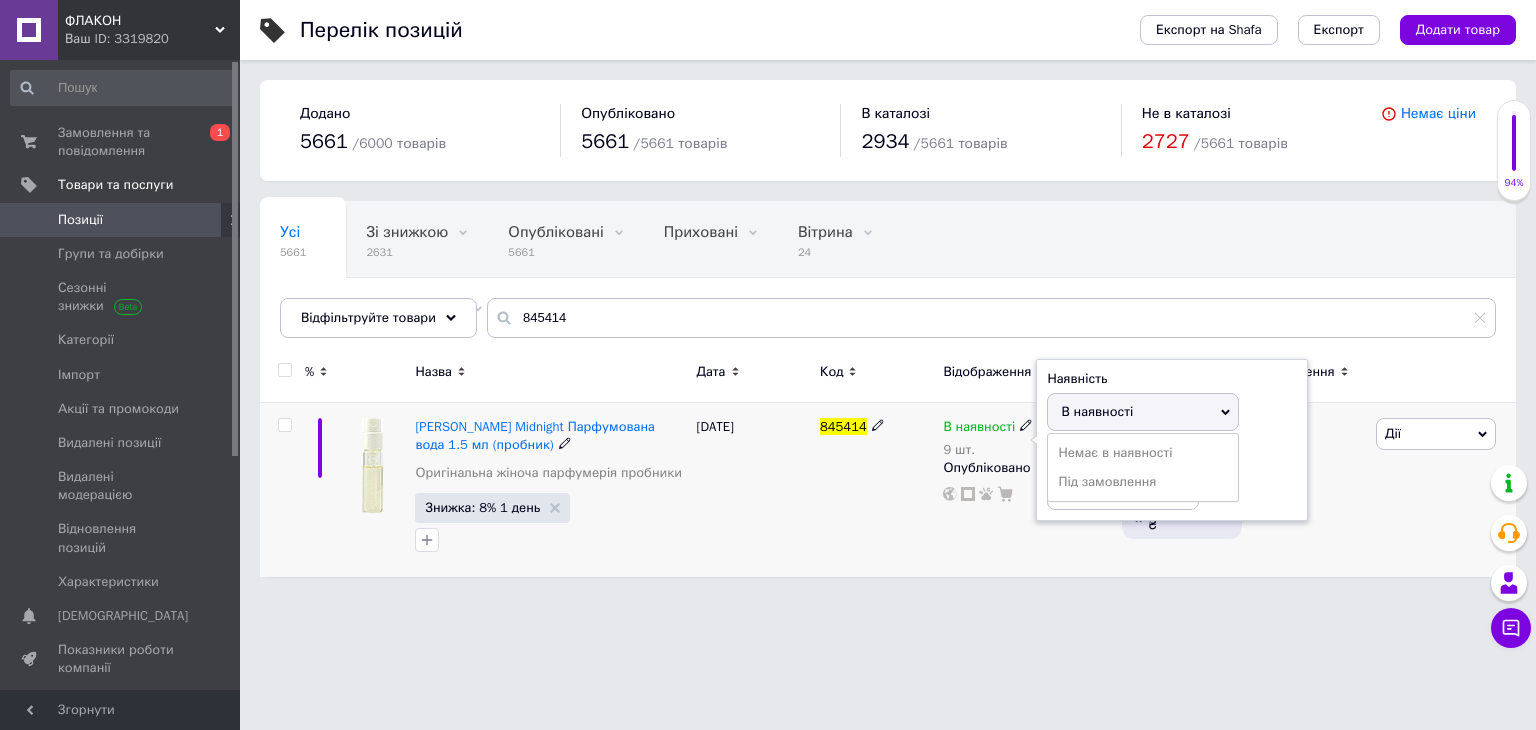drag, startPoint x: 1268, startPoint y: 438, endPoint x: 1241, endPoint y: 461, distance: 35.468296 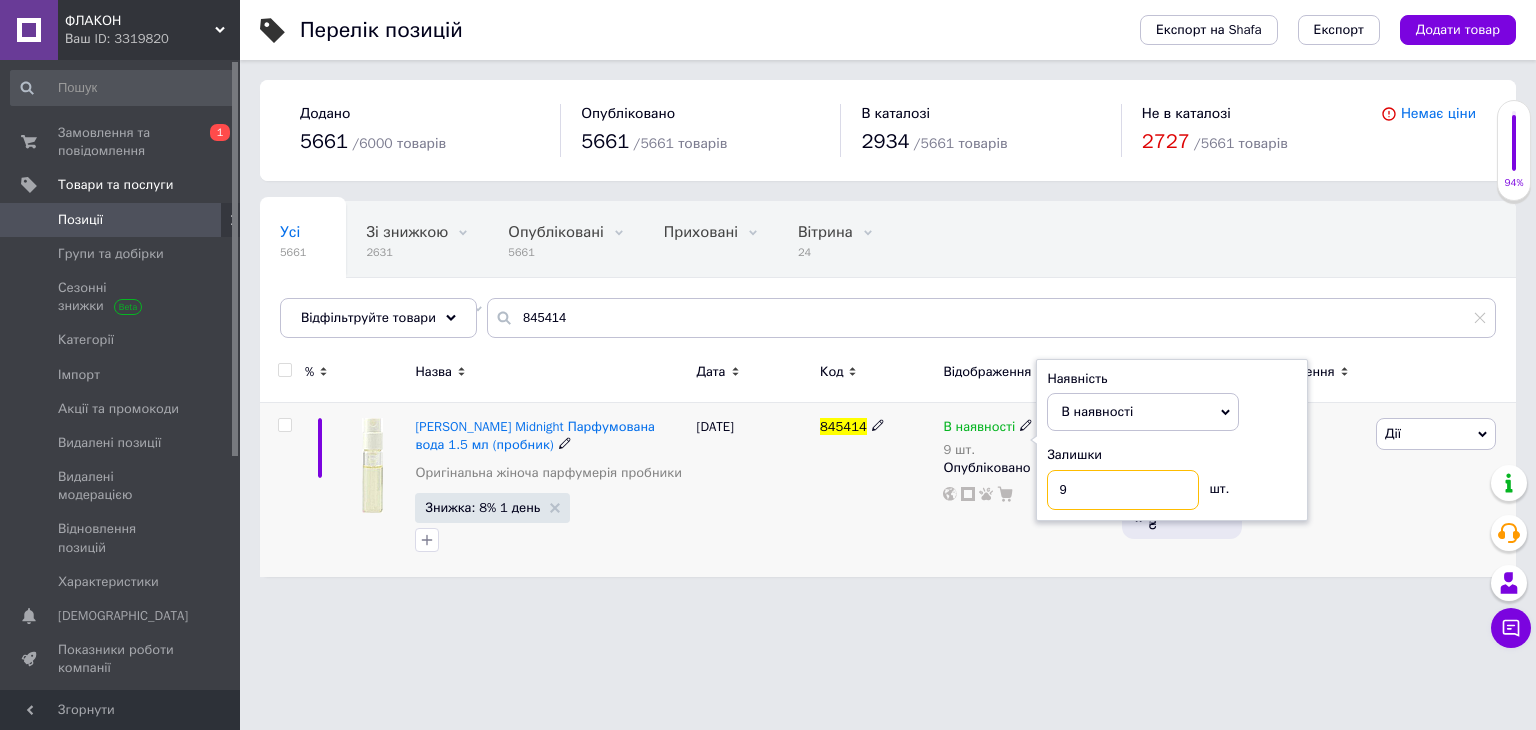 drag, startPoint x: 1102, startPoint y: 485, endPoint x: 997, endPoint y: 505, distance: 106.887794 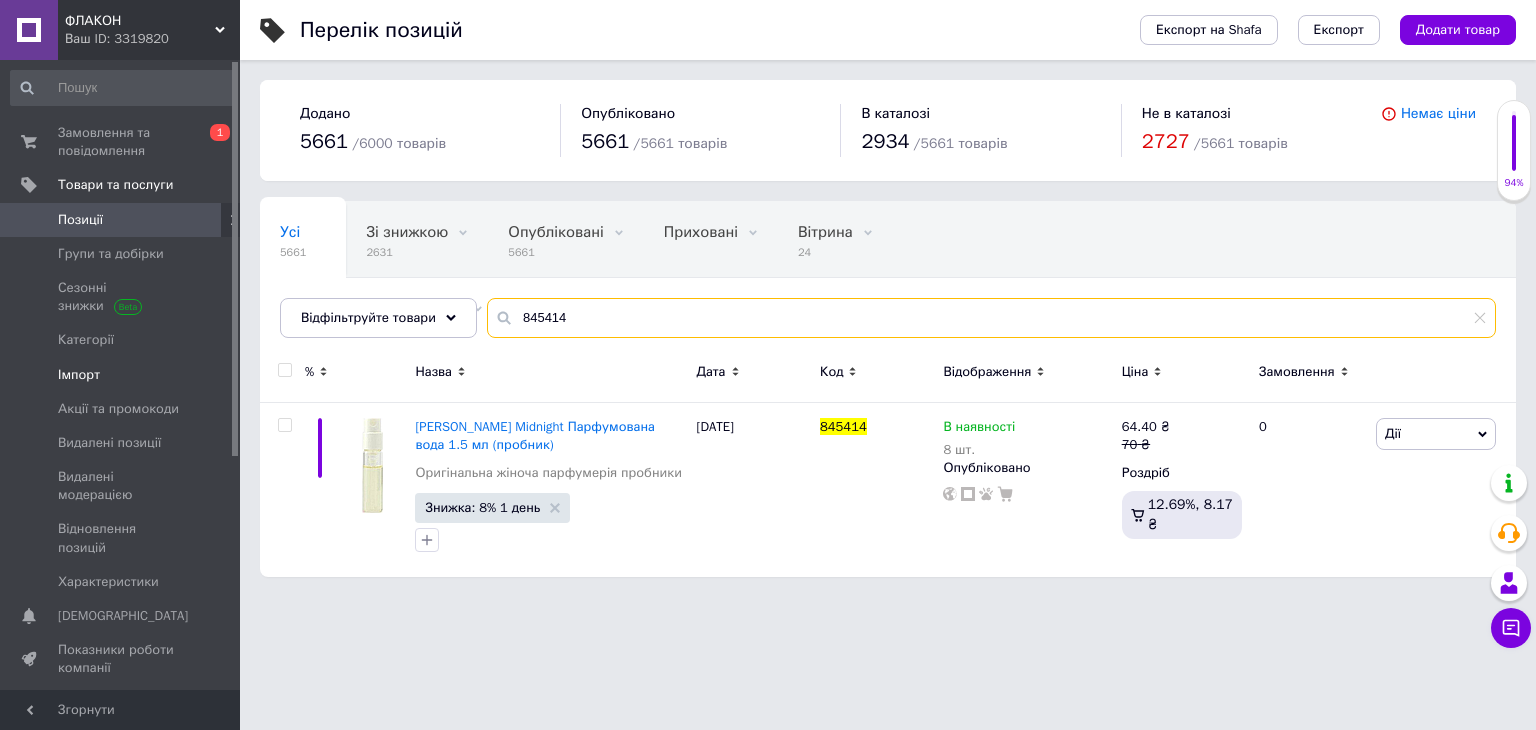 drag, startPoint x: 574, startPoint y: 309, endPoint x: 198, endPoint y: 345, distance: 377.71948 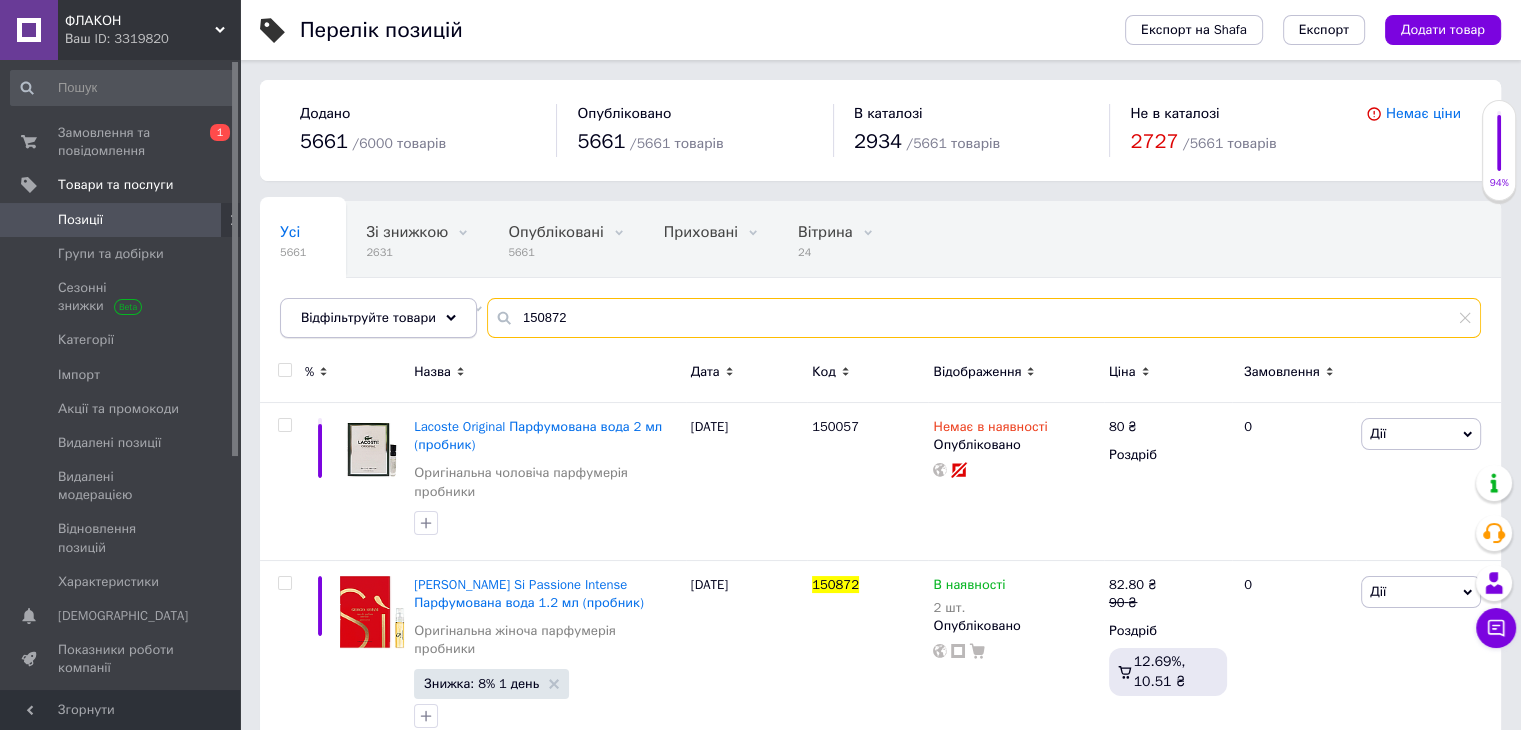 drag, startPoint x: 665, startPoint y: 326, endPoint x: 449, endPoint y: 315, distance: 216.2799 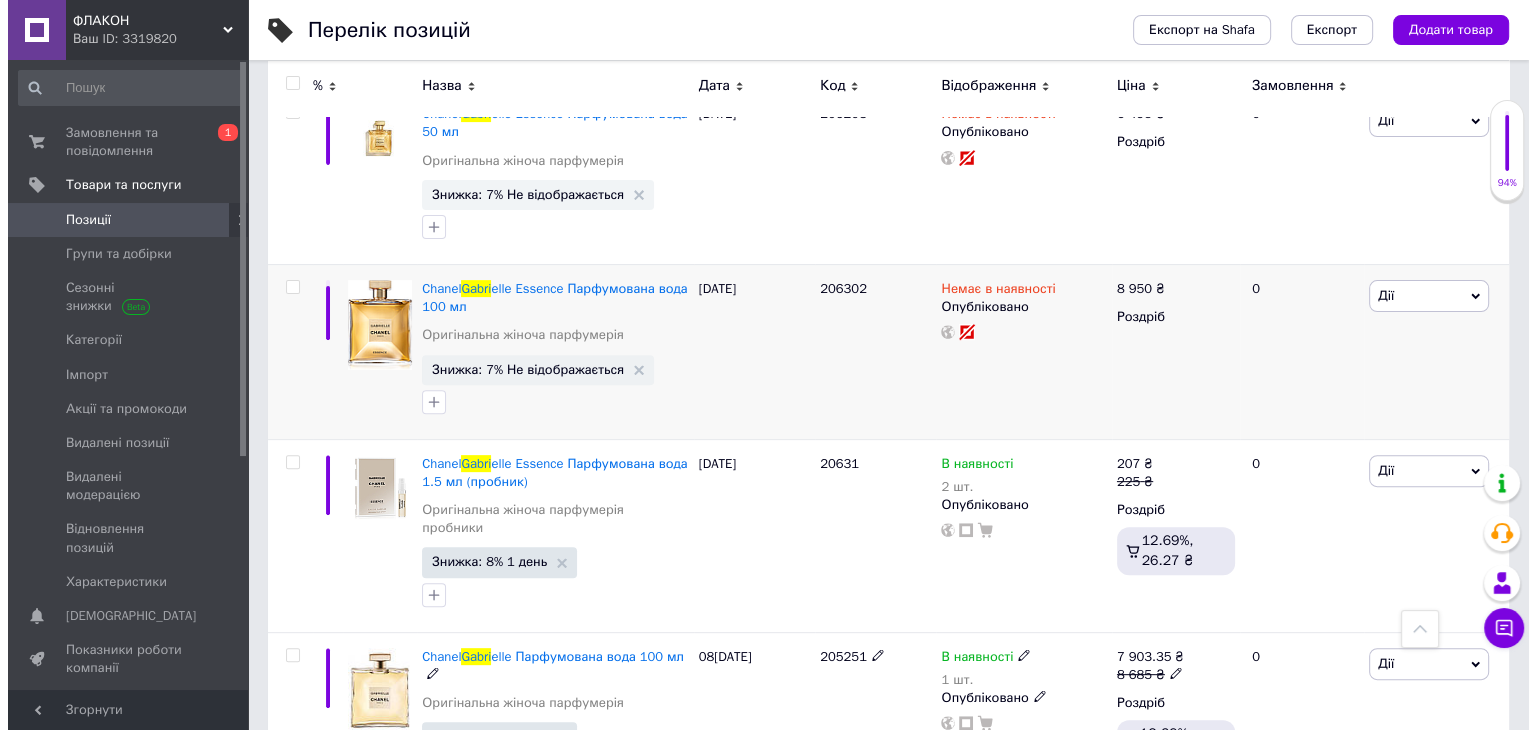 scroll, scrollTop: 0, scrollLeft: 0, axis: both 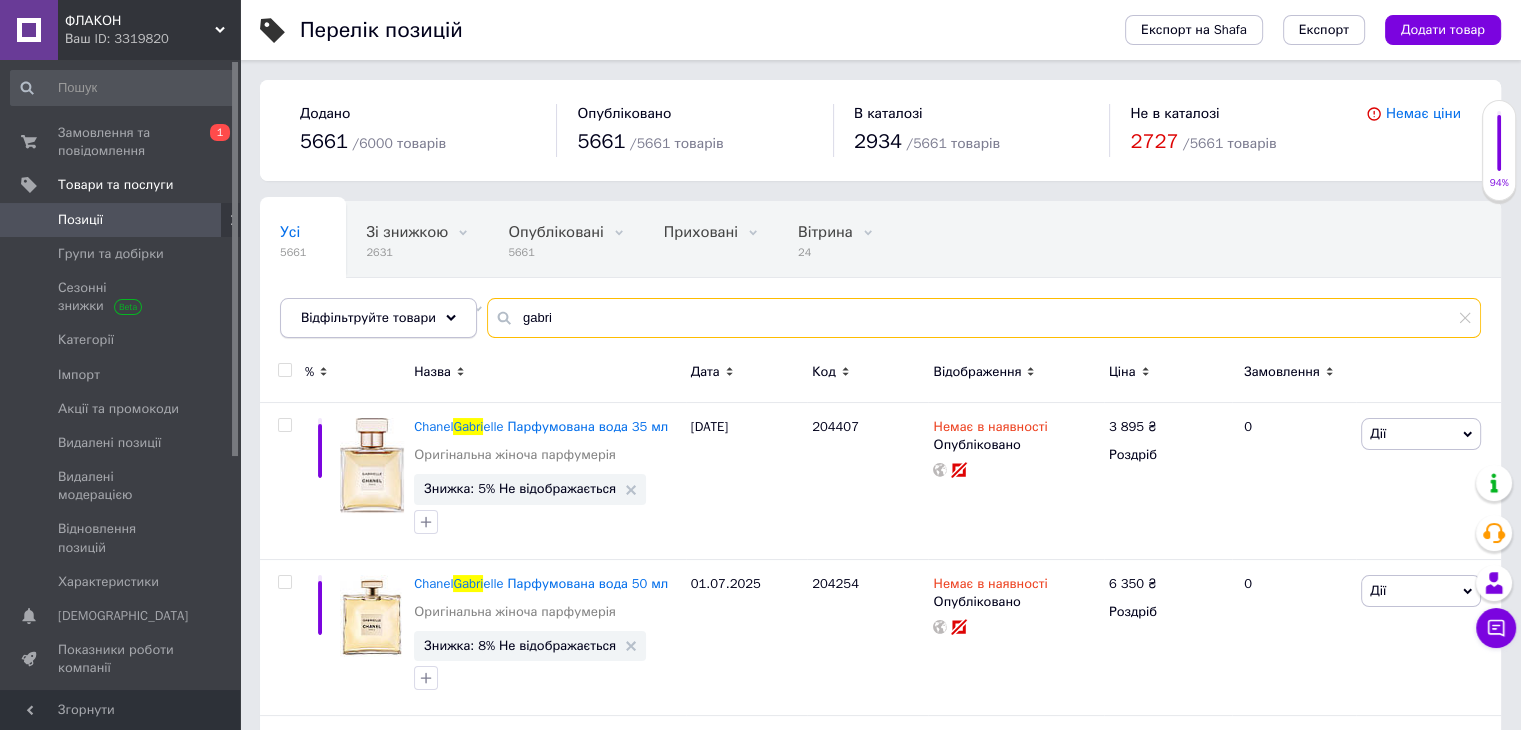 drag, startPoint x: 563, startPoint y: 315, endPoint x: 292, endPoint y: 301, distance: 271.3614 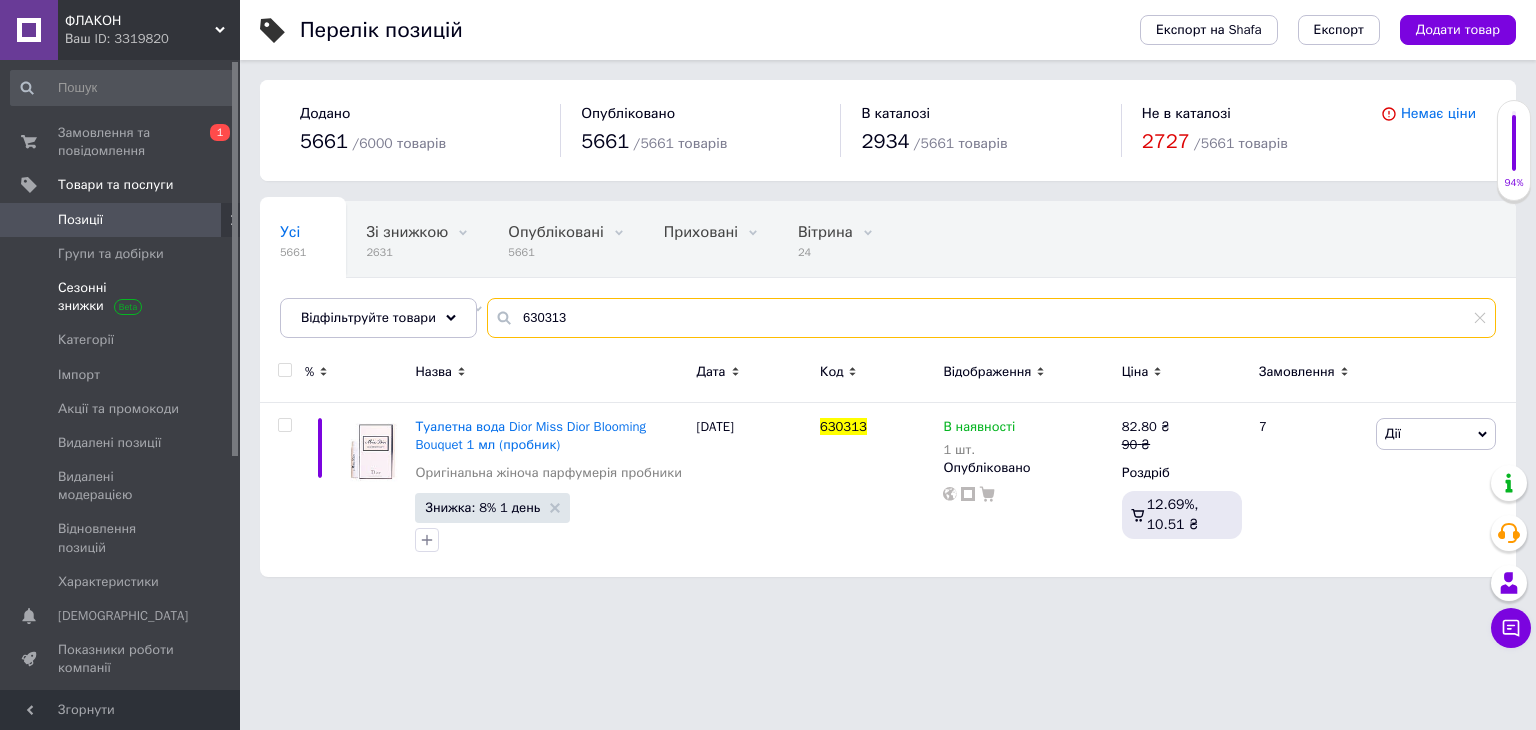 drag, startPoint x: 668, startPoint y: 312, endPoint x: 144, endPoint y: 281, distance: 524.9162 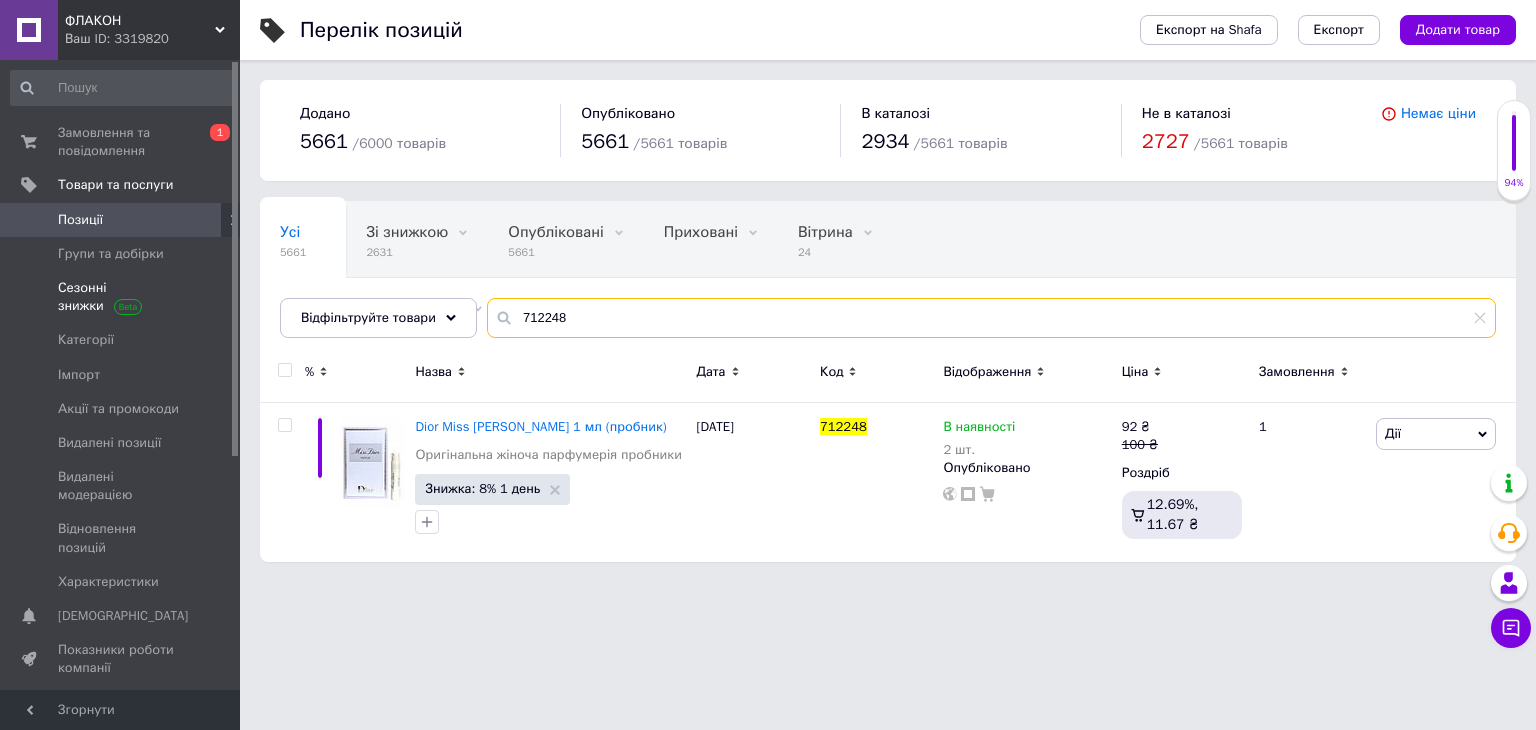 drag, startPoint x: 661, startPoint y: 319, endPoint x: 207, endPoint y: 301, distance: 454.3567 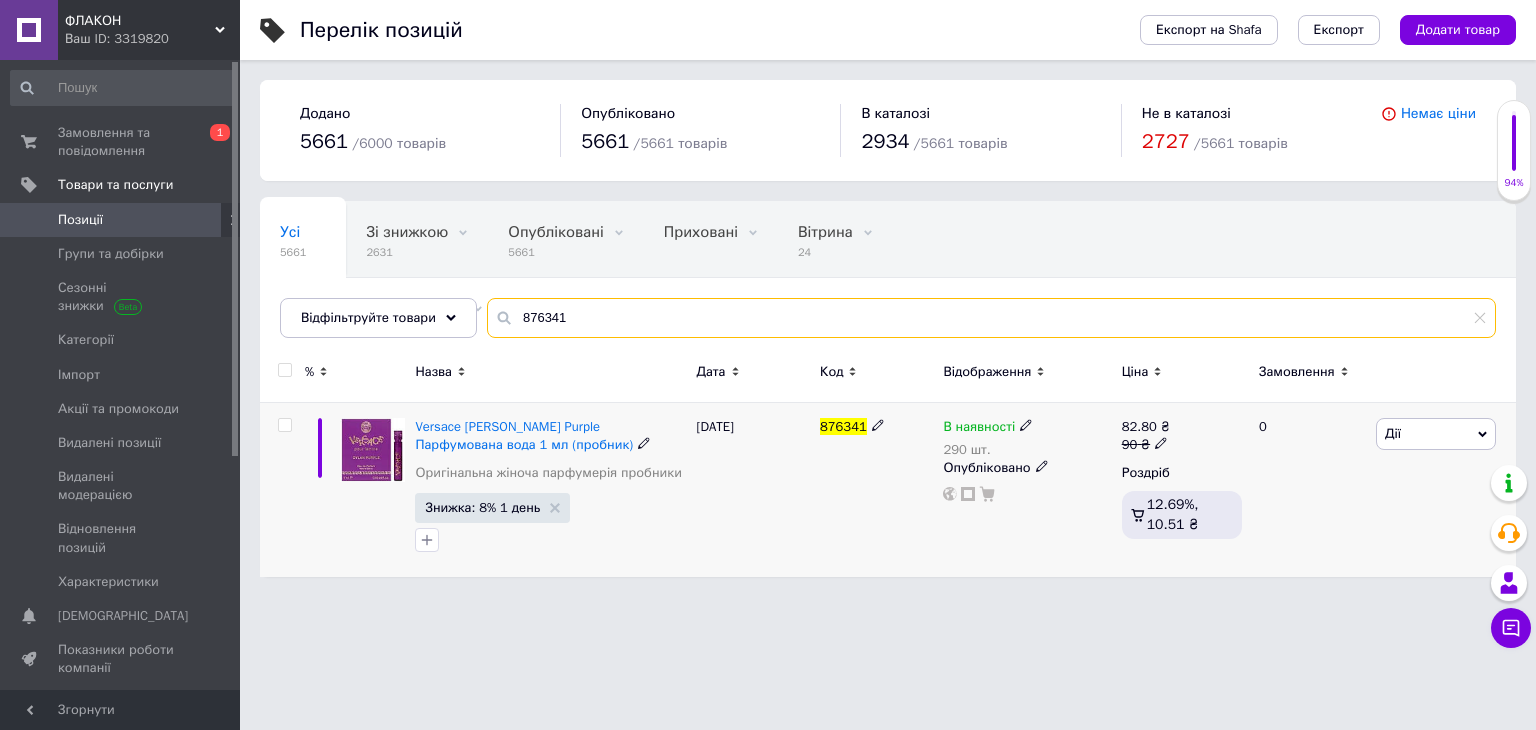 type on "876341" 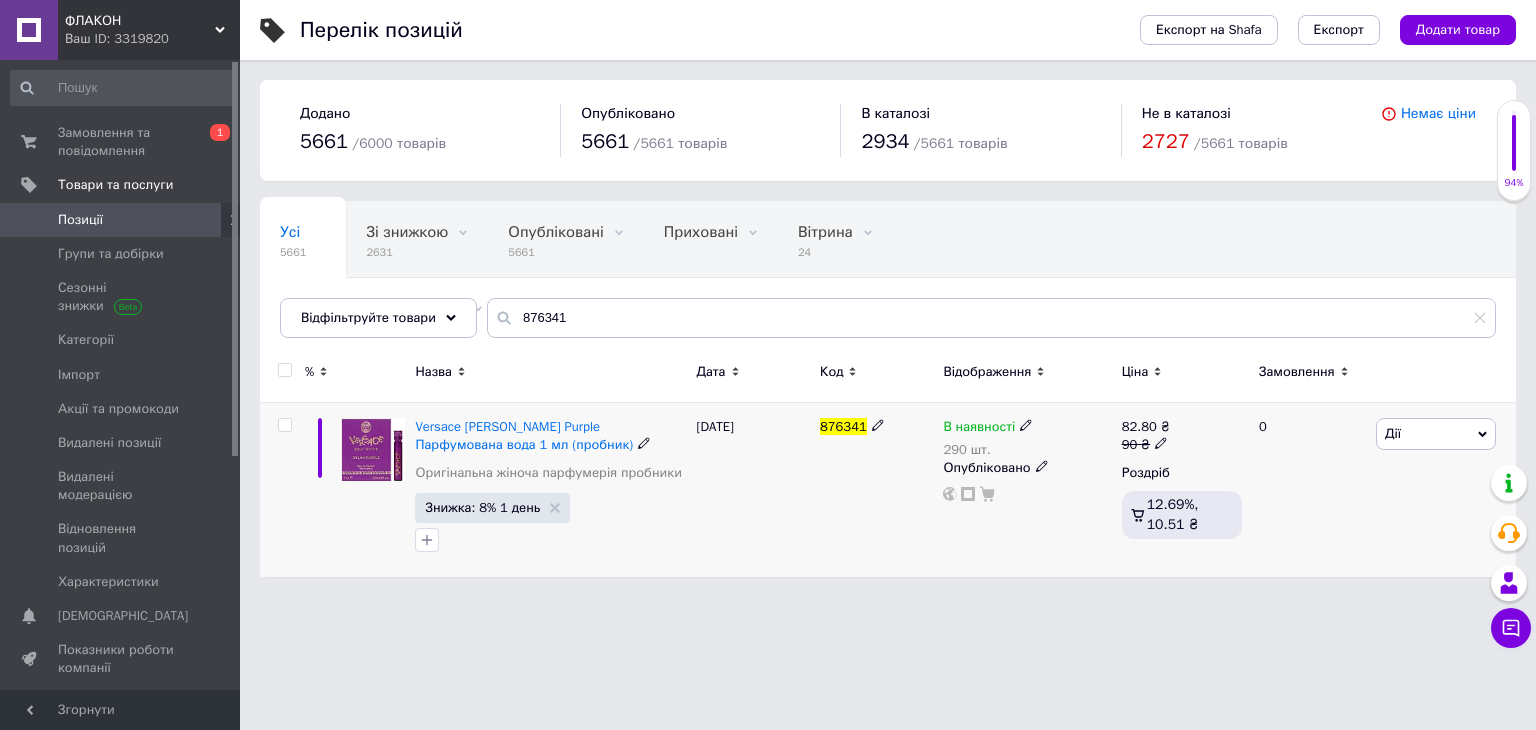 click on "В наявності" at bounding box center [979, 429] 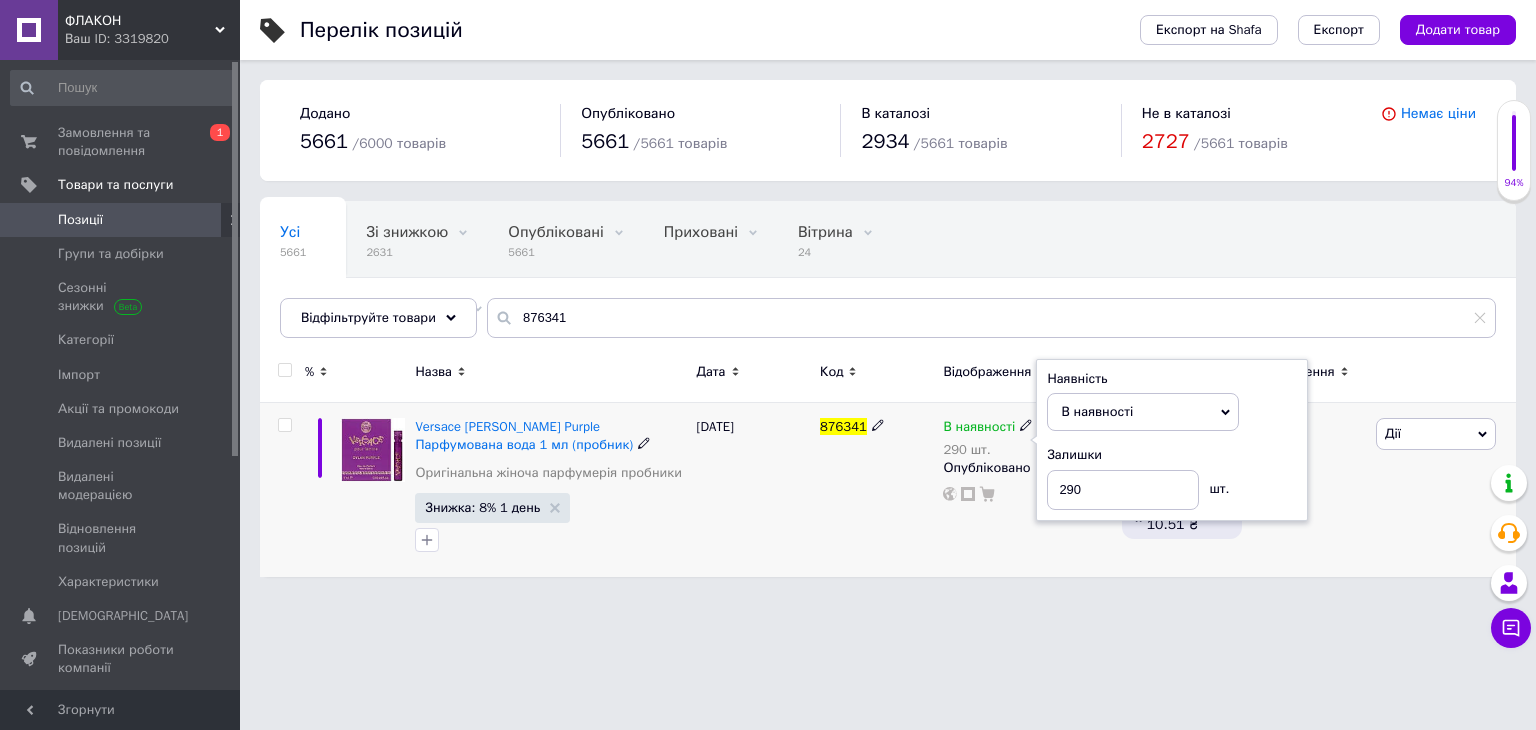 drag, startPoint x: 1253, startPoint y: 461, endPoint x: 1180, endPoint y: 483, distance: 76.243034 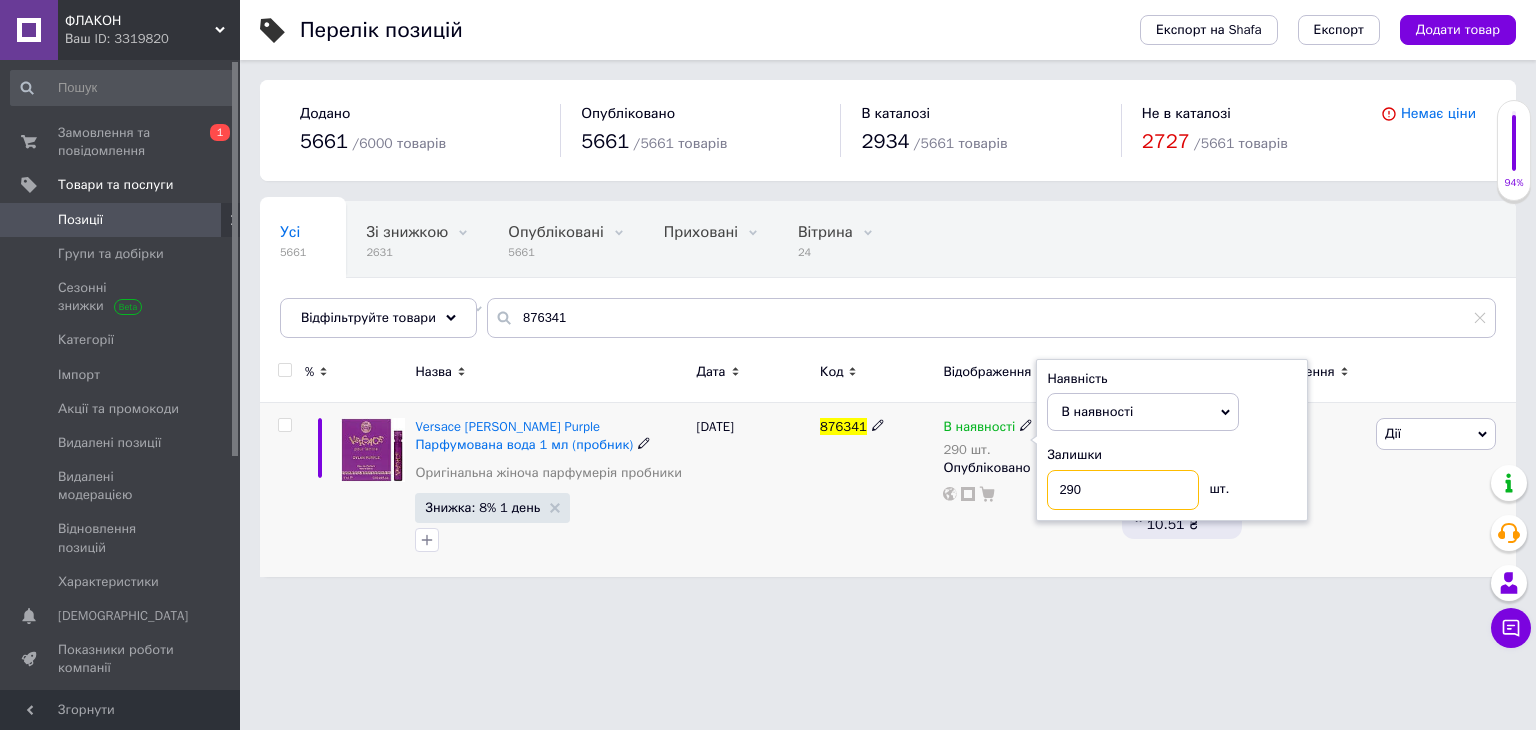 drag, startPoint x: 1112, startPoint y: 469, endPoint x: 990, endPoint y: 469, distance: 122 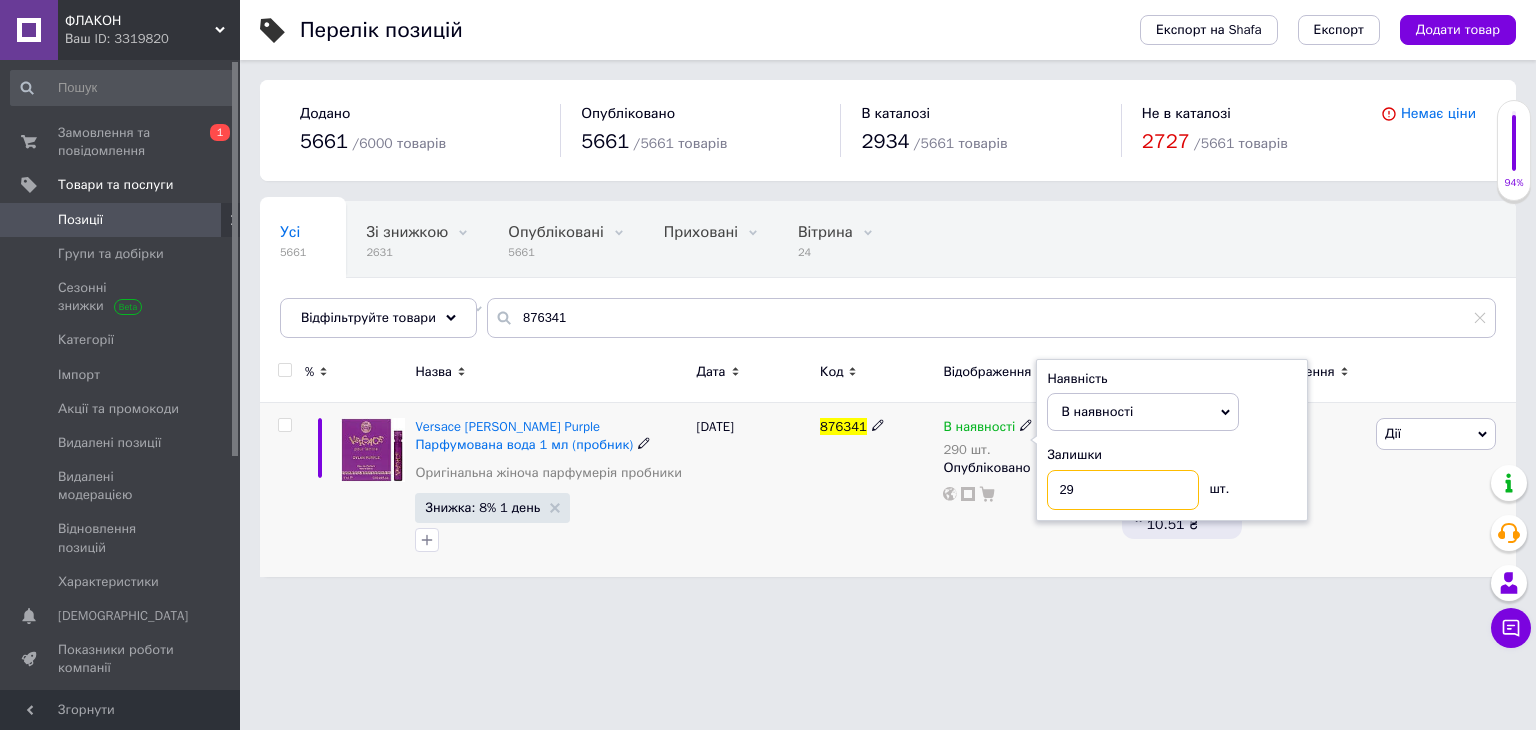 type on "291" 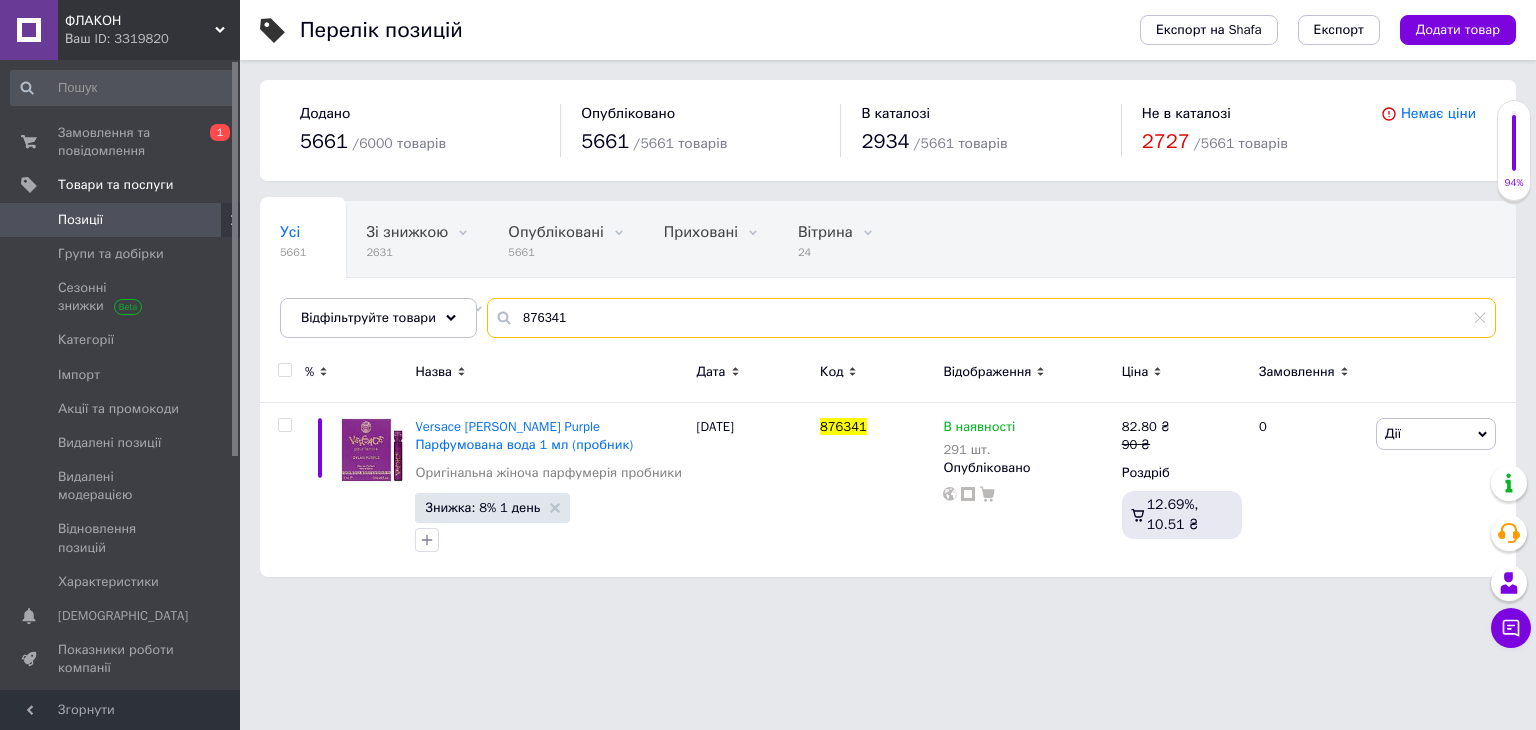 drag, startPoint x: 55, startPoint y: 212, endPoint x: 24, endPoint y: 206, distance: 31.575306 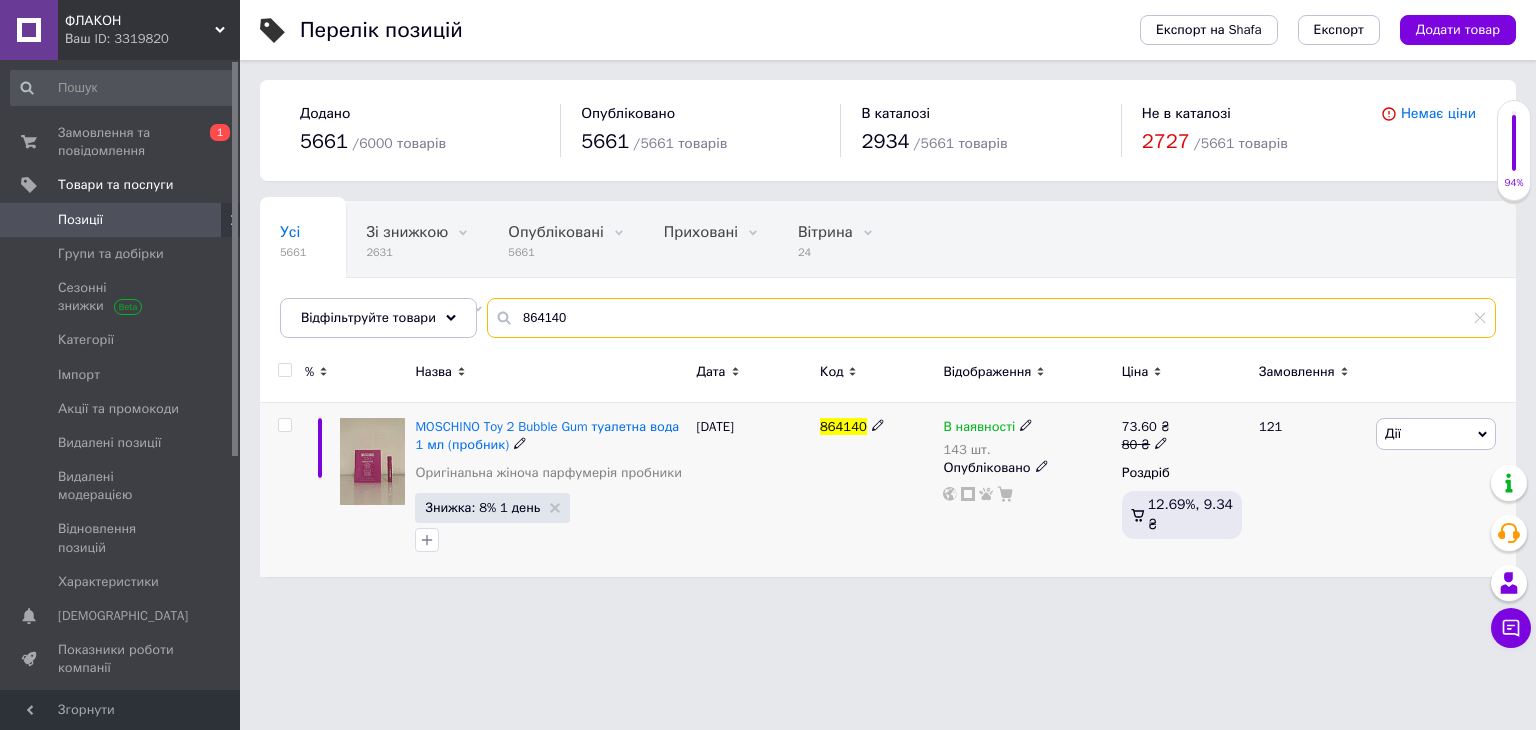 type on "864140" 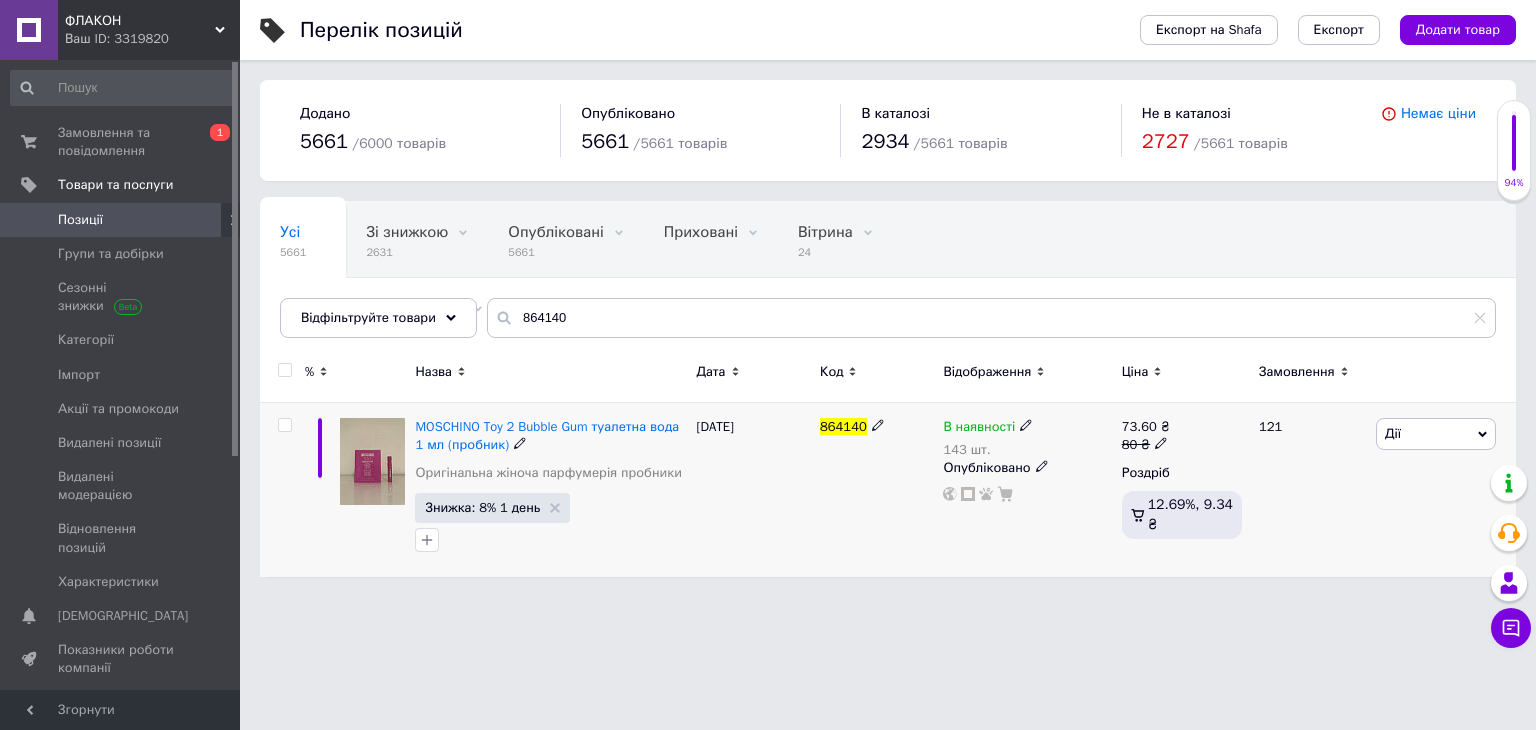click on "В наявності" at bounding box center [979, 429] 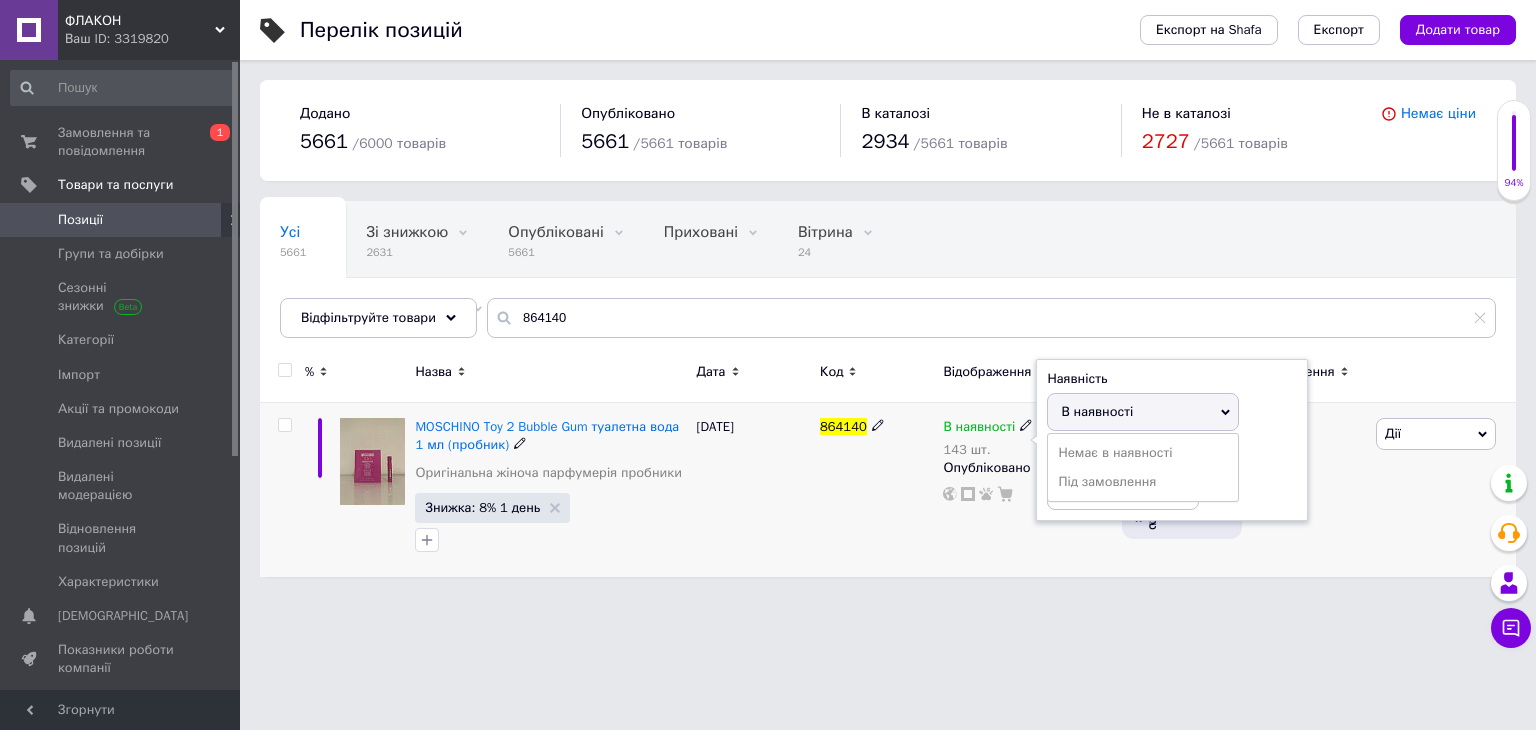 click on "Залишки 143 шт." at bounding box center [1172, 477] 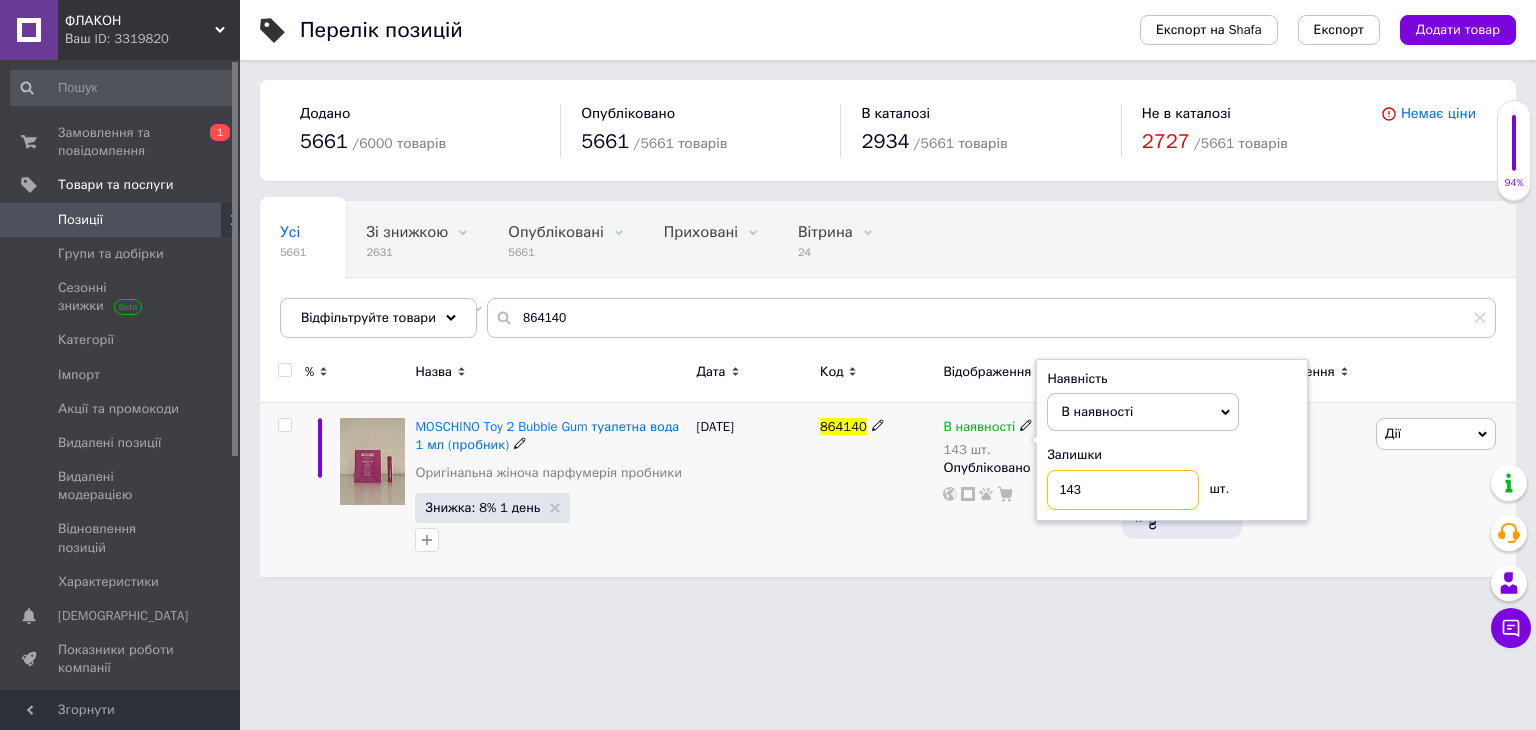 drag, startPoint x: 1119, startPoint y: 488, endPoint x: 985, endPoint y: 494, distance: 134.13426 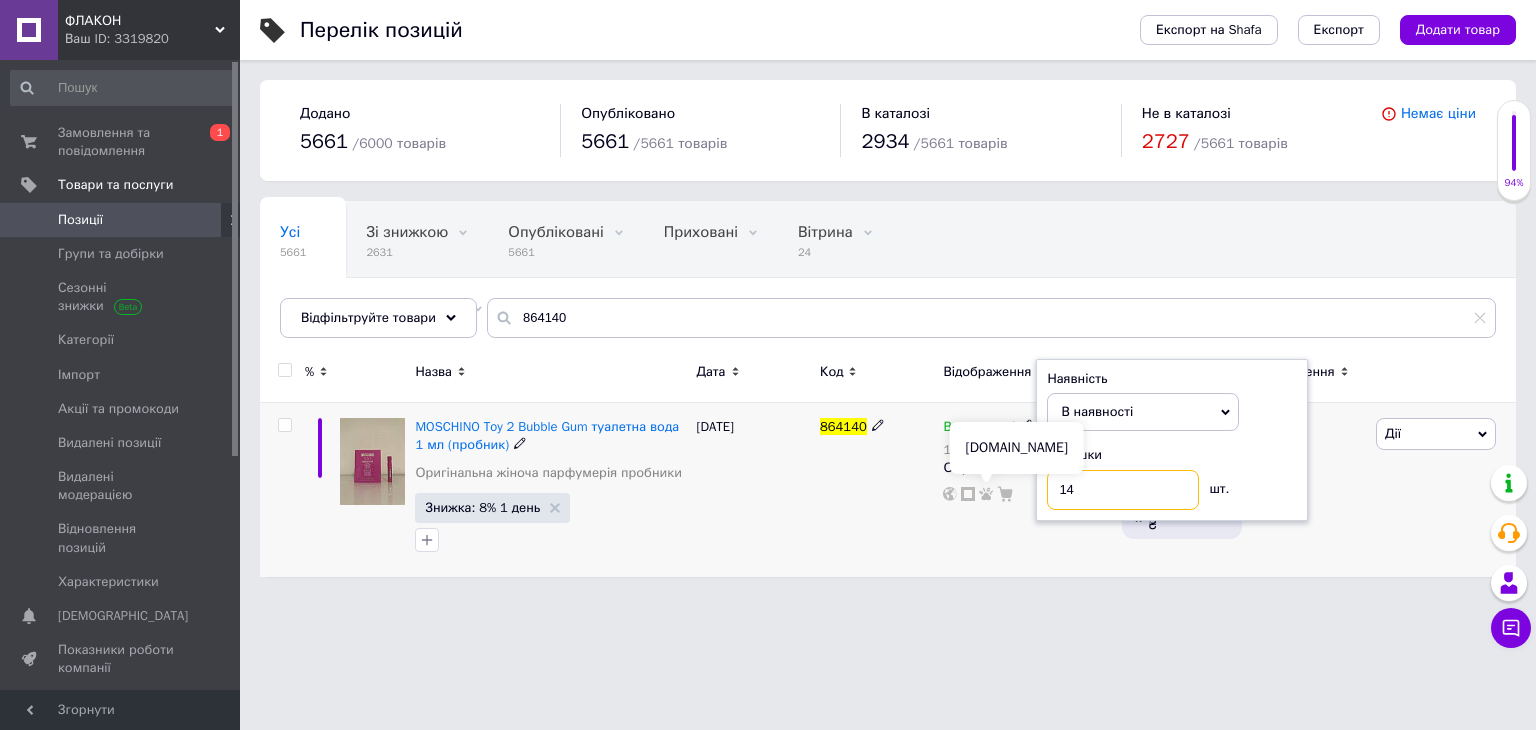 type on "144" 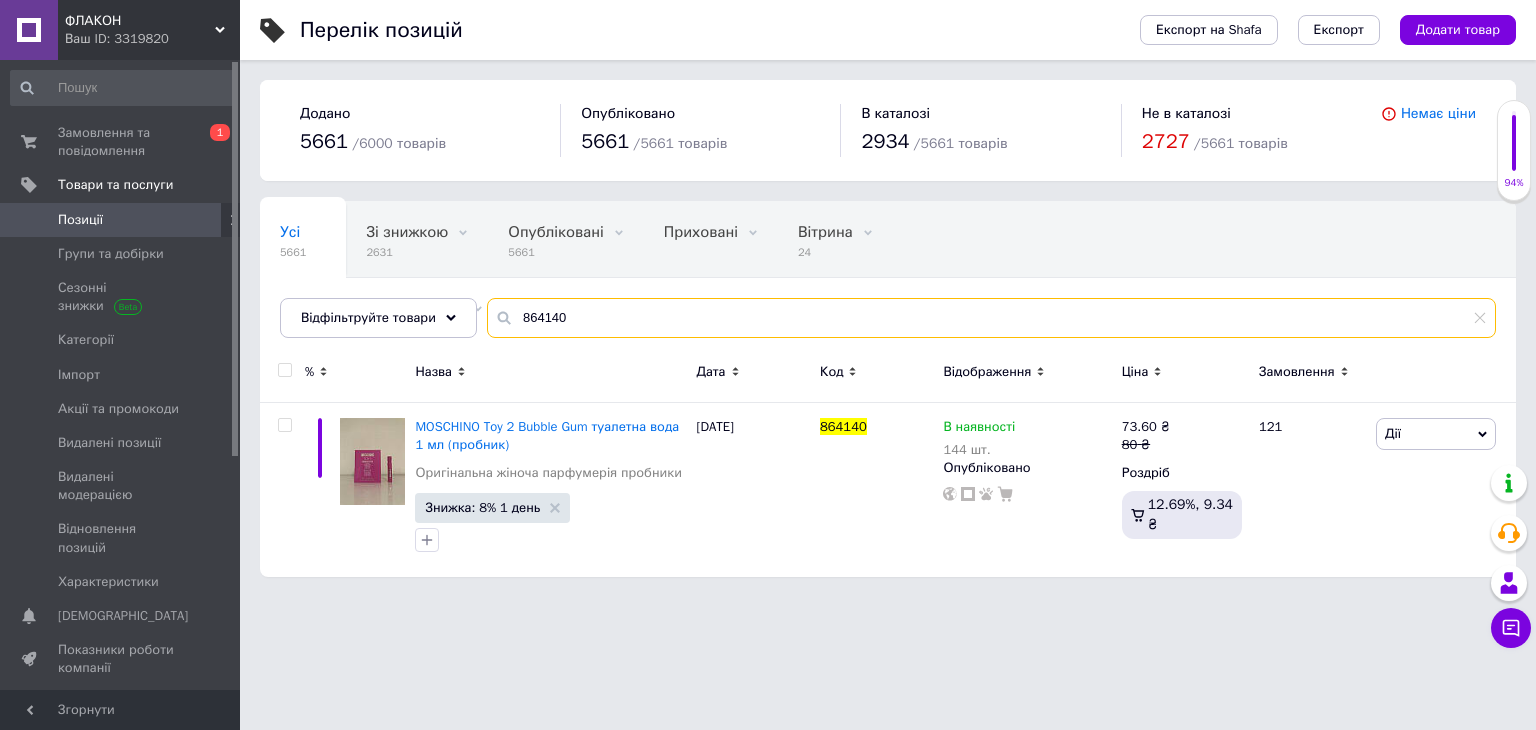 drag, startPoint x: 704, startPoint y: 317, endPoint x: 0, endPoint y: 96, distance: 737.8733 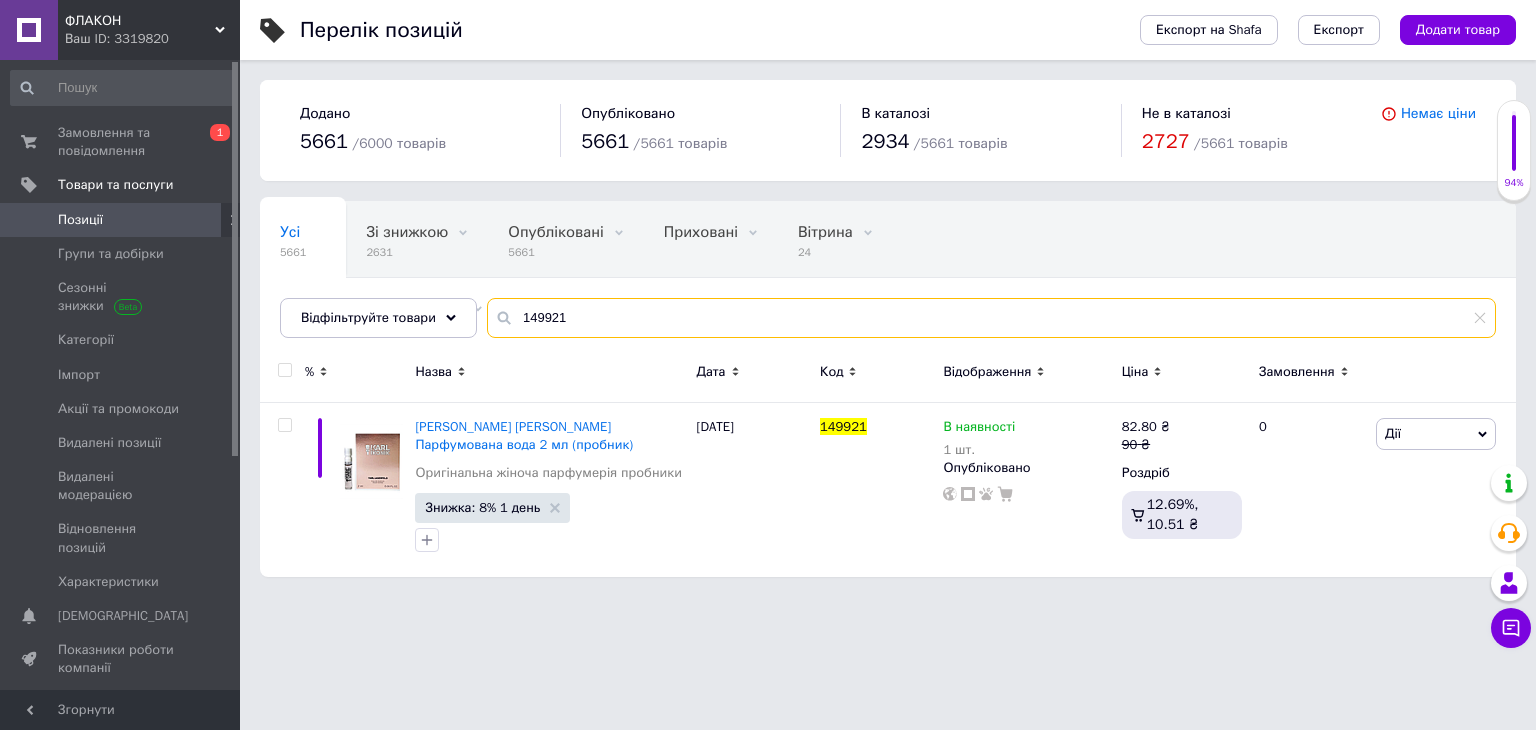 drag, startPoint x: 627, startPoint y: 328, endPoint x: 34, endPoint y: 229, distance: 601.2071 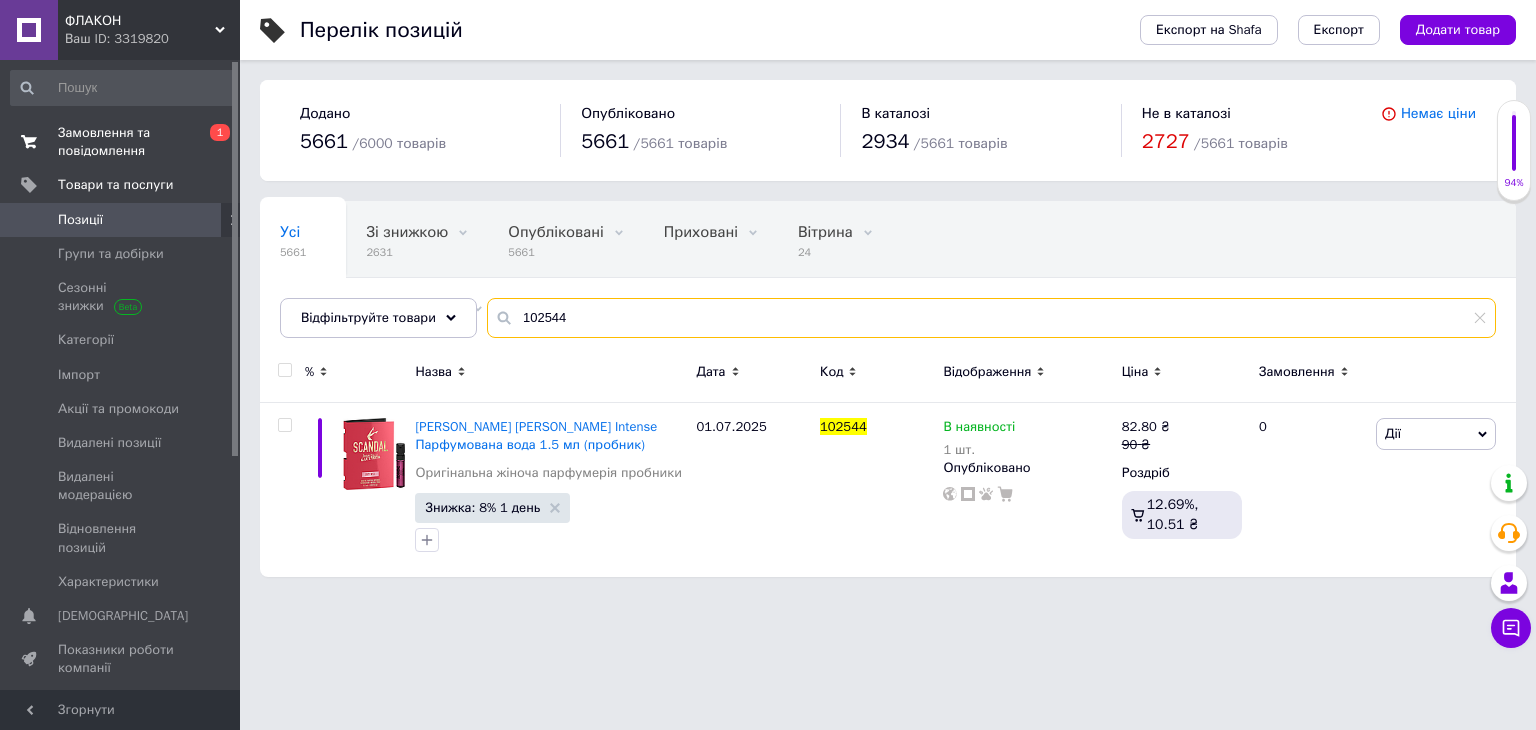 drag, startPoint x: 598, startPoint y: 320, endPoint x: 0, endPoint y: 151, distance: 621.42175 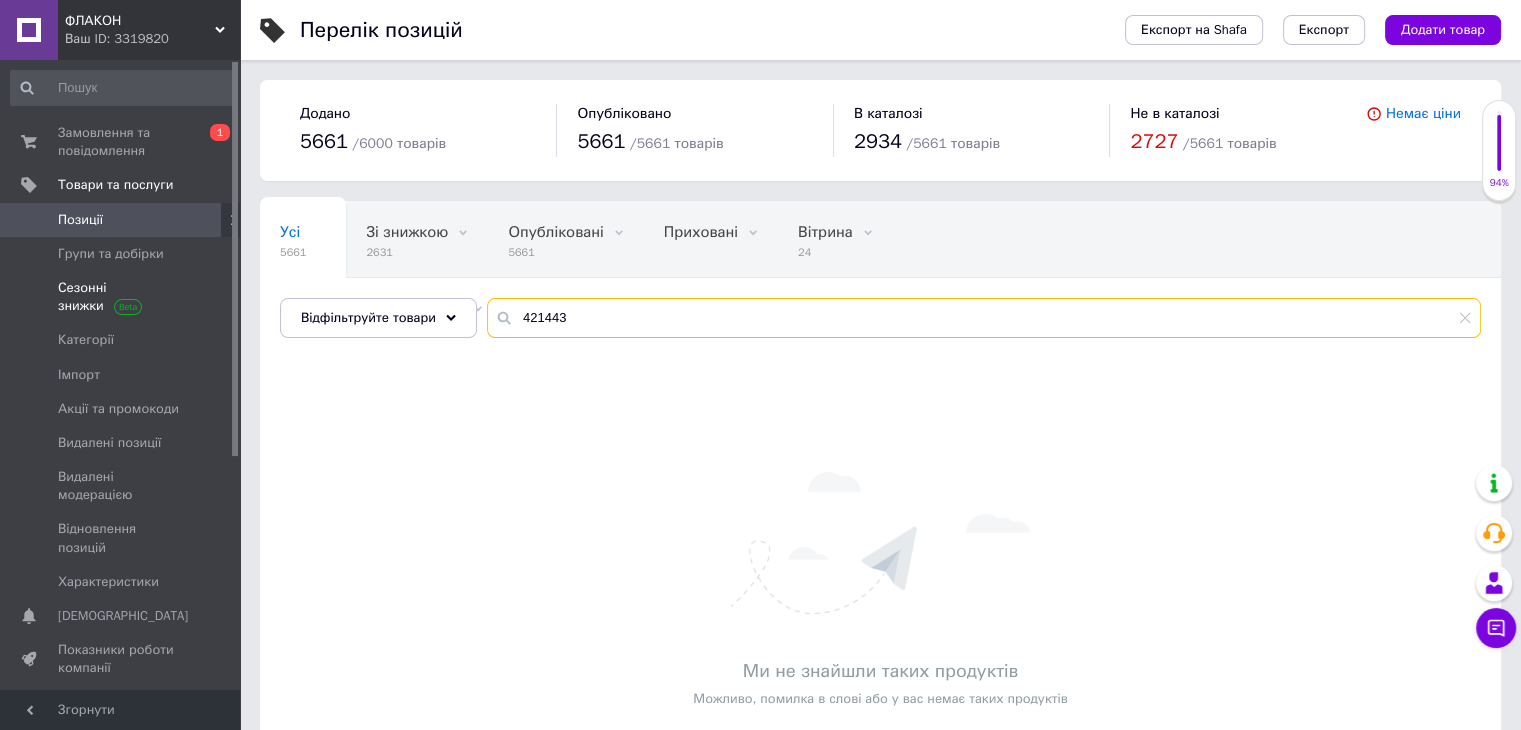drag, startPoint x: 586, startPoint y: 315, endPoint x: 83, endPoint y: 282, distance: 504.08133 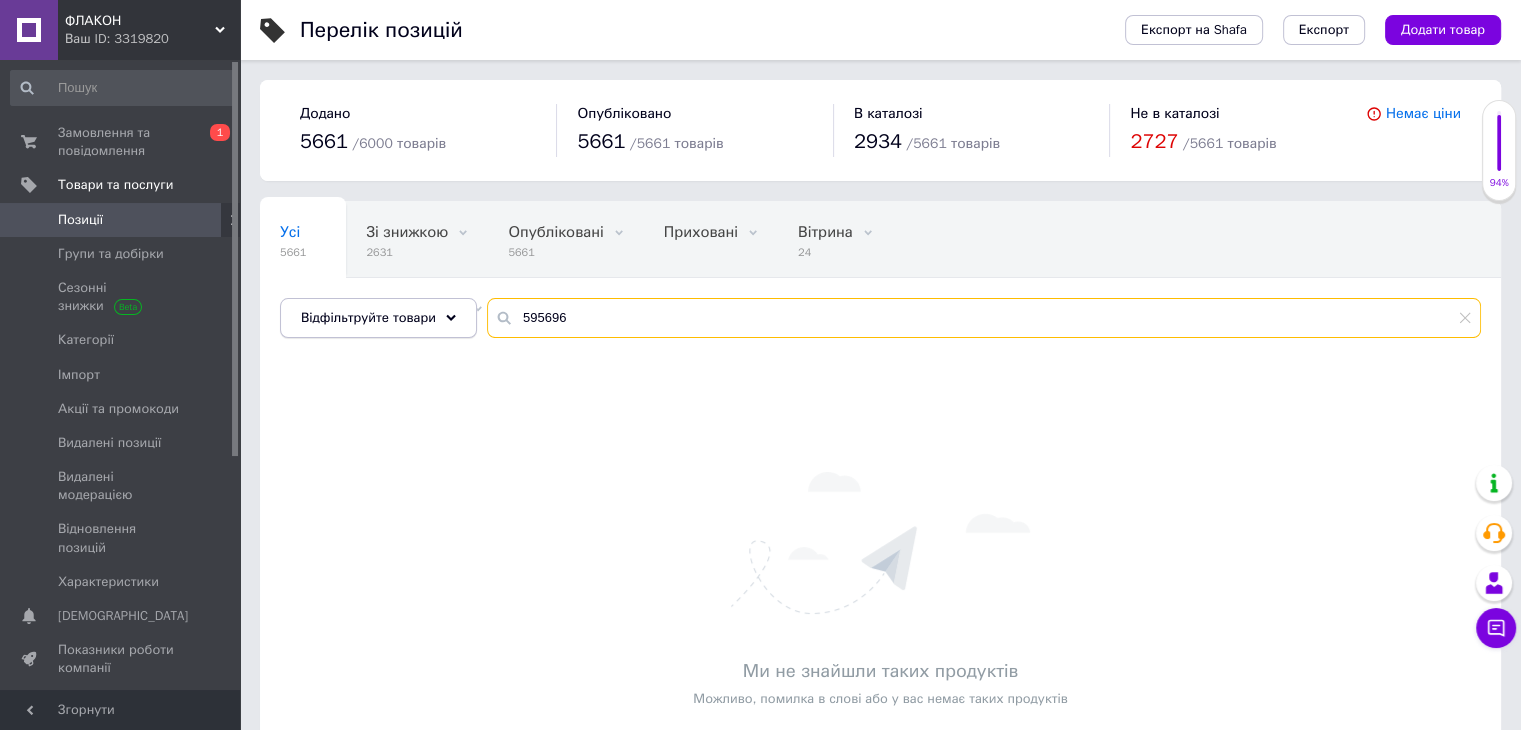 drag, startPoint x: 571, startPoint y: 314, endPoint x: 446, endPoint y: 313, distance: 125.004 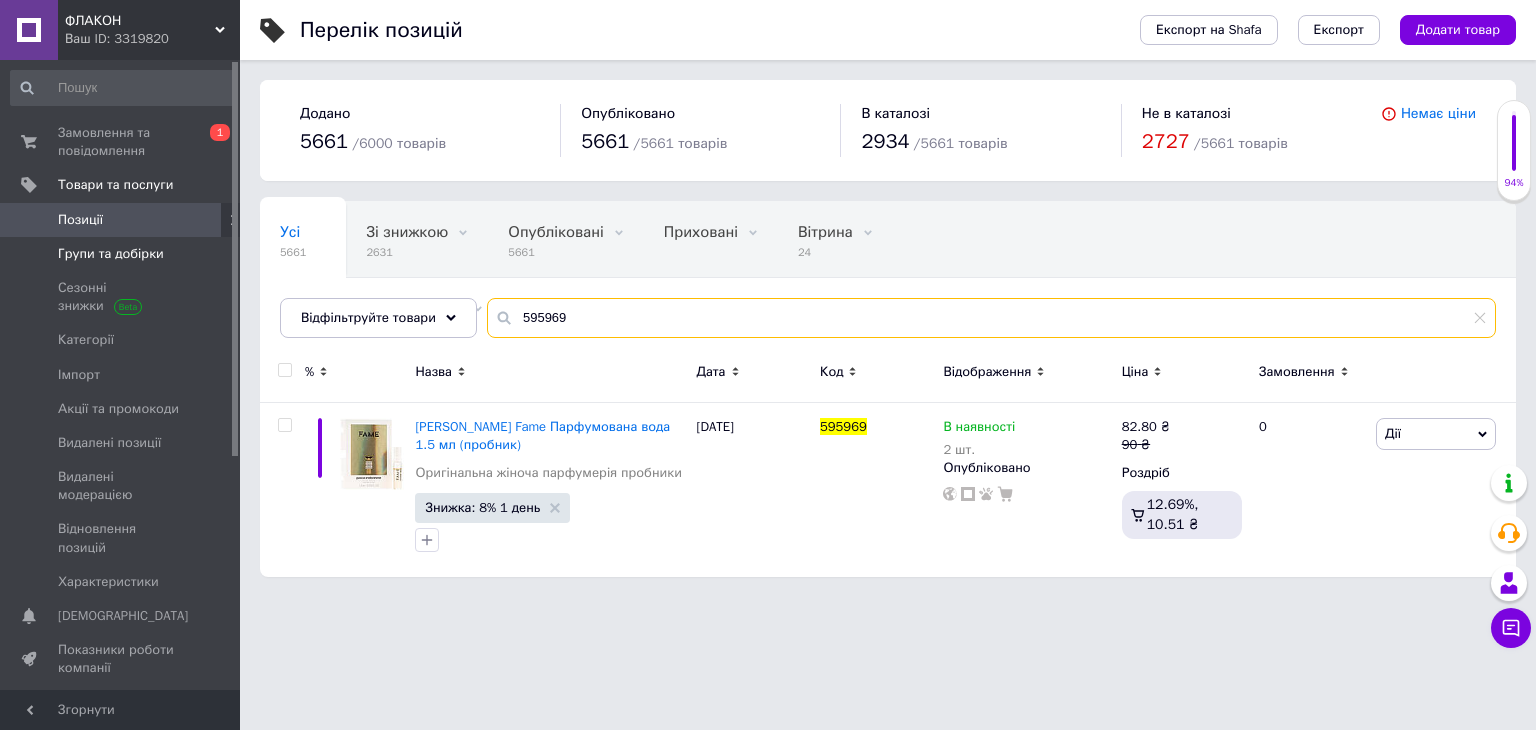 drag, startPoint x: 216, startPoint y: 314, endPoint x: 0, endPoint y: 253, distance: 224.44821 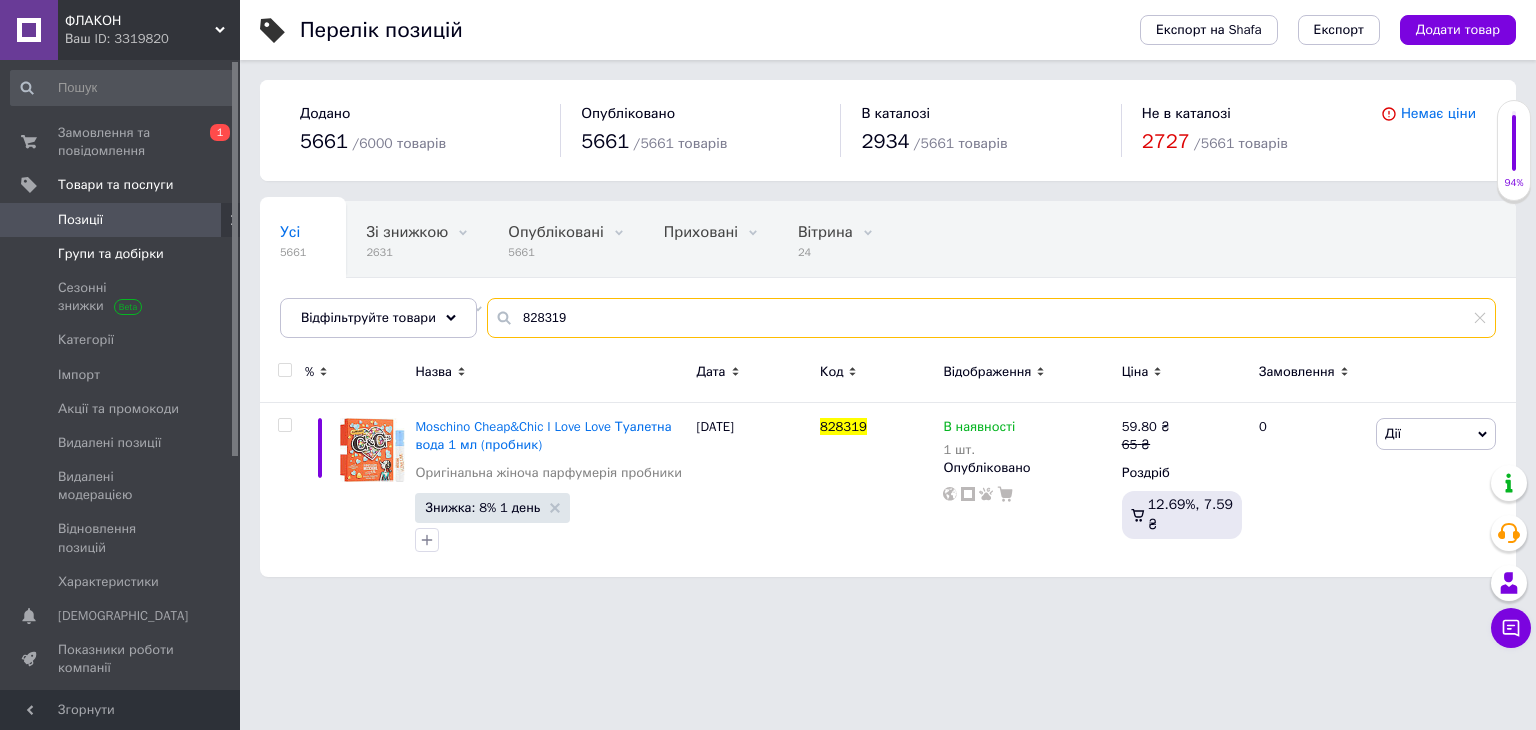 drag, startPoint x: 576, startPoint y: 325, endPoint x: 22, endPoint y: 252, distance: 558.7889 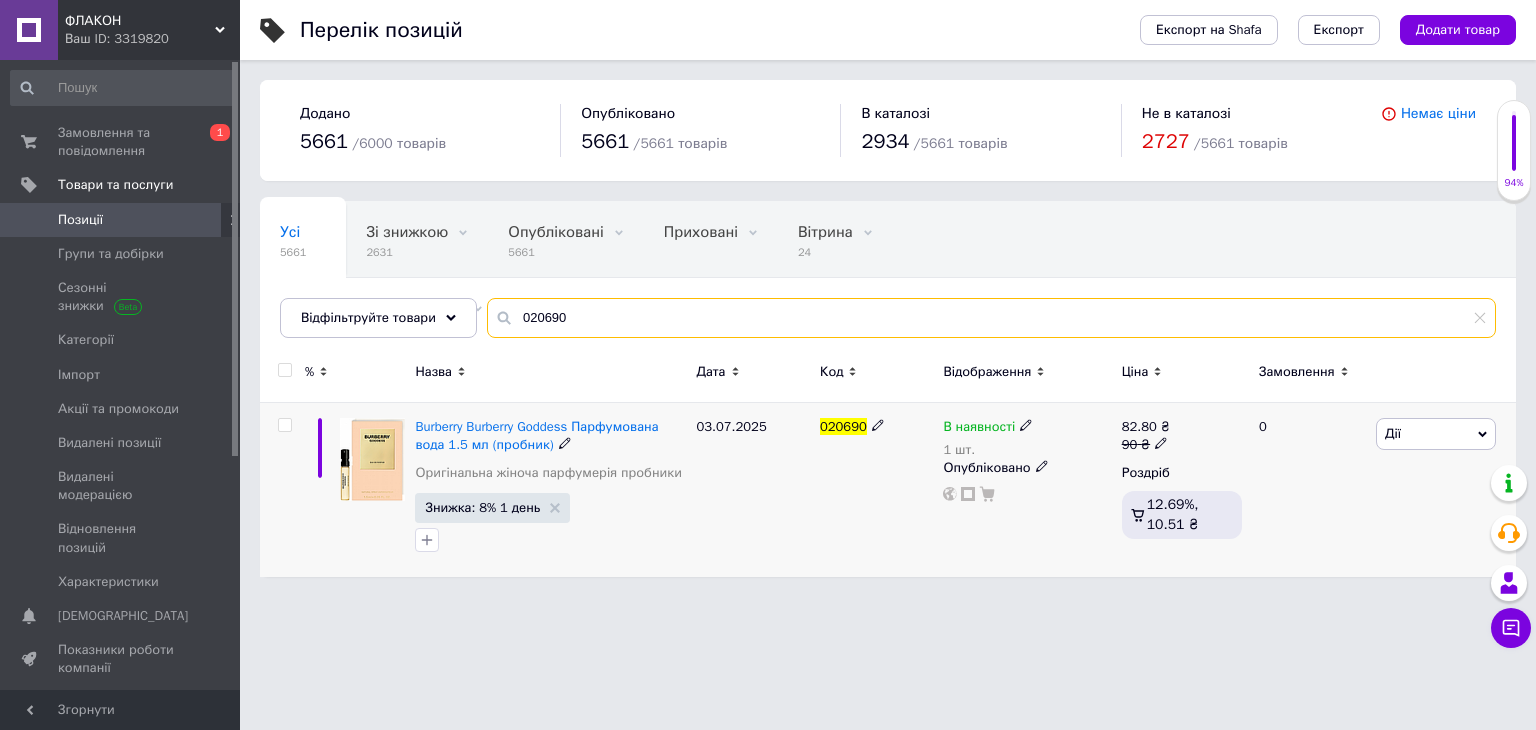 type on "020690" 